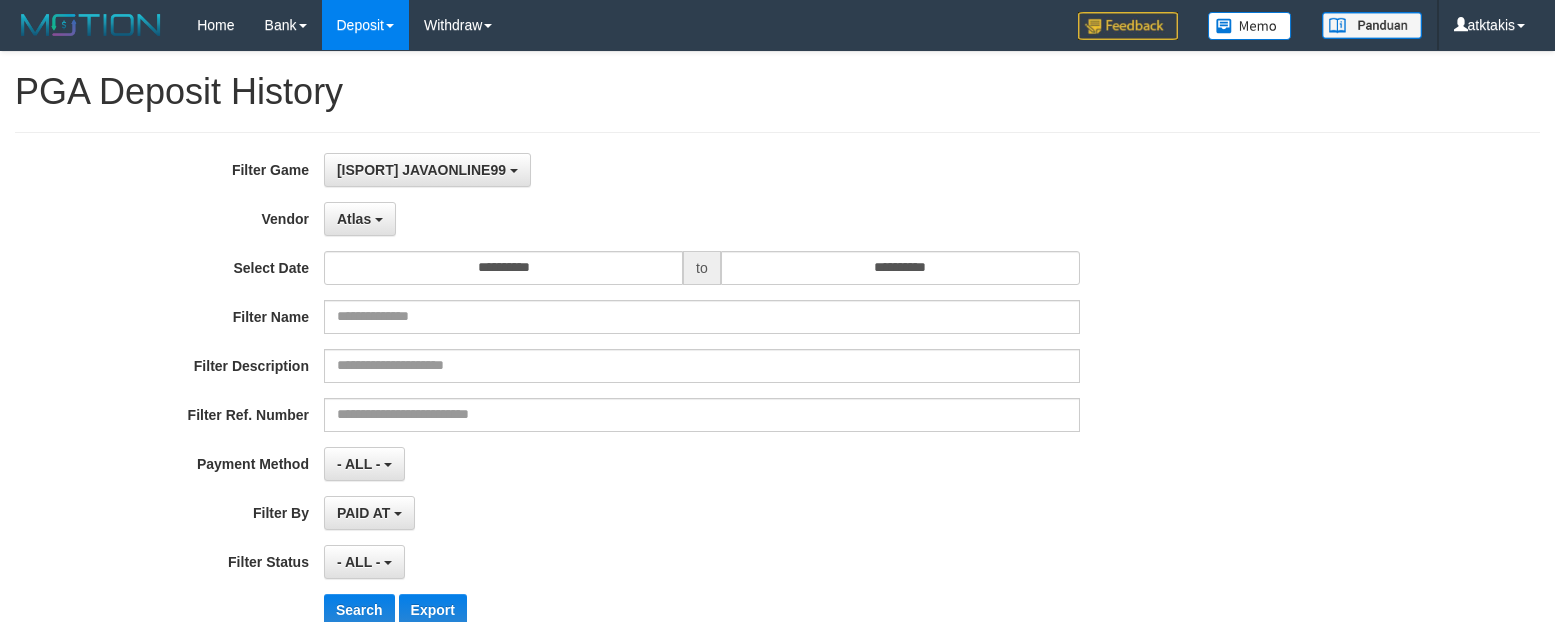 select on "**********" 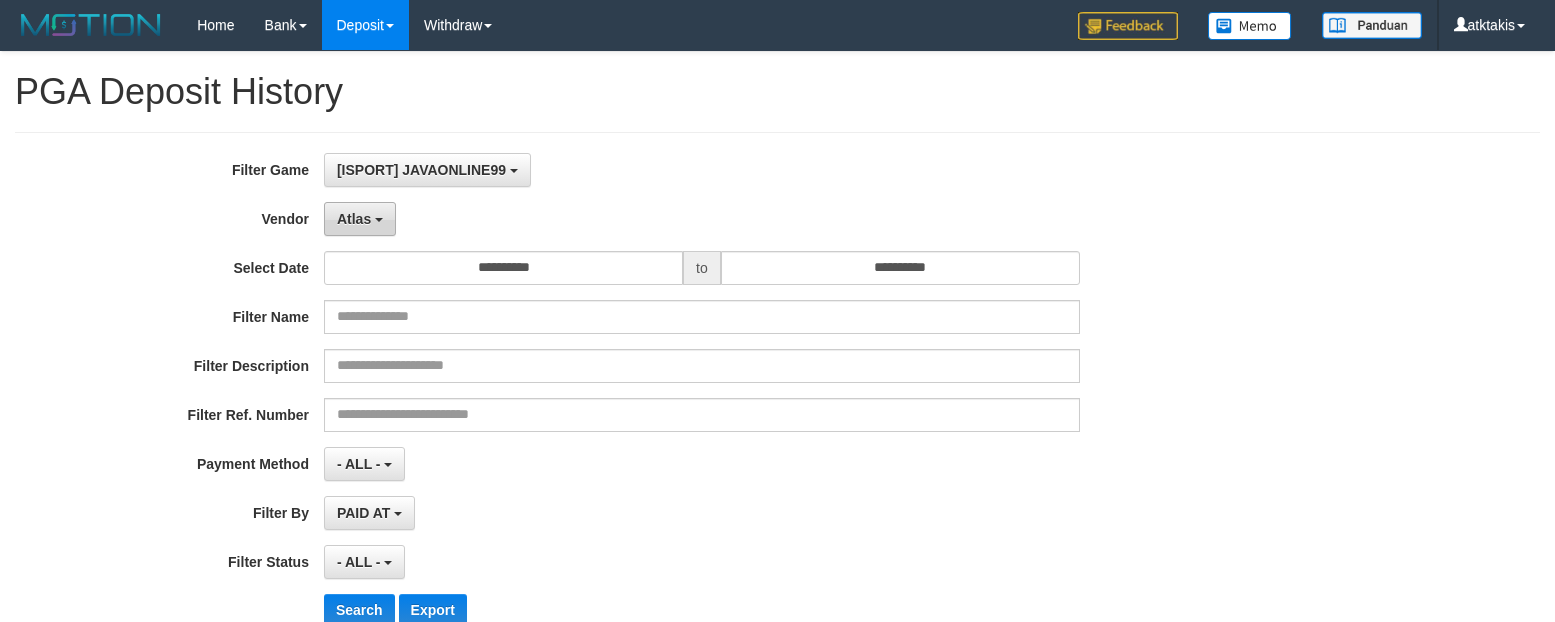 scroll, scrollTop: 0, scrollLeft: 0, axis: both 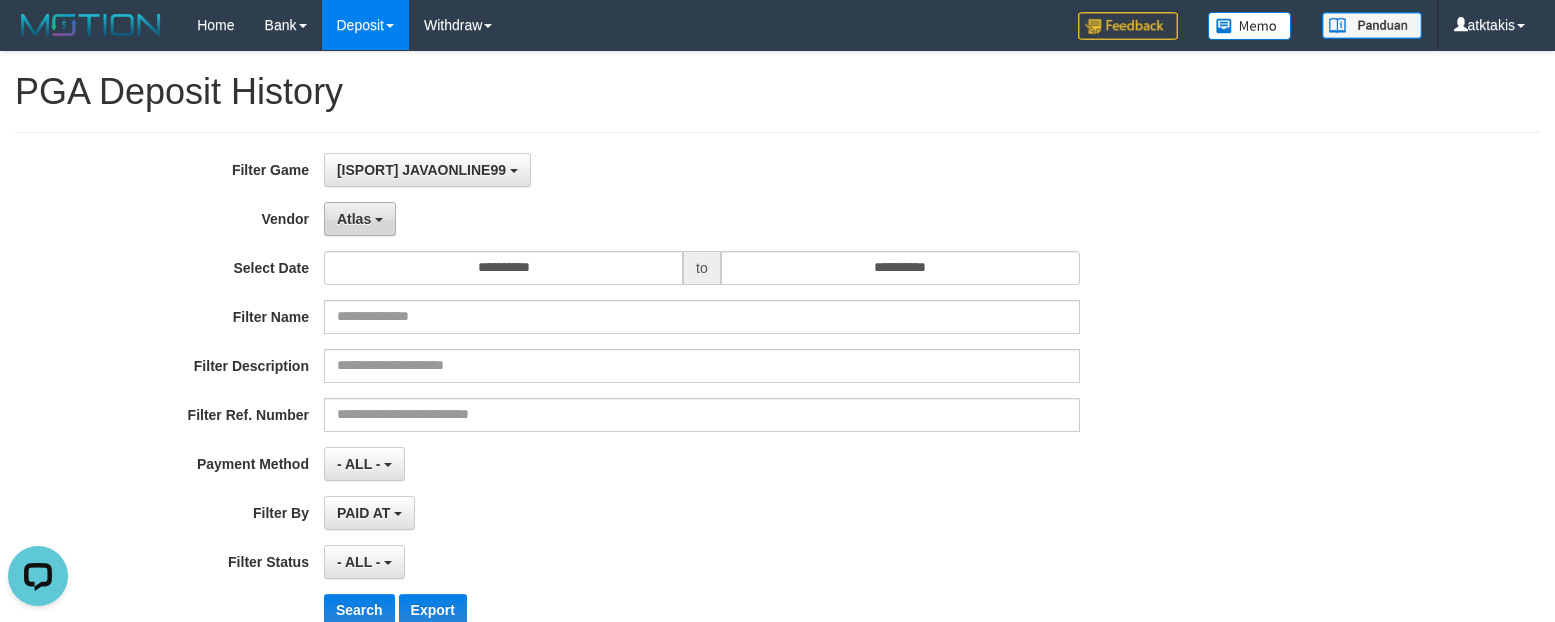 click on "Atlas" at bounding box center (360, 219) 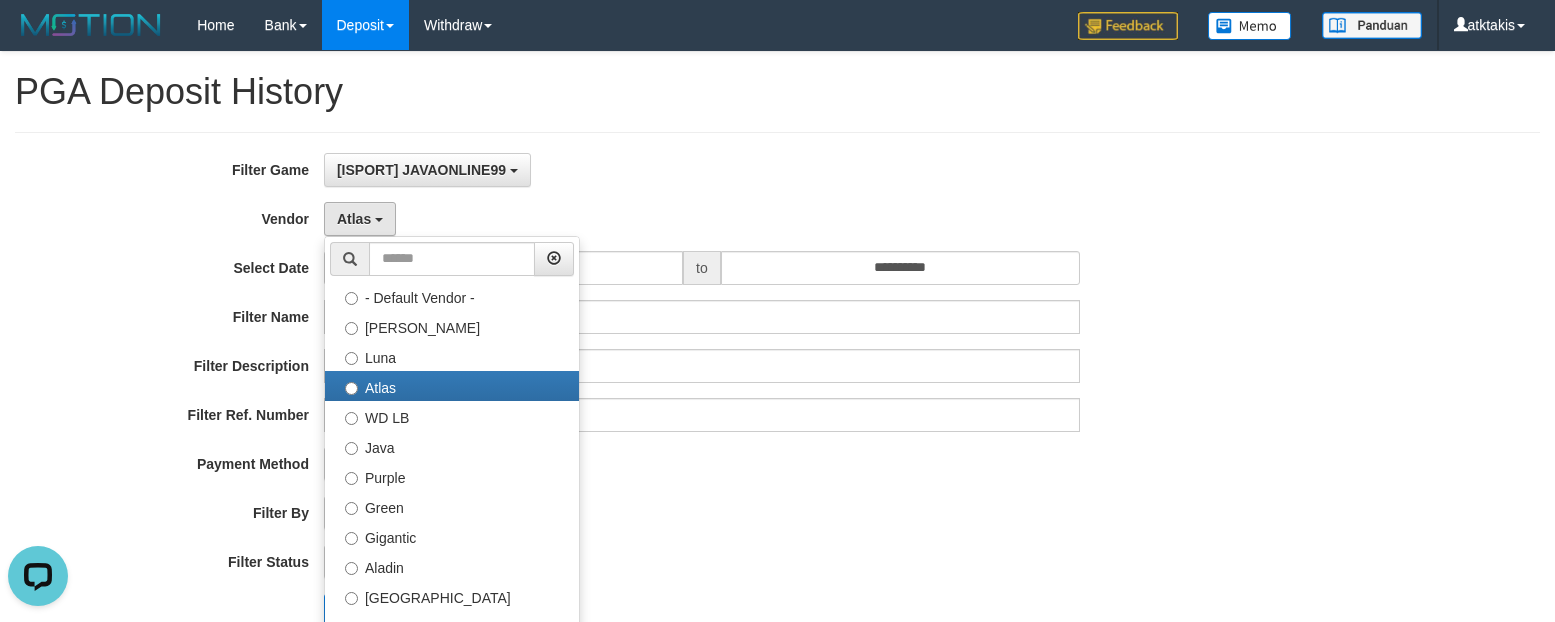 click on "[ISPORT] JAVAONLINE99
SELECT GAME
[ISPORT] JAVAONLINE99" at bounding box center (702, 170) 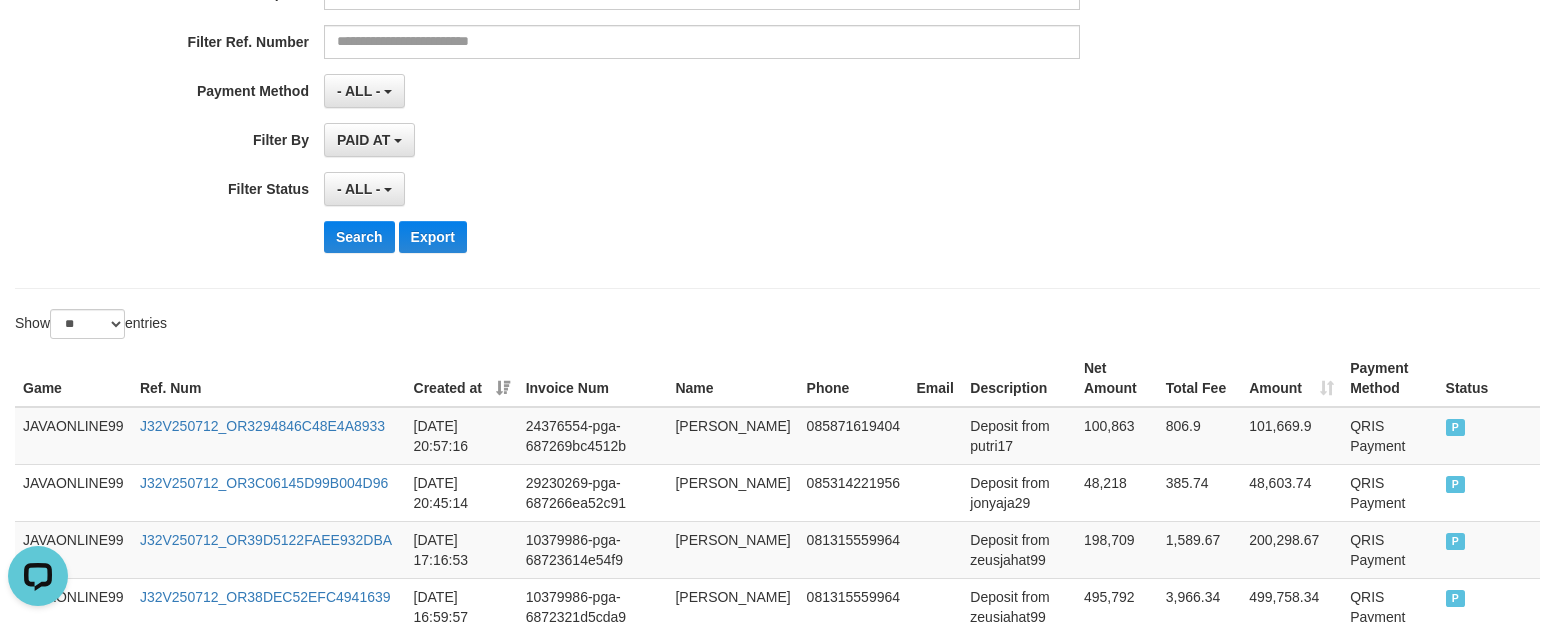 scroll, scrollTop: 375, scrollLeft: 0, axis: vertical 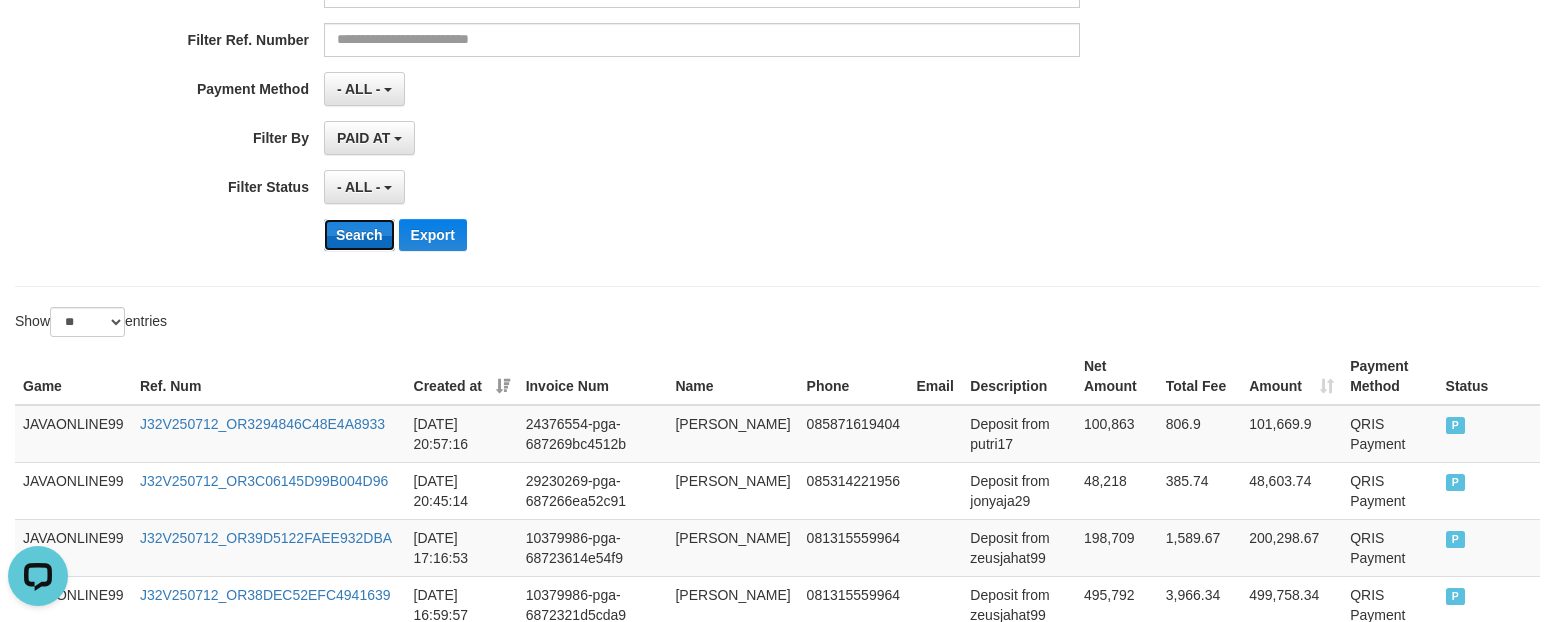 click on "Search" at bounding box center [359, 235] 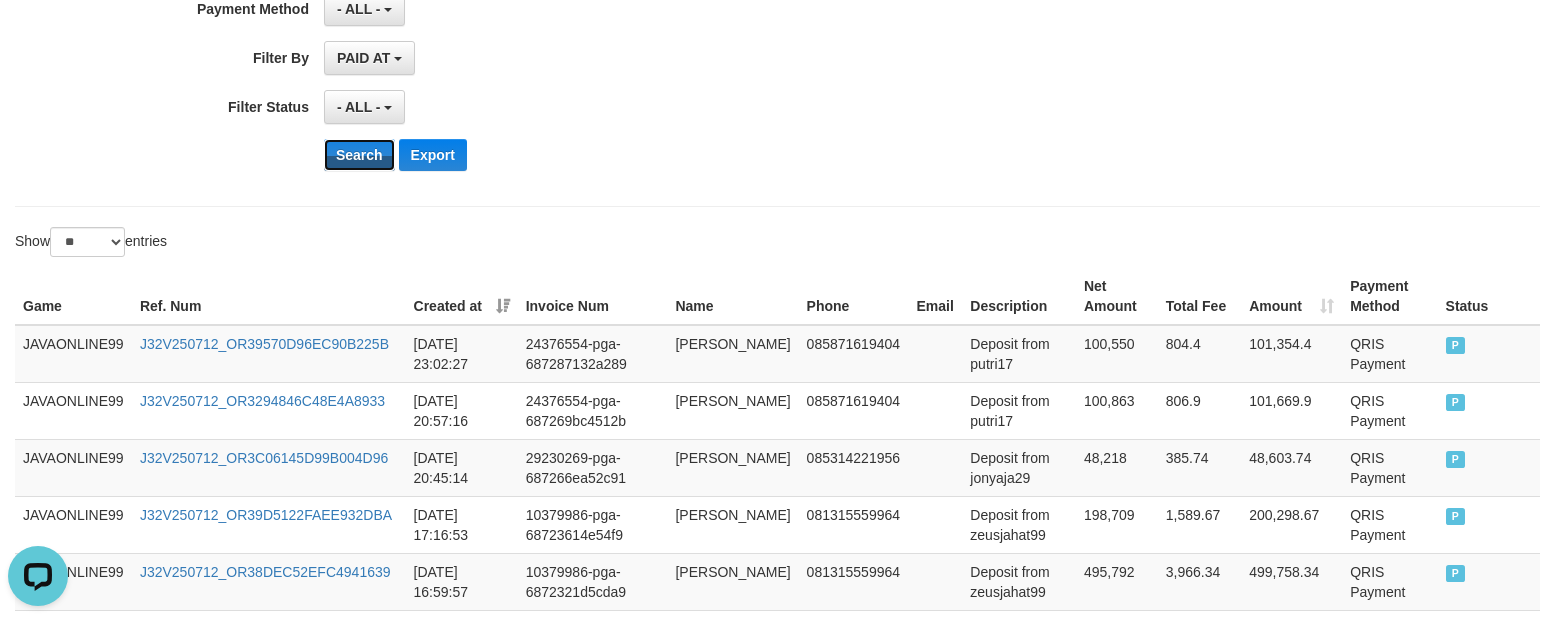 scroll, scrollTop: 500, scrollLeft: 0, axis: vertical 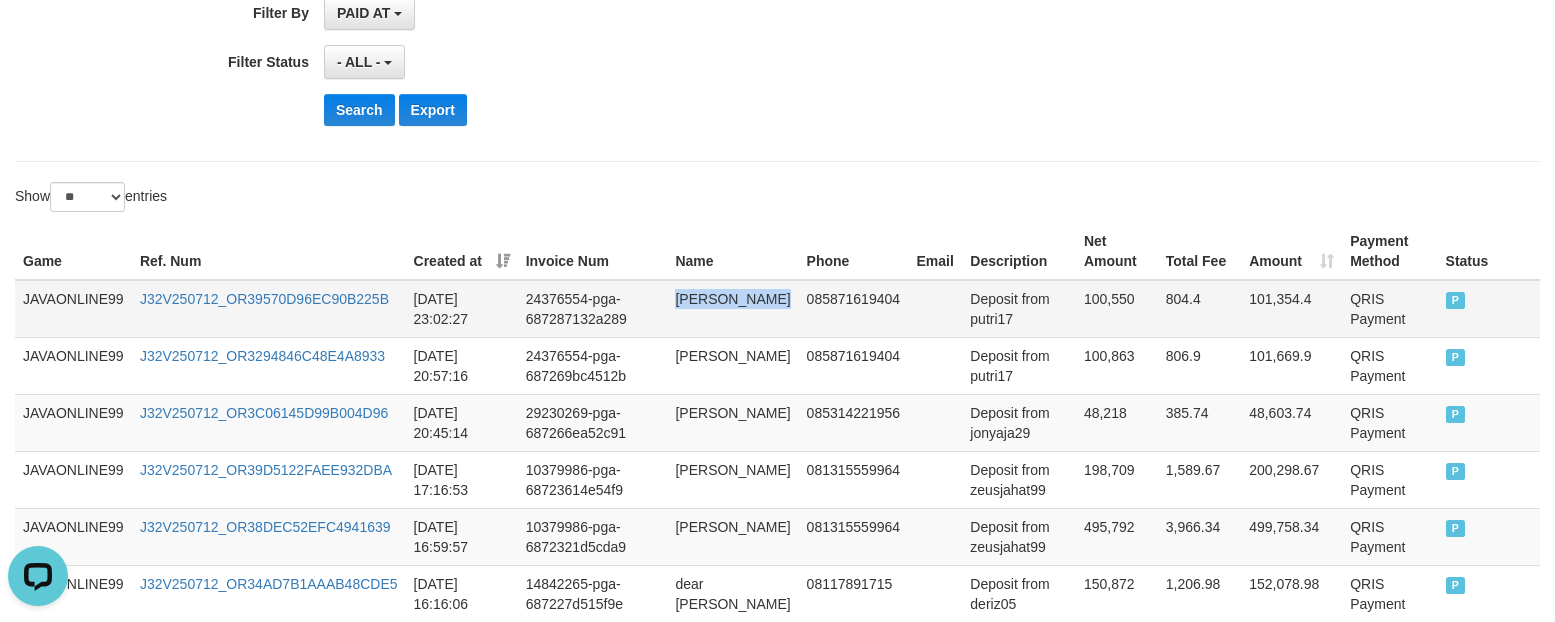 drag, startPoint x: 685, startPoint y: 303, endPoint x: 747, endPoint y: 325, distance: 65.78754 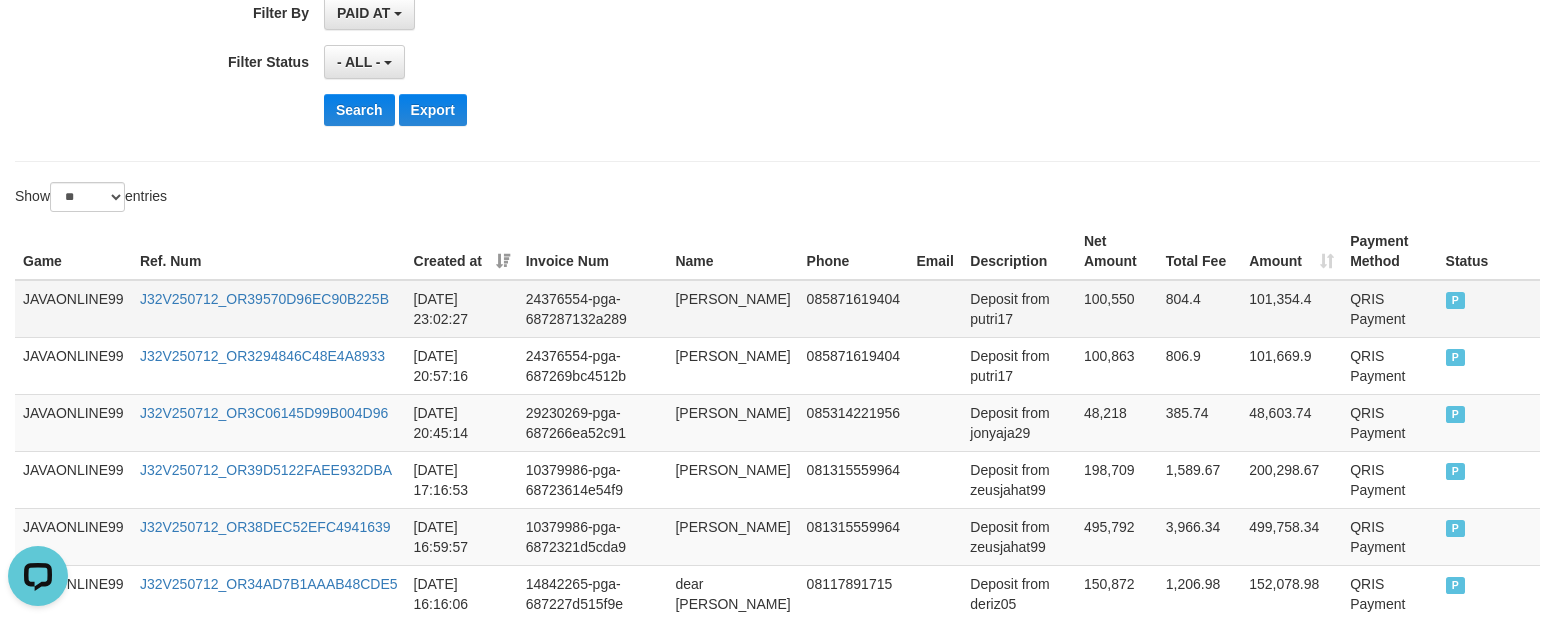 click on "100,550" at bounding box center [1117, 309] 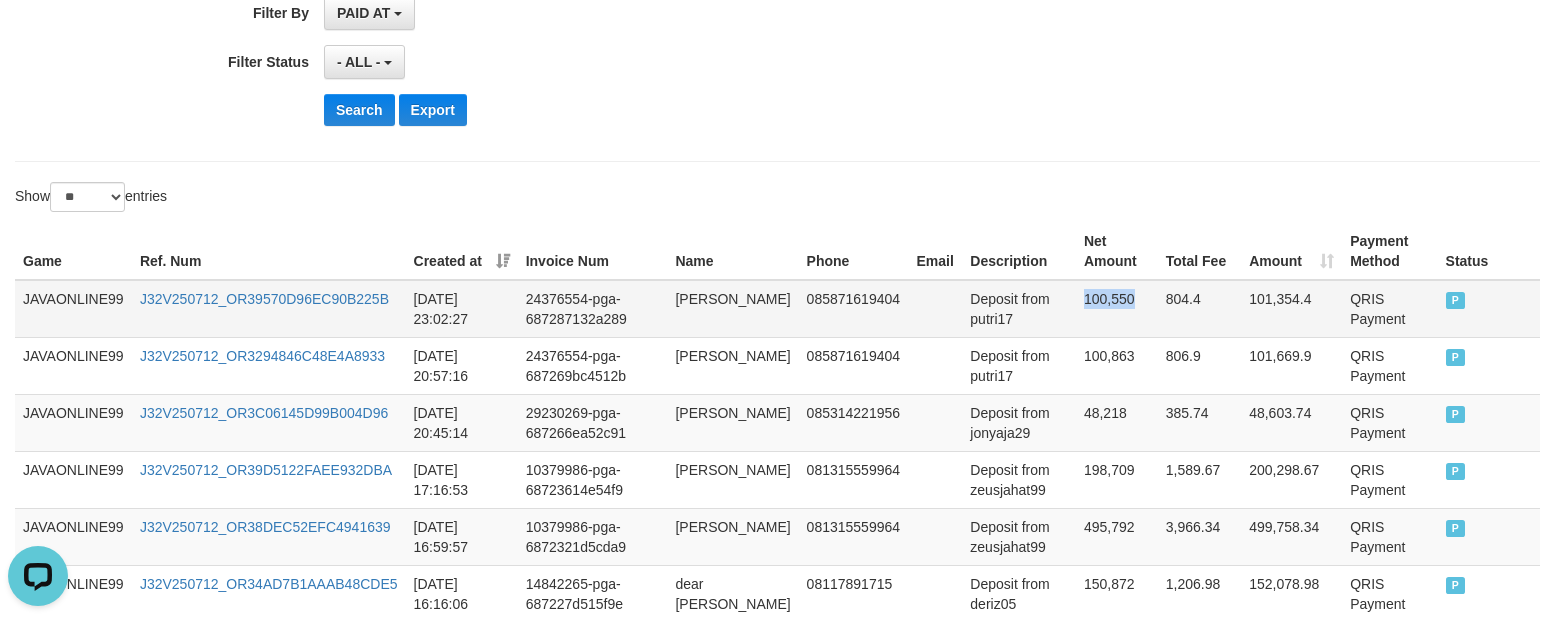 click on "100,550" at bounding box center (1117, 309) 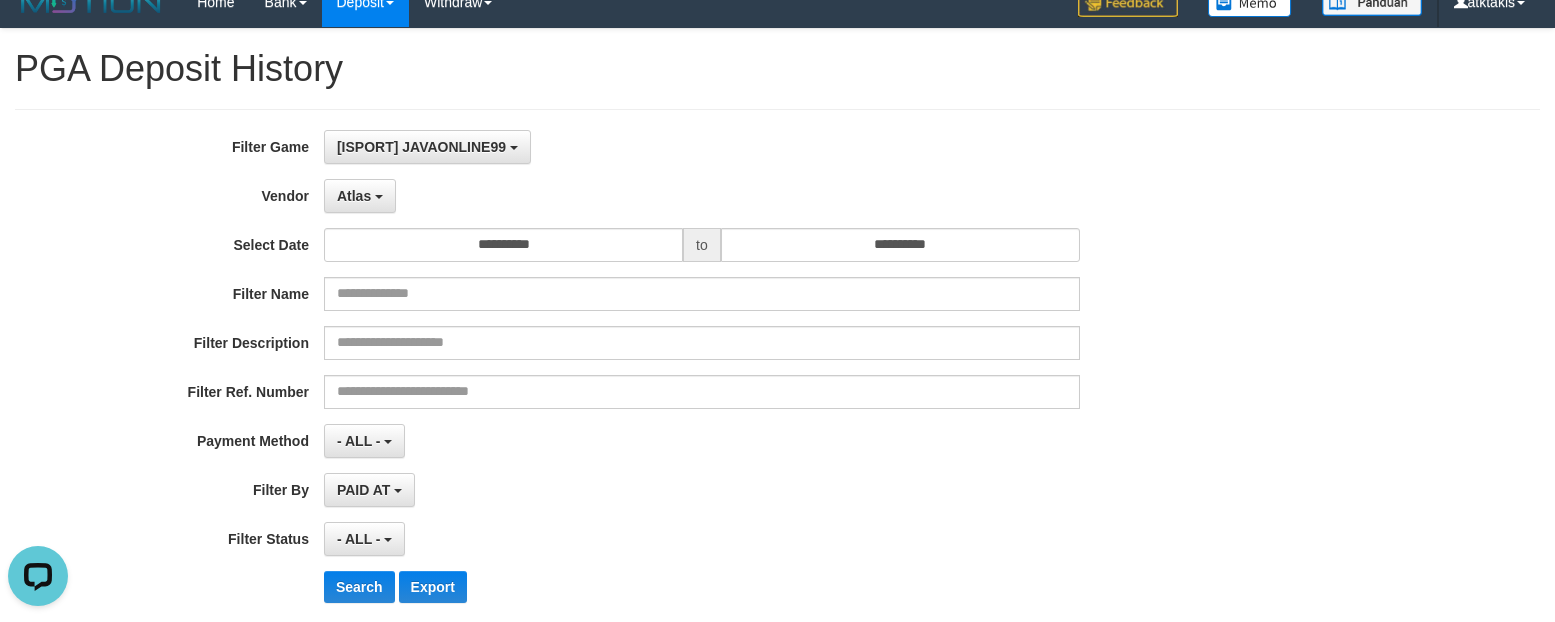 scroll, scrollTop: 0, scrollLeft: 0, axis: both 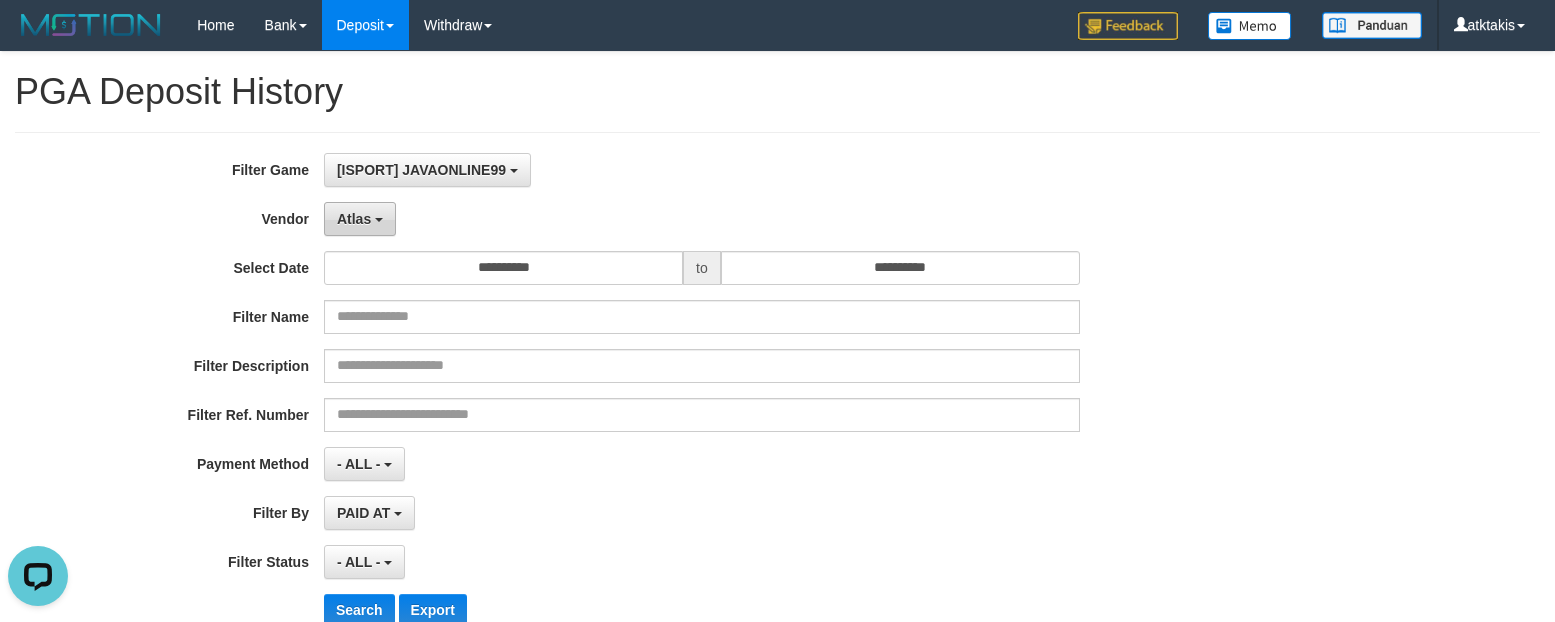 click on "Atlas" at bounding box center (360, 219) 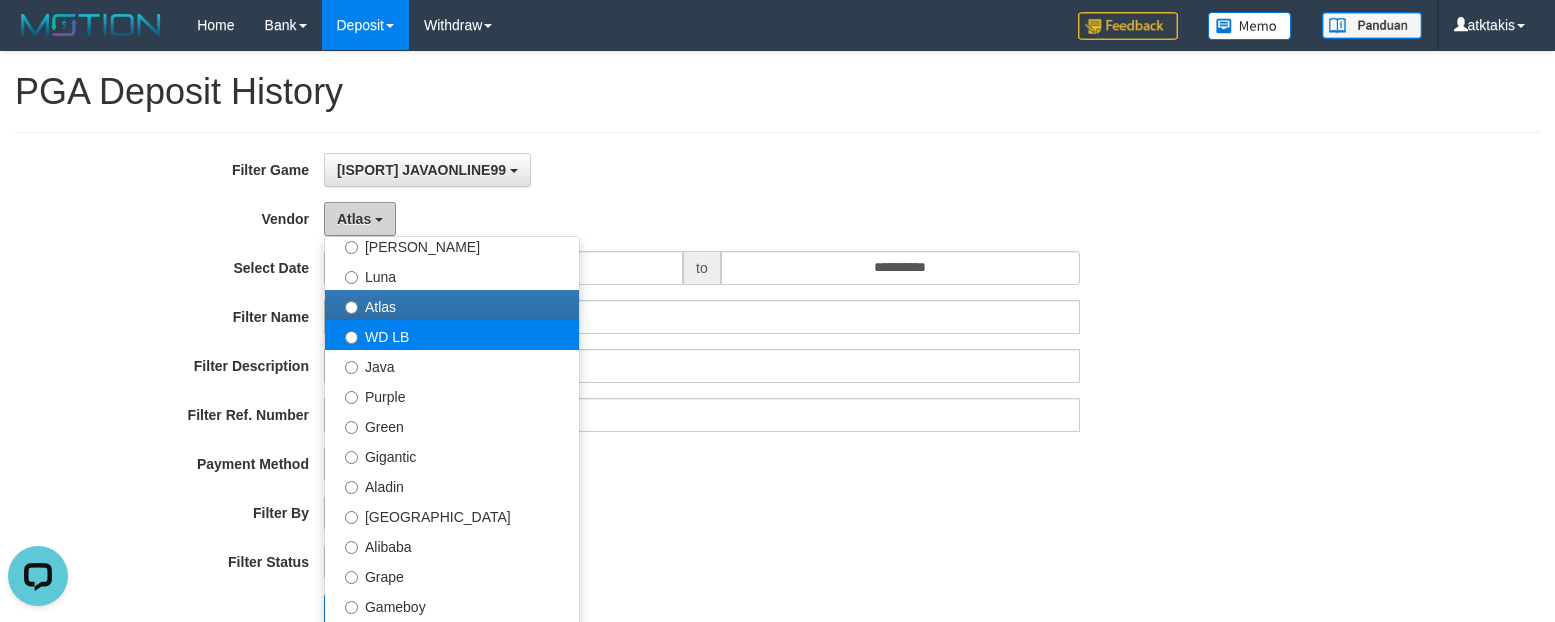 scroll, scrollTop: 125, scrollLeft: 0, axis: vertical 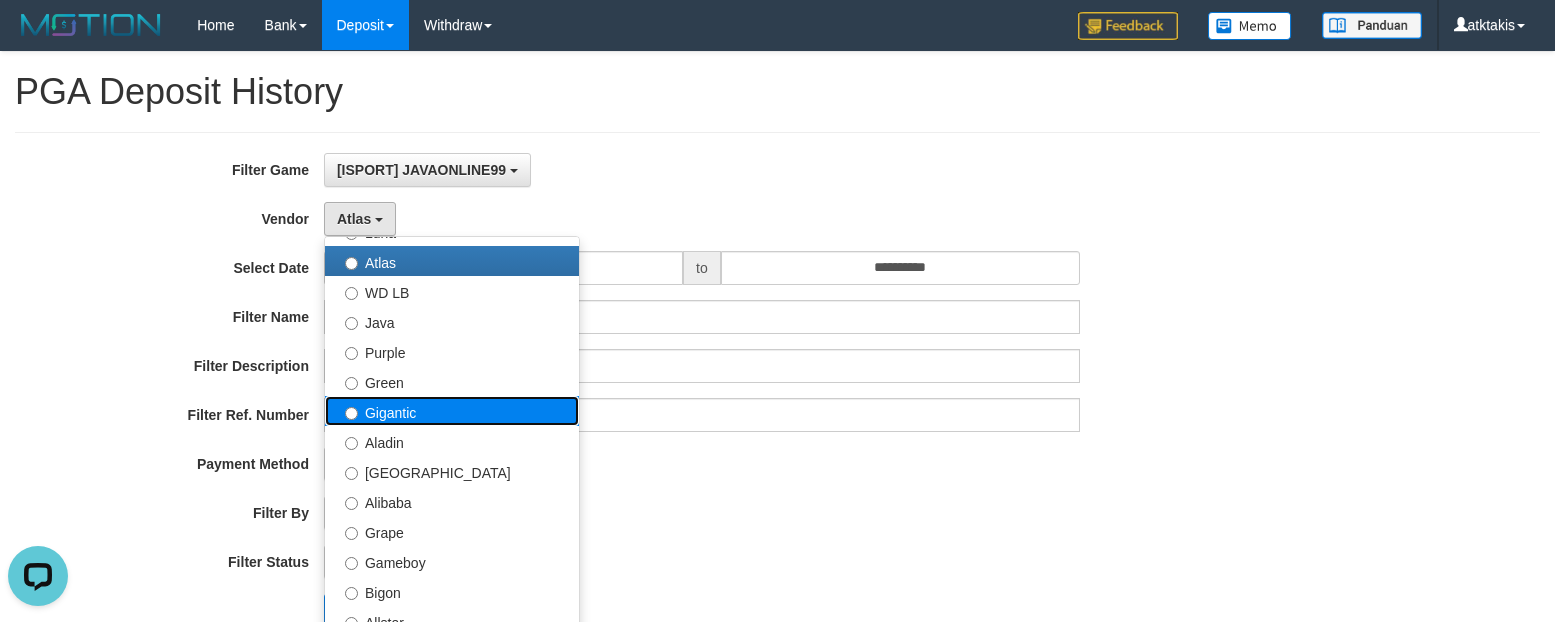 click on "Gigantic" at bounding box center [452, 411] 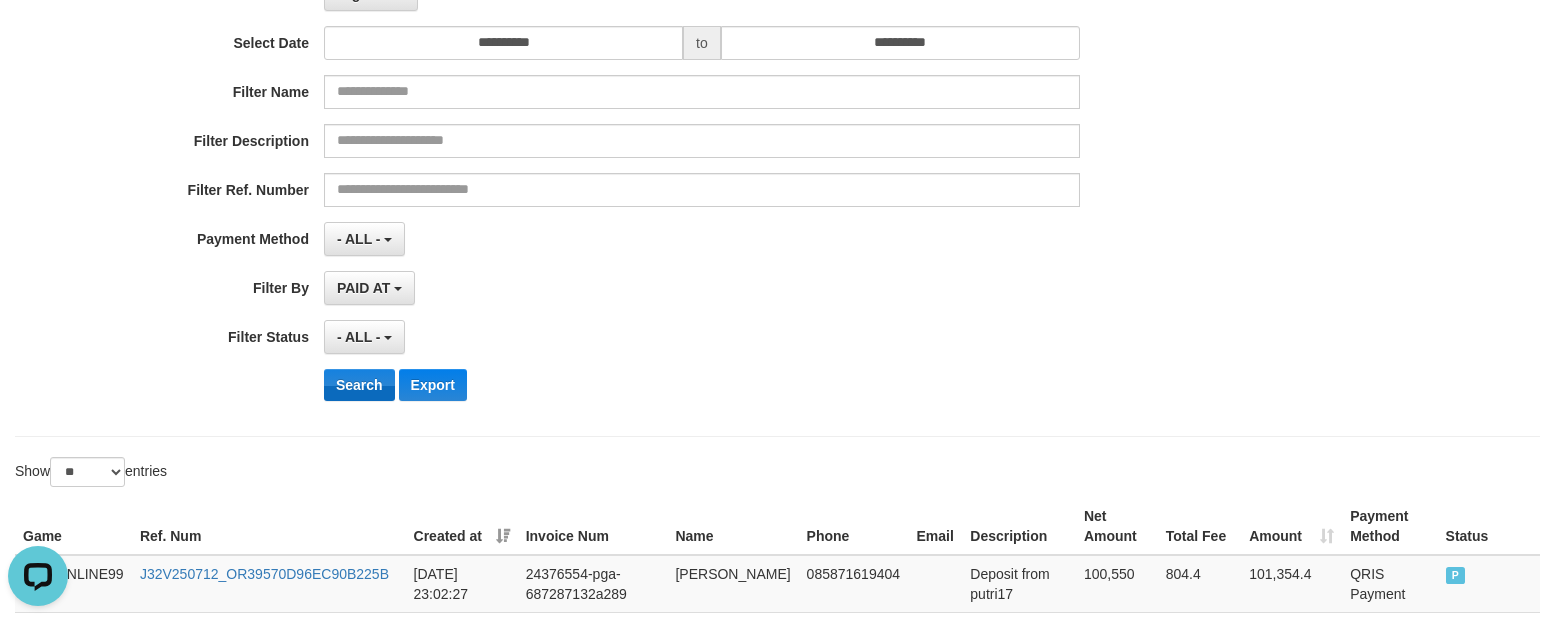 scroll, scrollTop: 250, scrollLeft: 0, axis: vertical 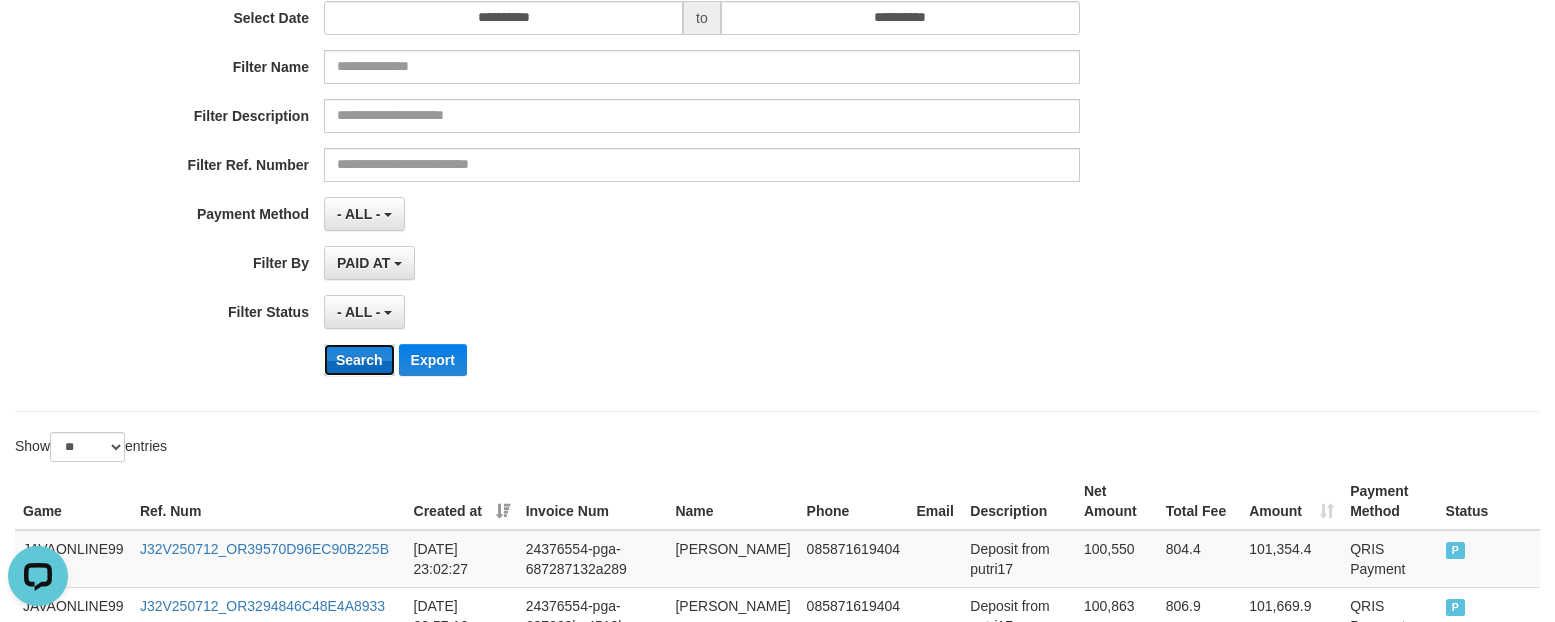 click on "Search" at bounding box center (359, 360) 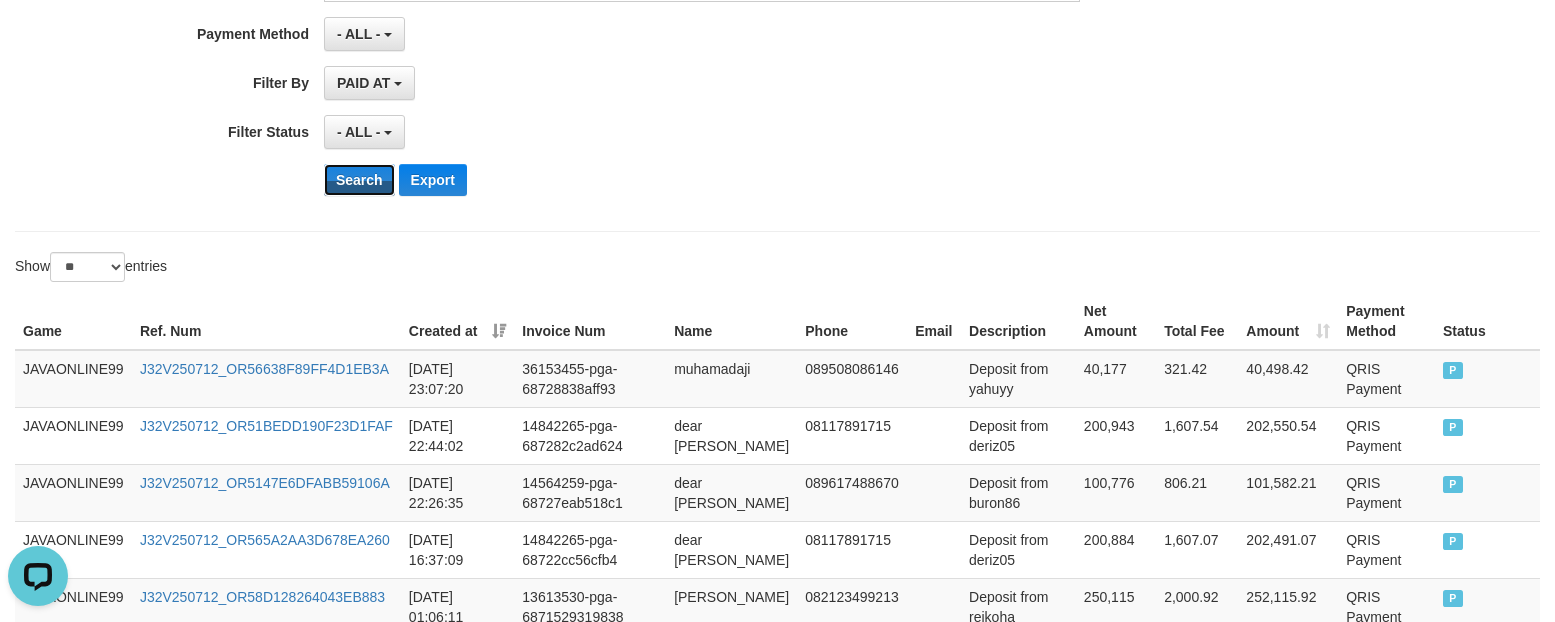 scroll, scrollTop: 500, scrollLeft: 0, axis: vertical 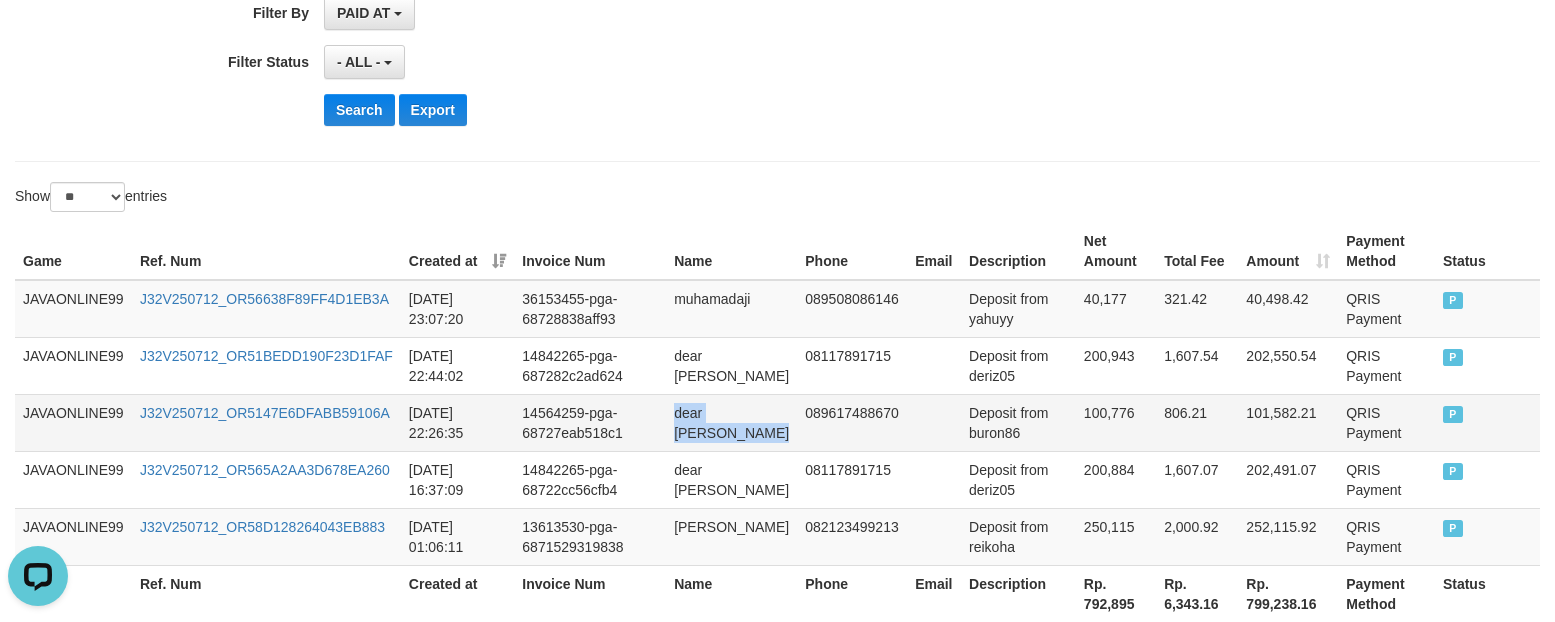 drag, startPoint x: 682, startPoint y: 412, endPoint x: 745, endPoint y: 433, distance: 66.40783 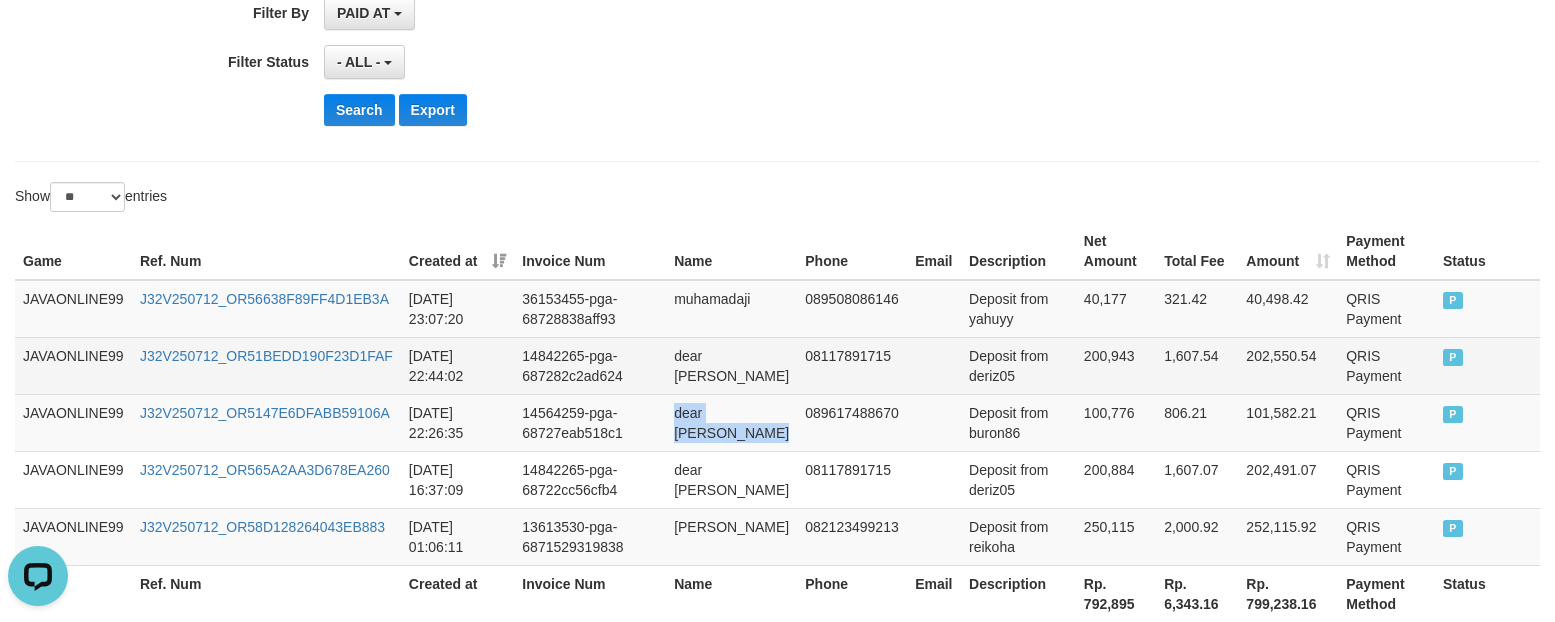 copy on "dear [PERSON_NAME]" 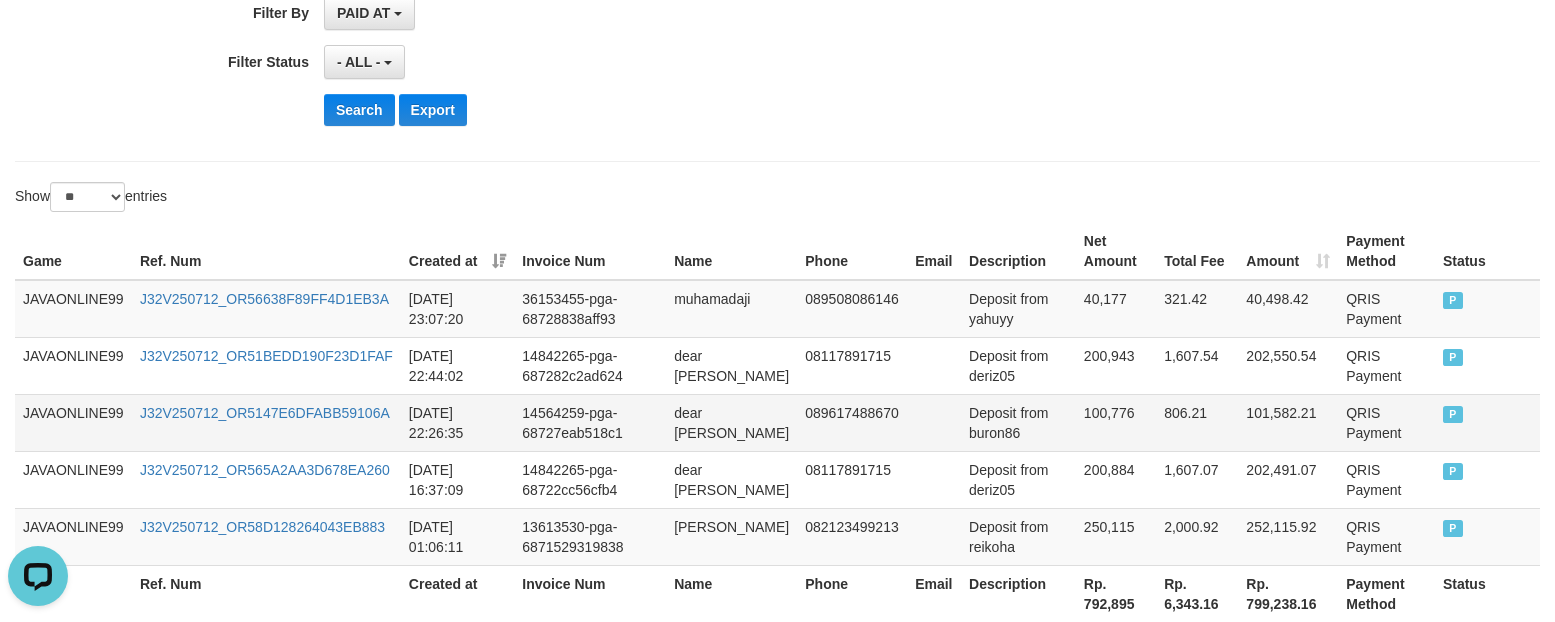 click on "Deposit from buron86" at bounding box center (1018, 422) 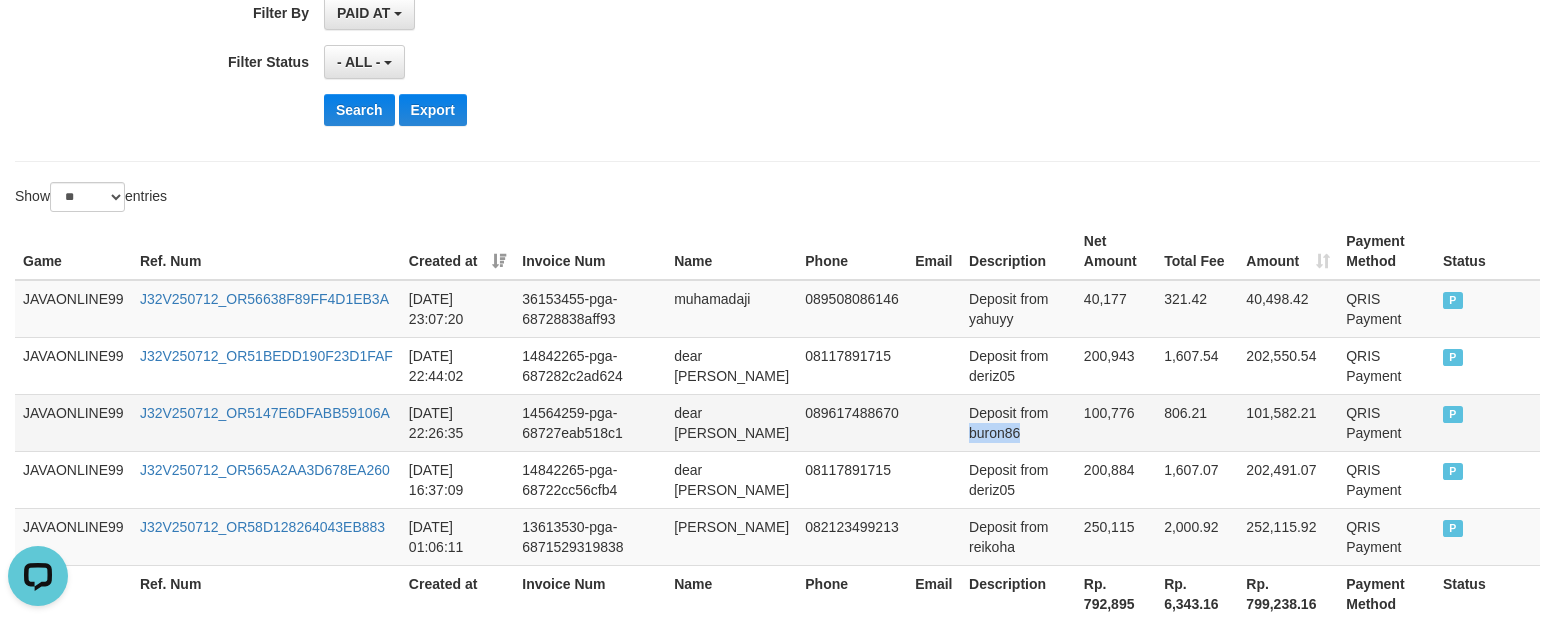 click on "Deposit from buron86" at bounding box center [1018, 422] 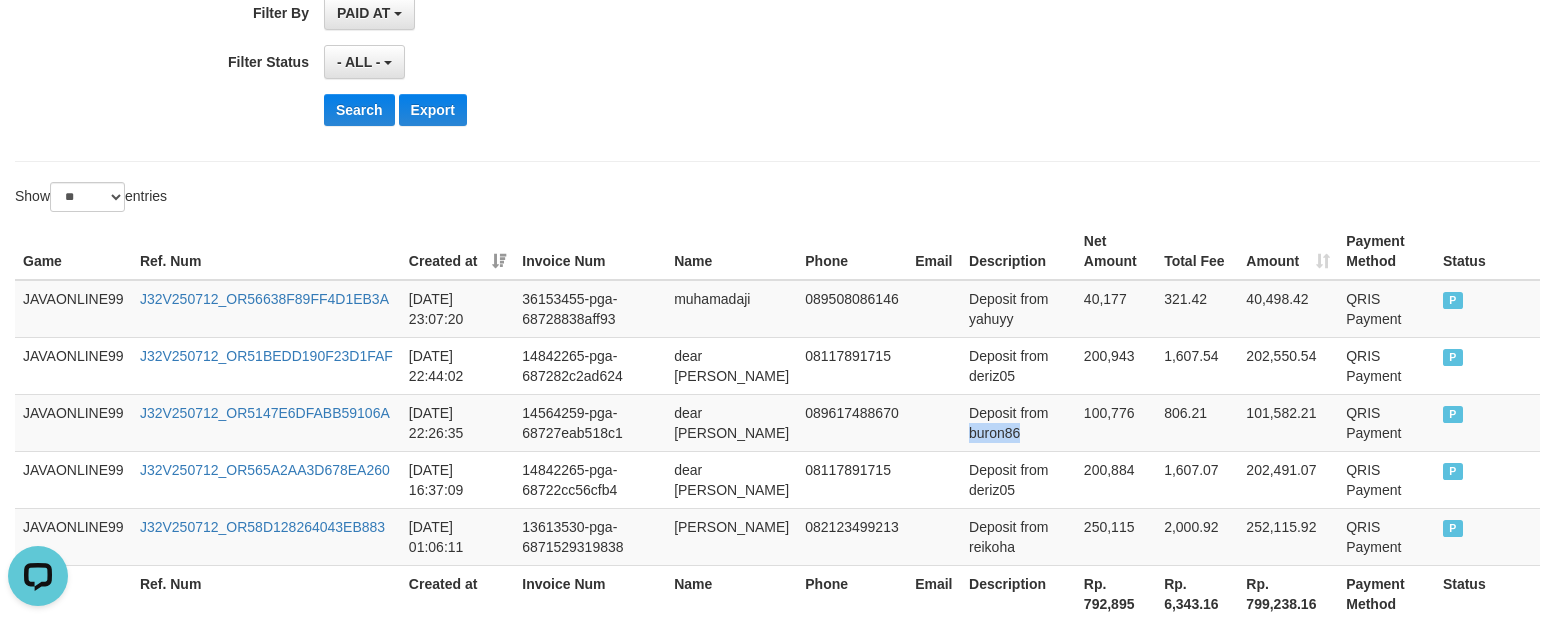 copy on "buron86" 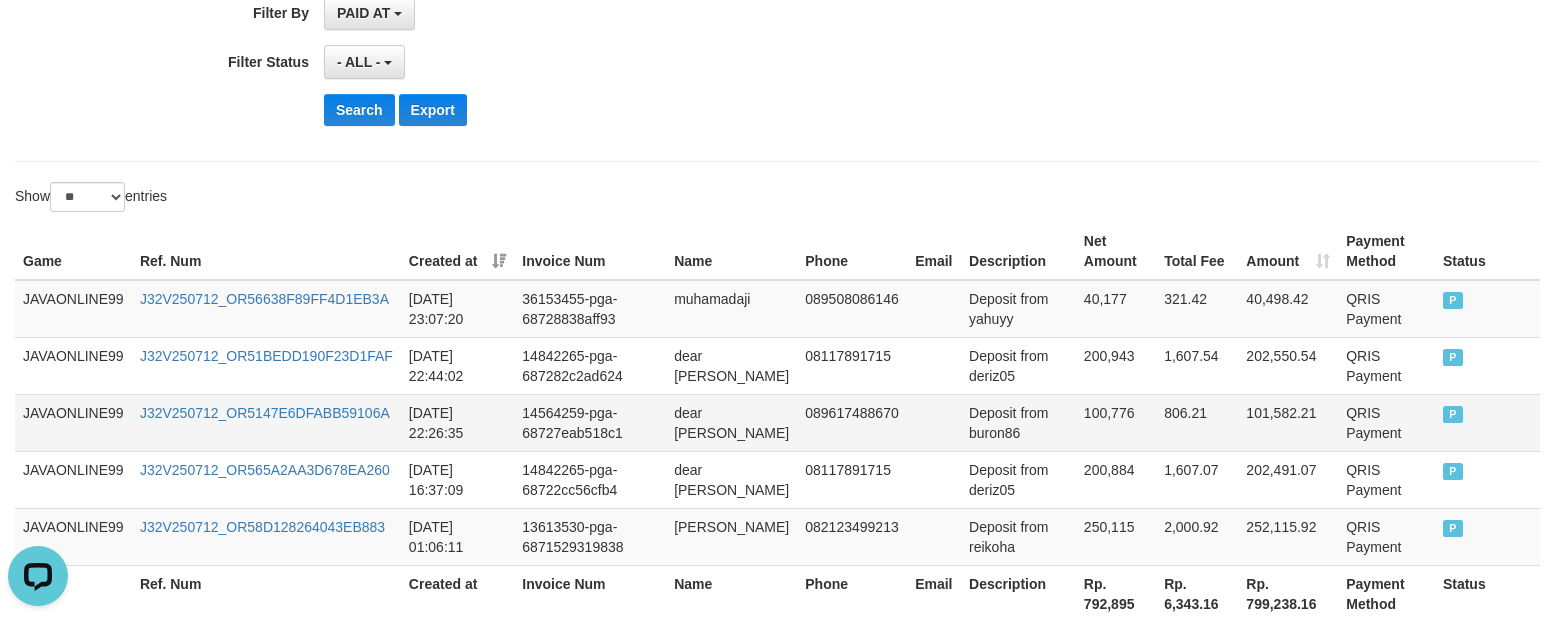 click on "100,776" at bounding box center (1116, 422) 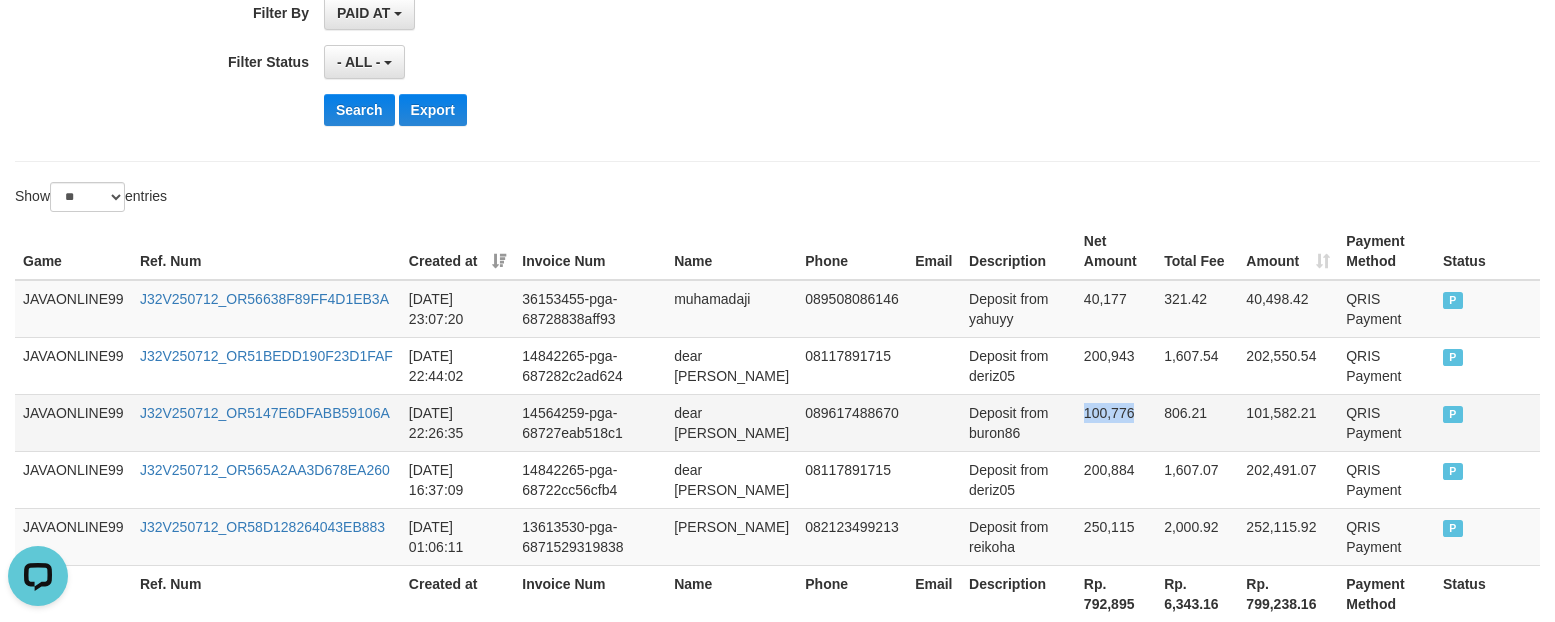 click on "100,776" at bounding box center [1116, 422] 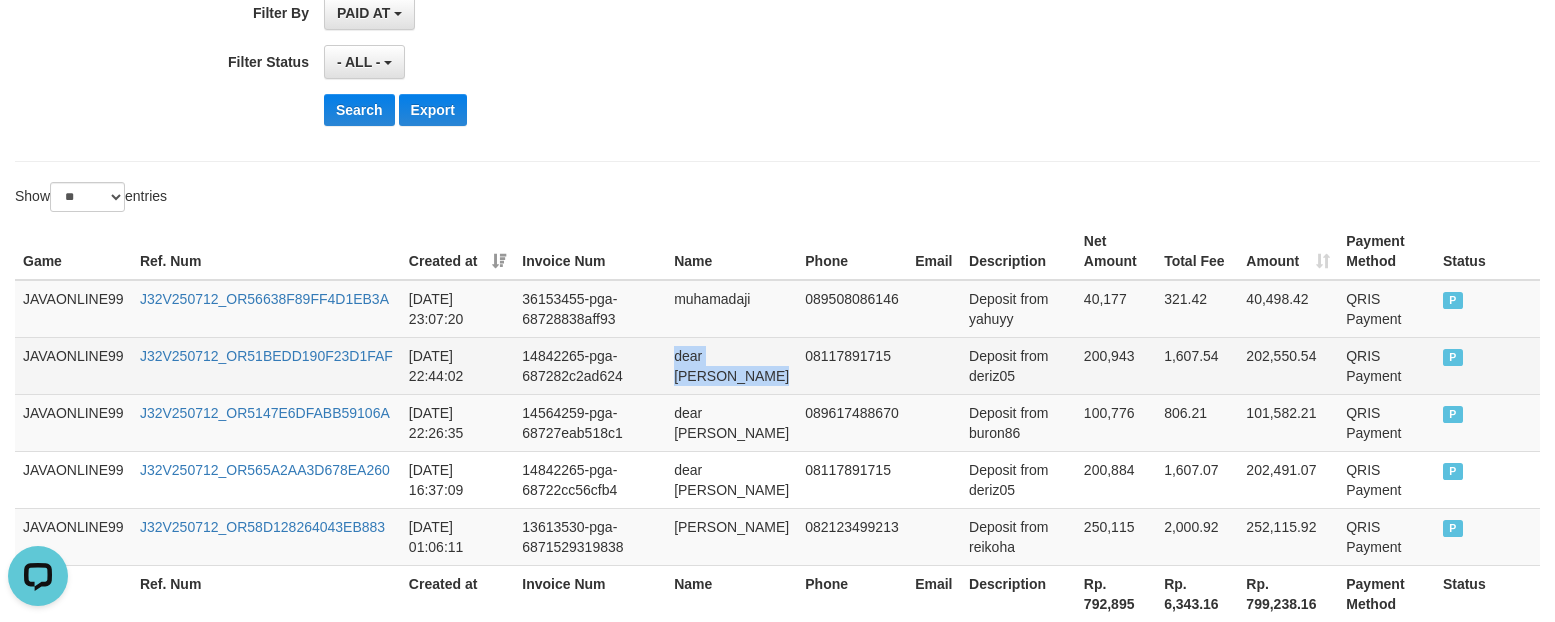 drag, startPoint x: 683, startPoint y: 361, endPoint x: 745, endPoint y: 382, distance: 65.459915 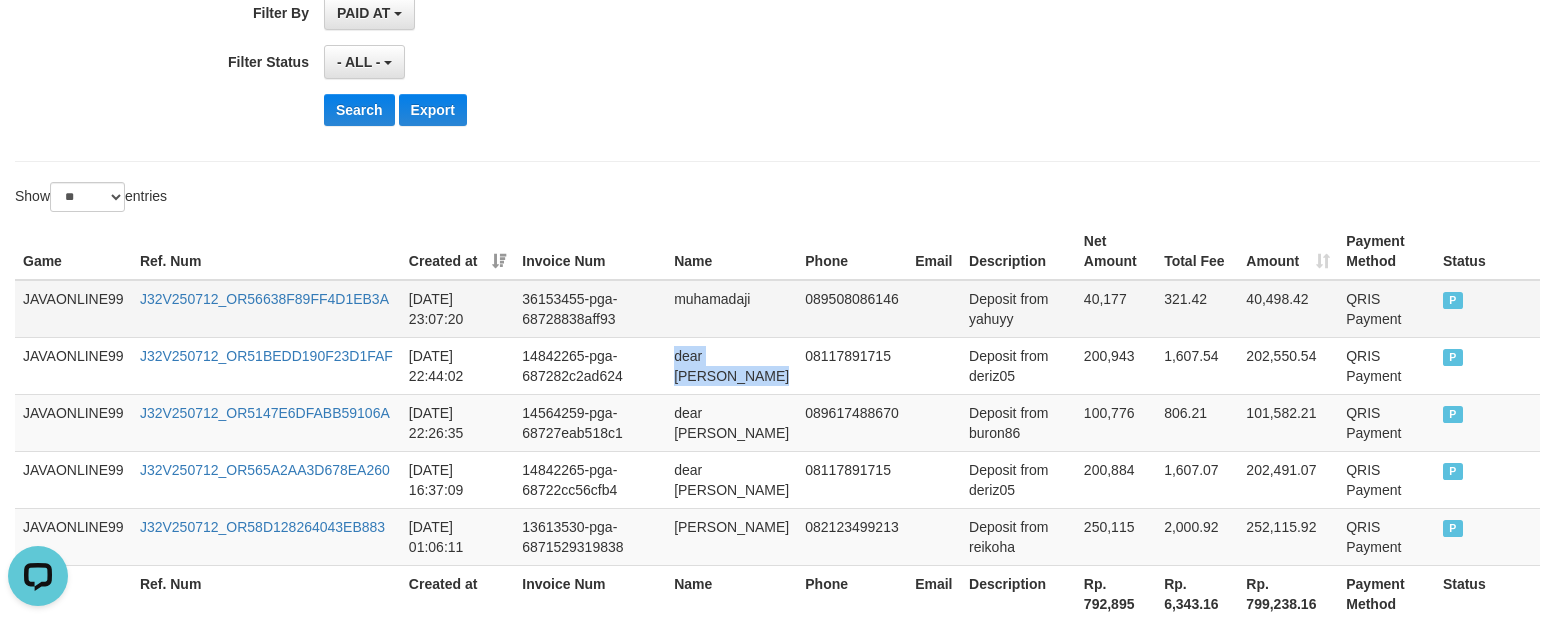 copy on "dear [PERSON_NAME]" 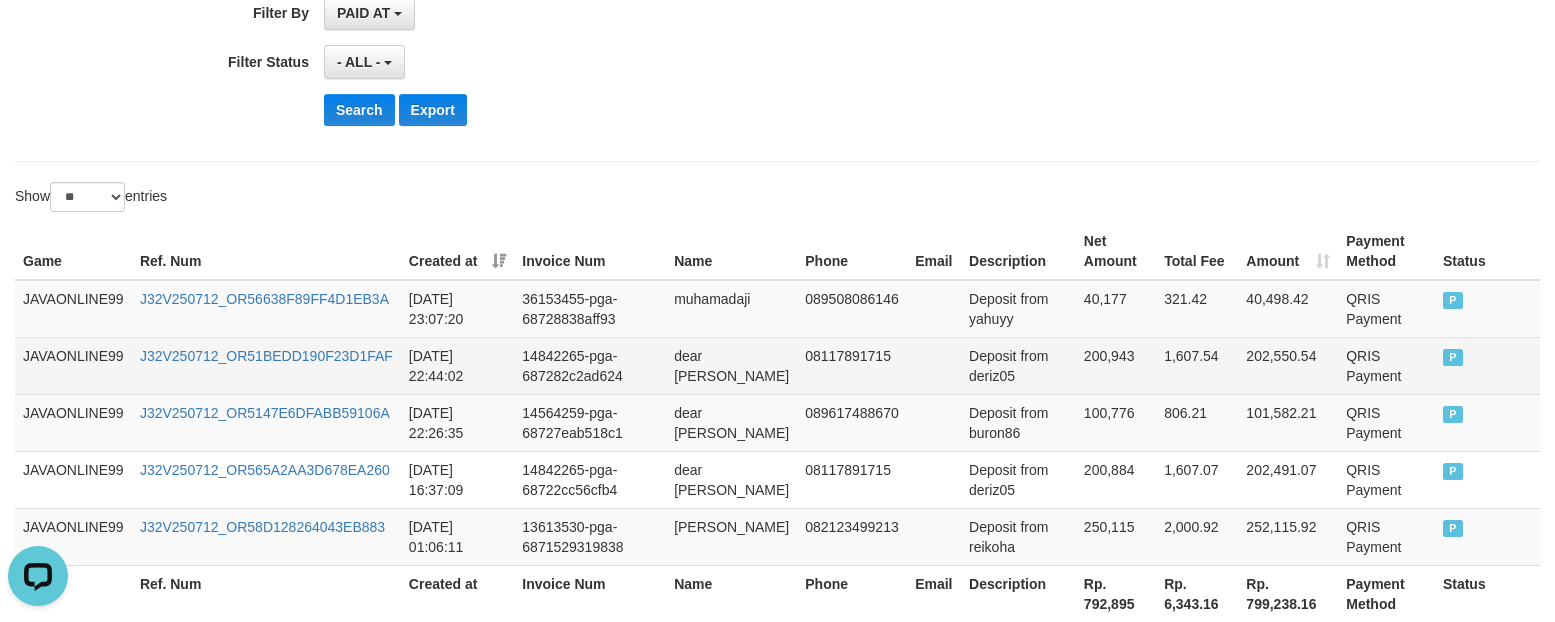 click on "Deposit from deriz05" at bounding box center (1018, 365) 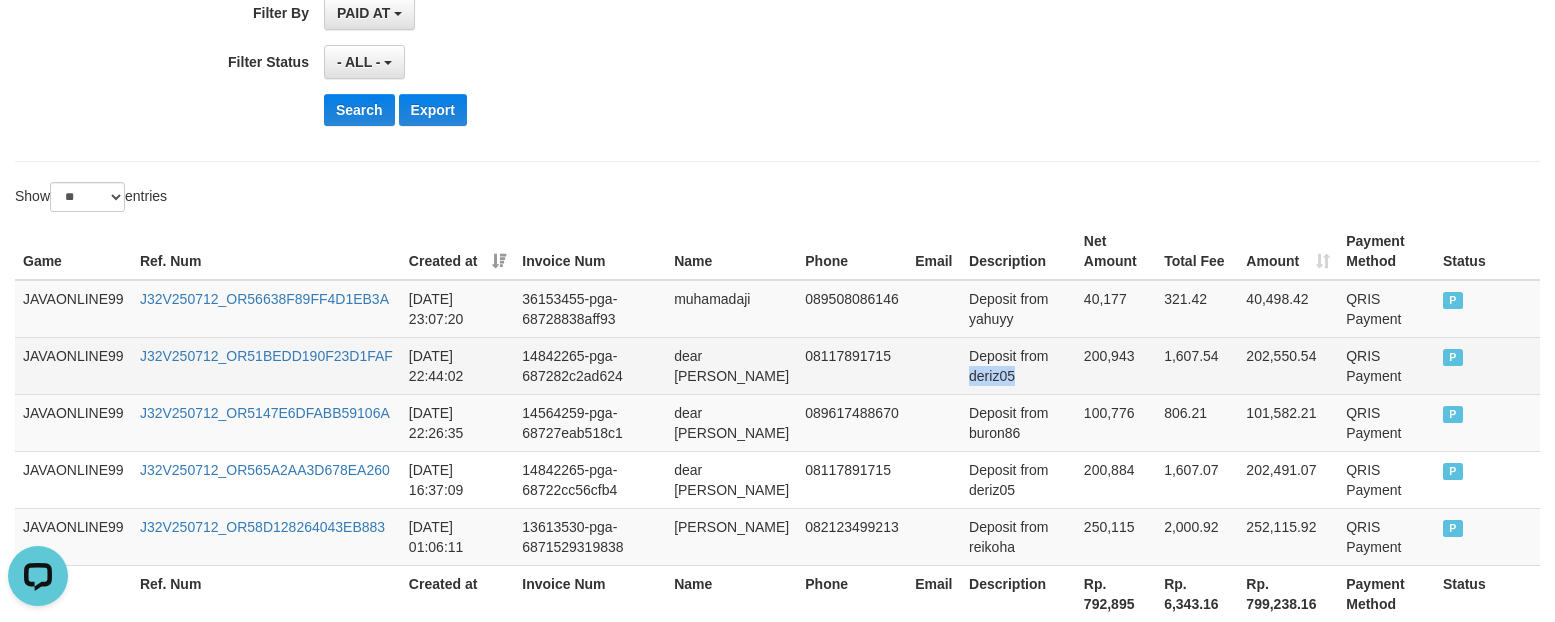 click on "Deposit from deriz05" at bounding box center [1018, 365] 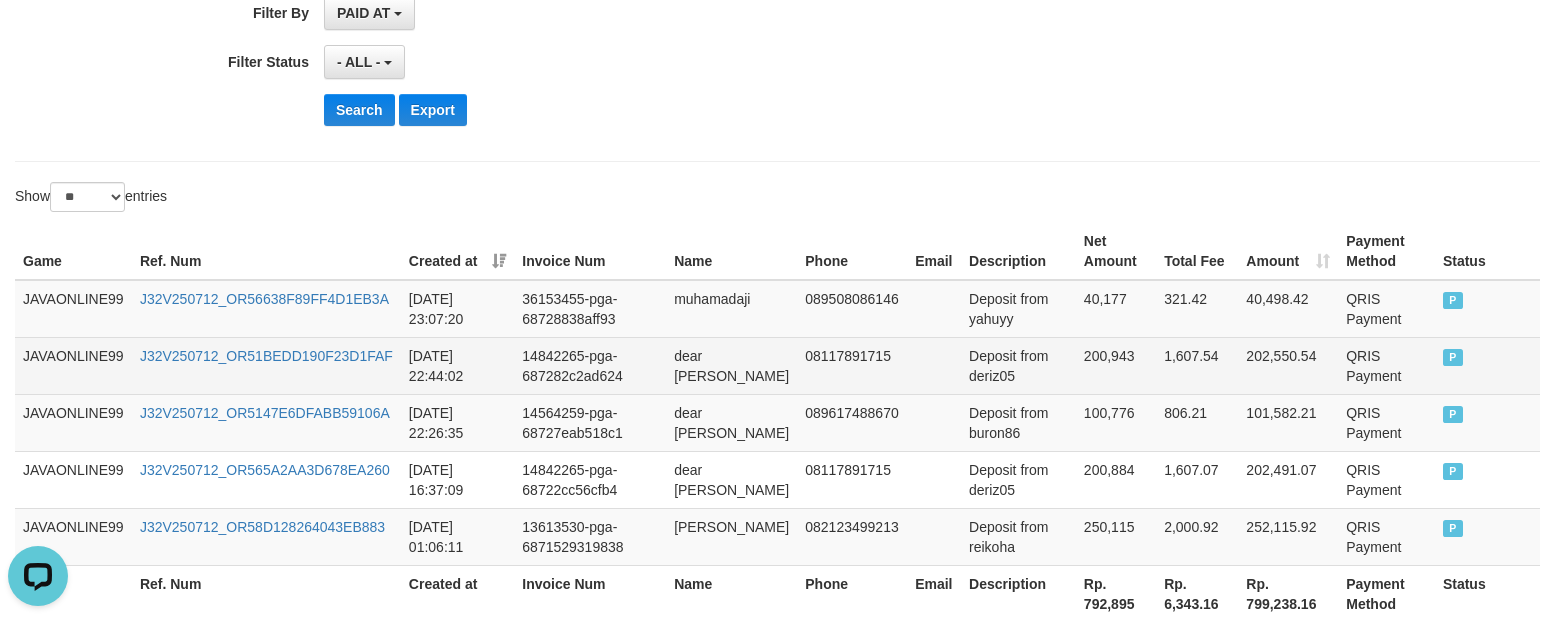 click on "200,943" at bounding box center [1116, 365] 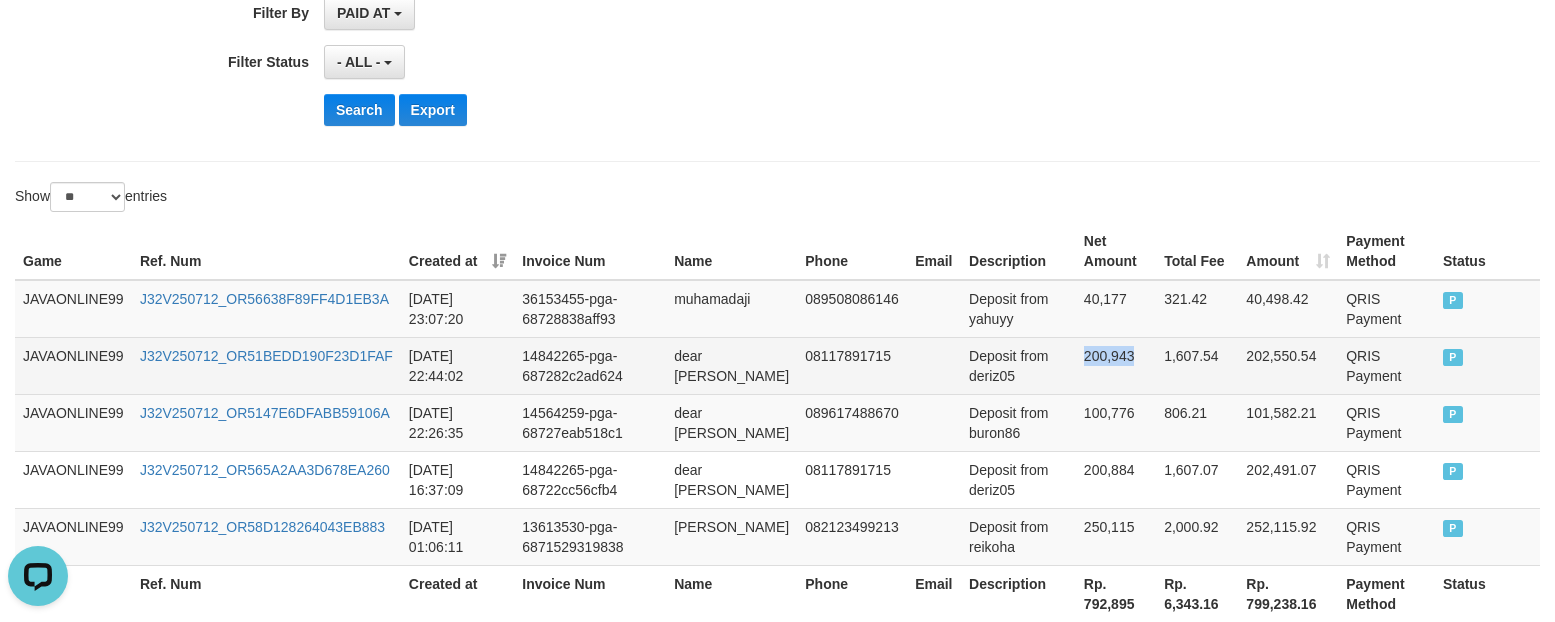 click on "200,943" at bounding box center [1116, 365] 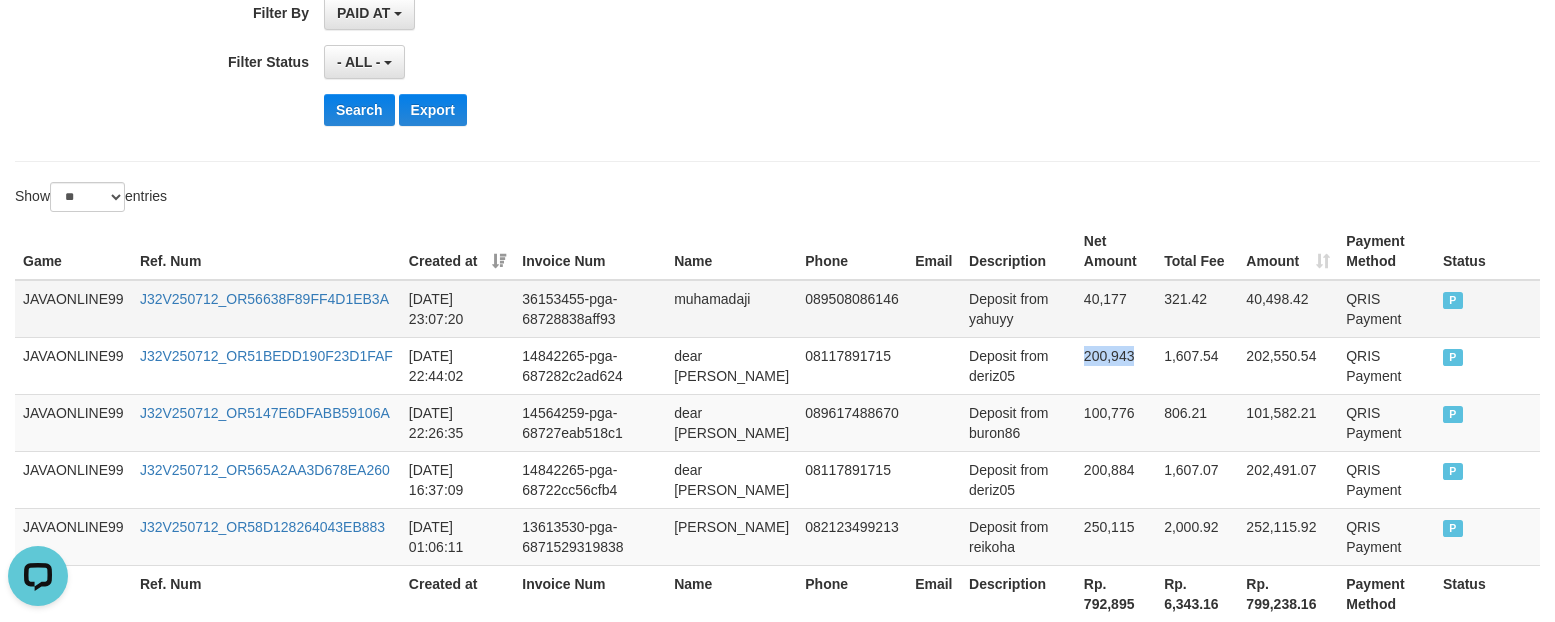 copy on "200,943" 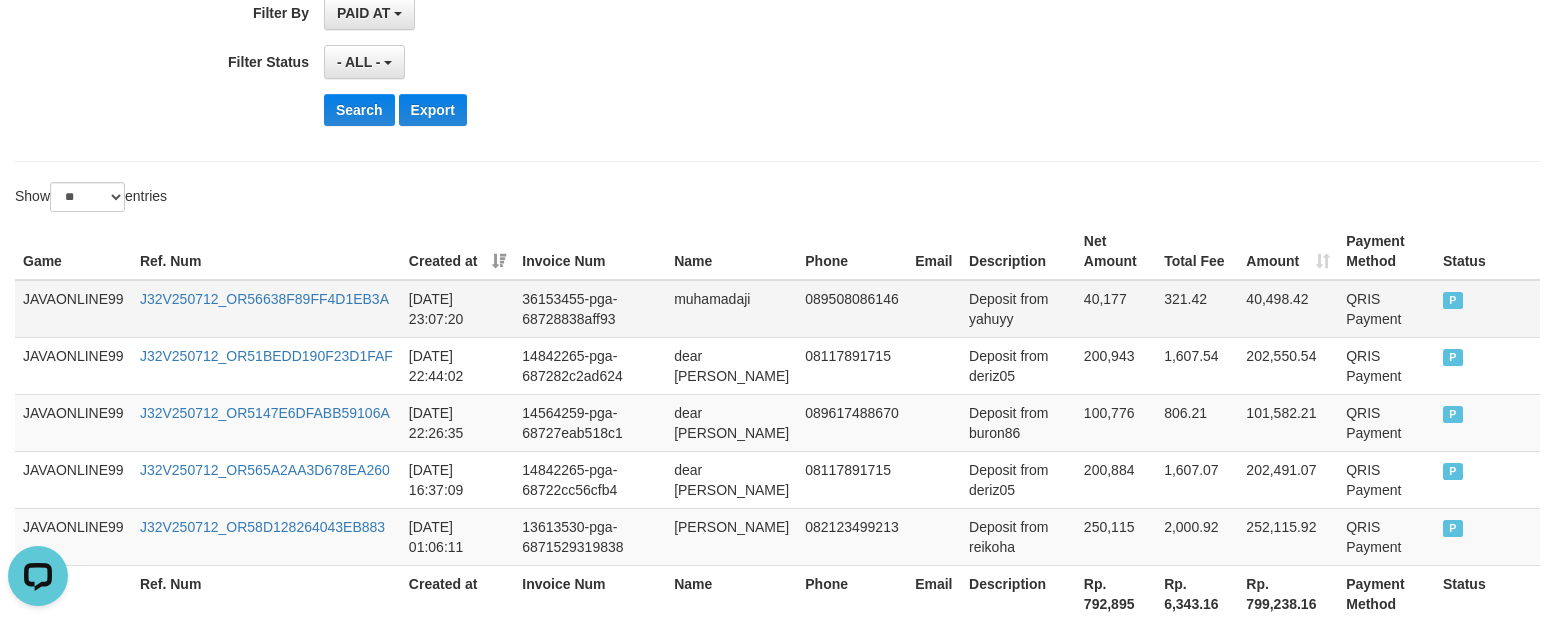 click on "muhamadaji" at bounding box center [731, 309] 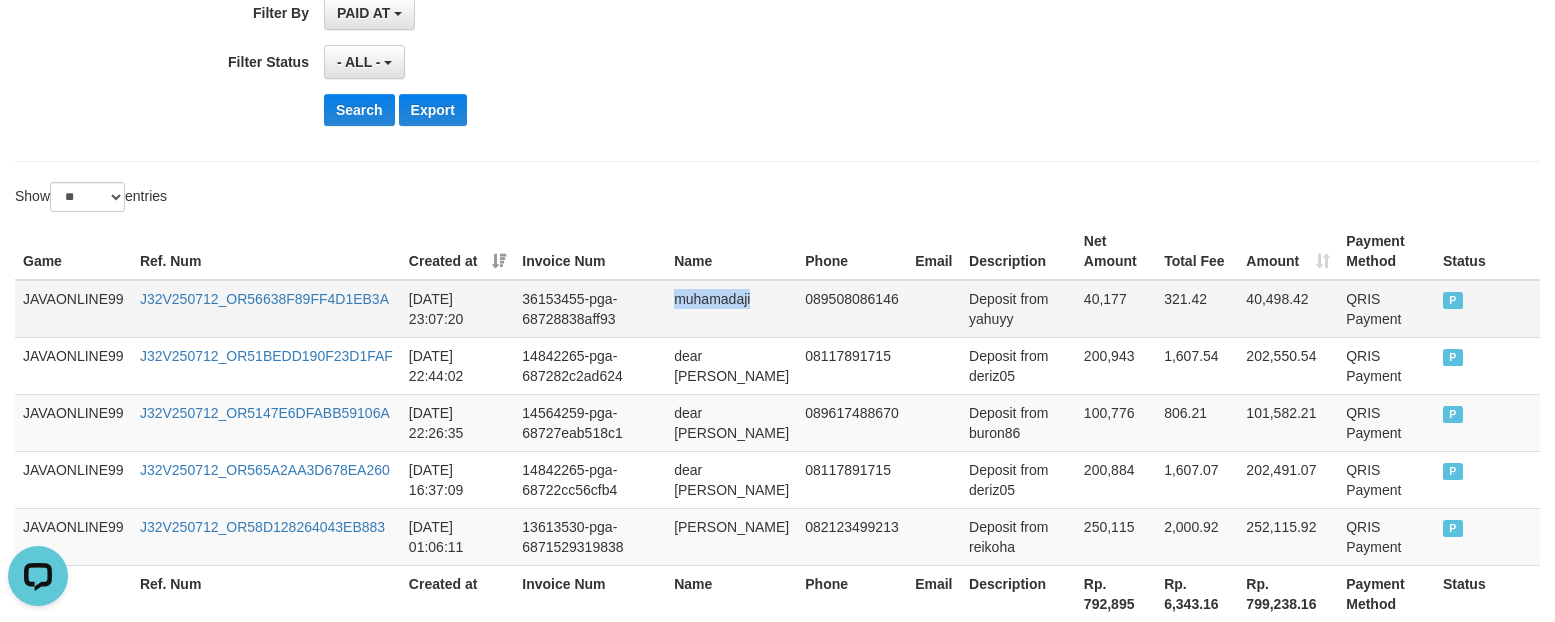 click on "muhamadaji" at bounding box center (731, 309) 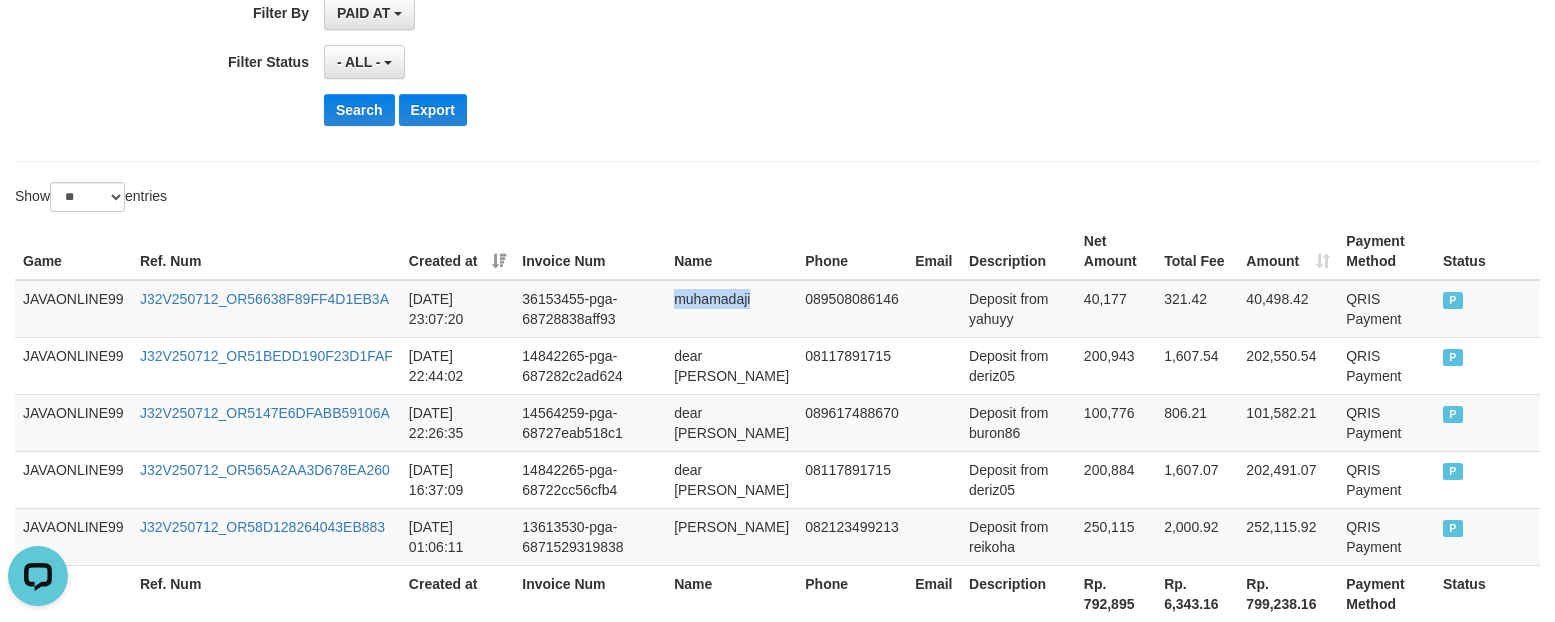 copy on "muhamadaji" 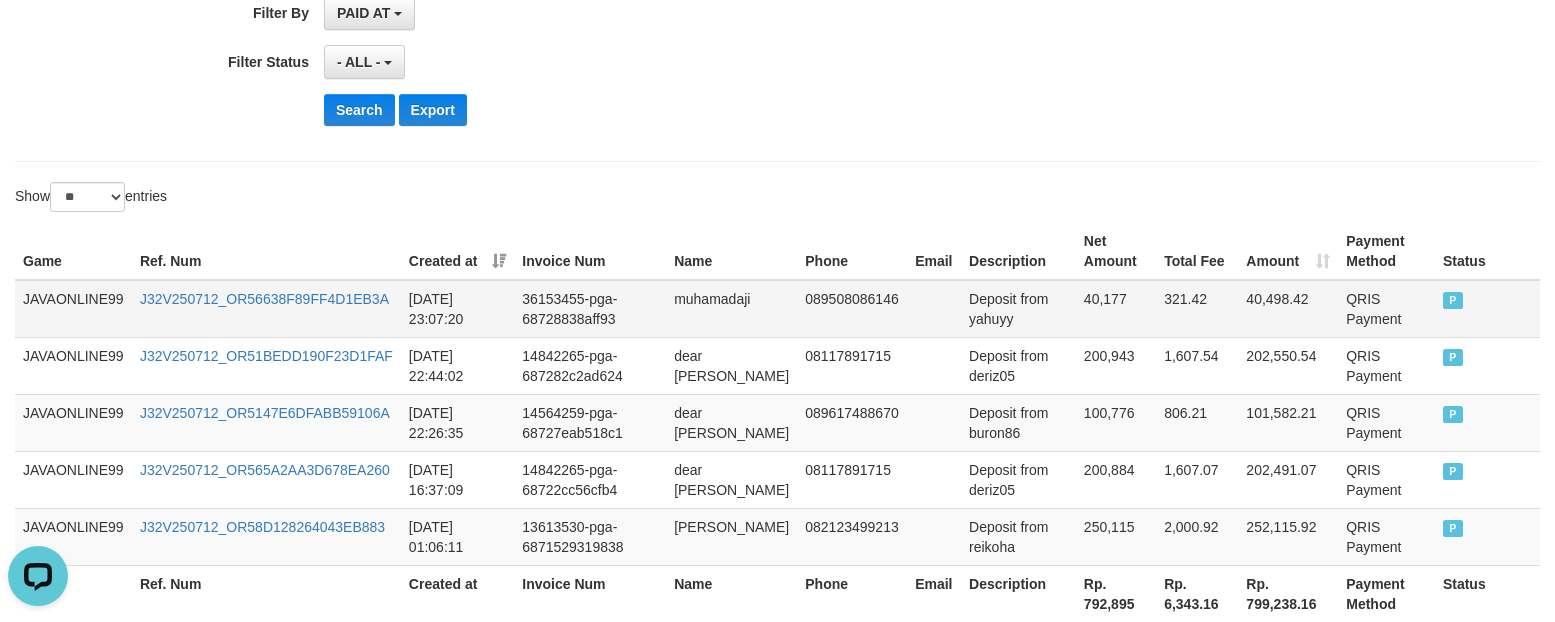 click on "Deposit from yahuyy" at bounding box center [1018, 309] 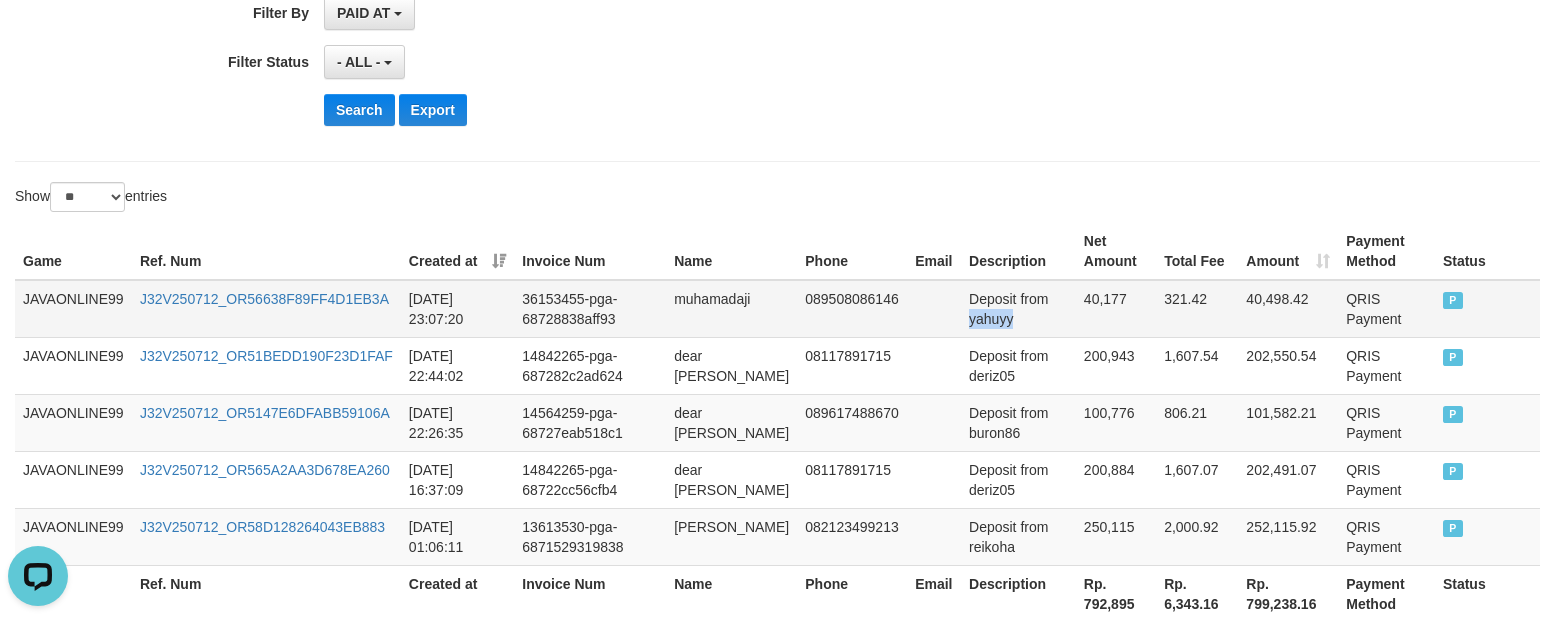 click on "Deposit from yahuyy" at bounding box center [1018, 309] 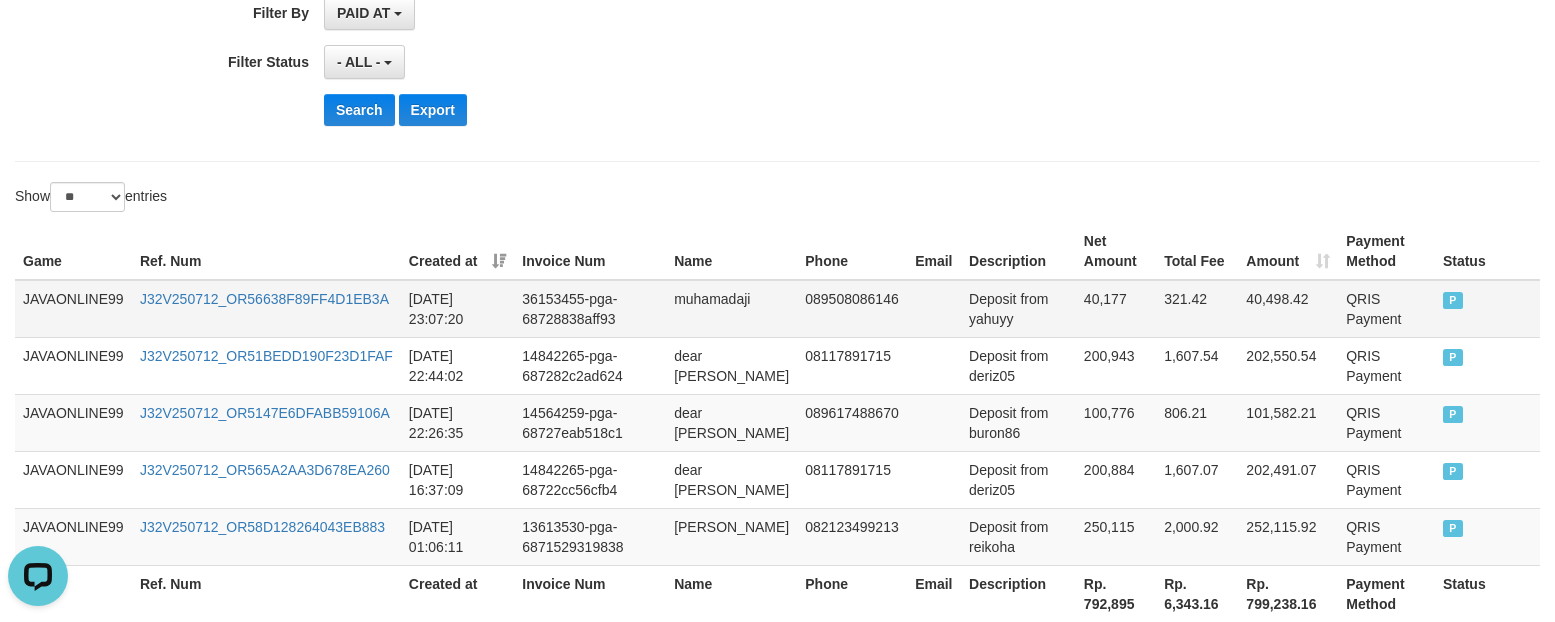 click on "40,177" at bounding box center (1116, 309) 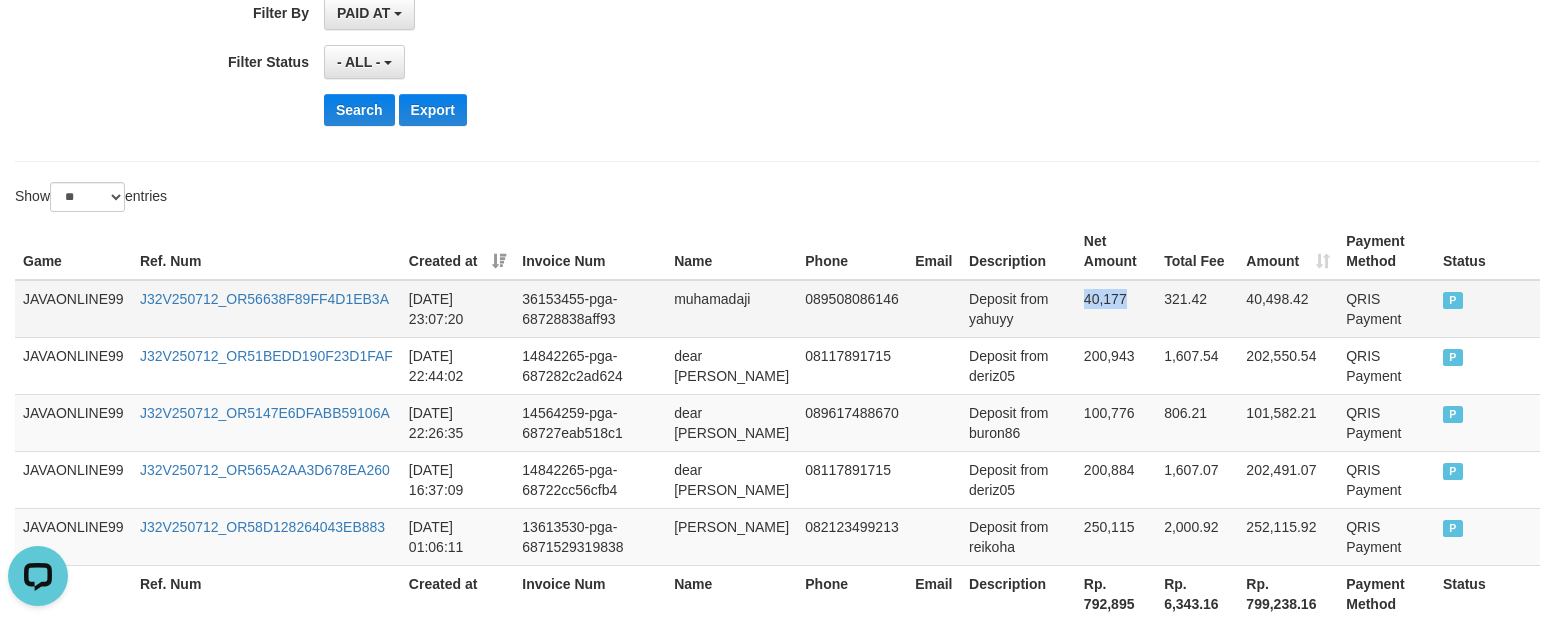 click on "40,177" at bounding box center (1116, 309) 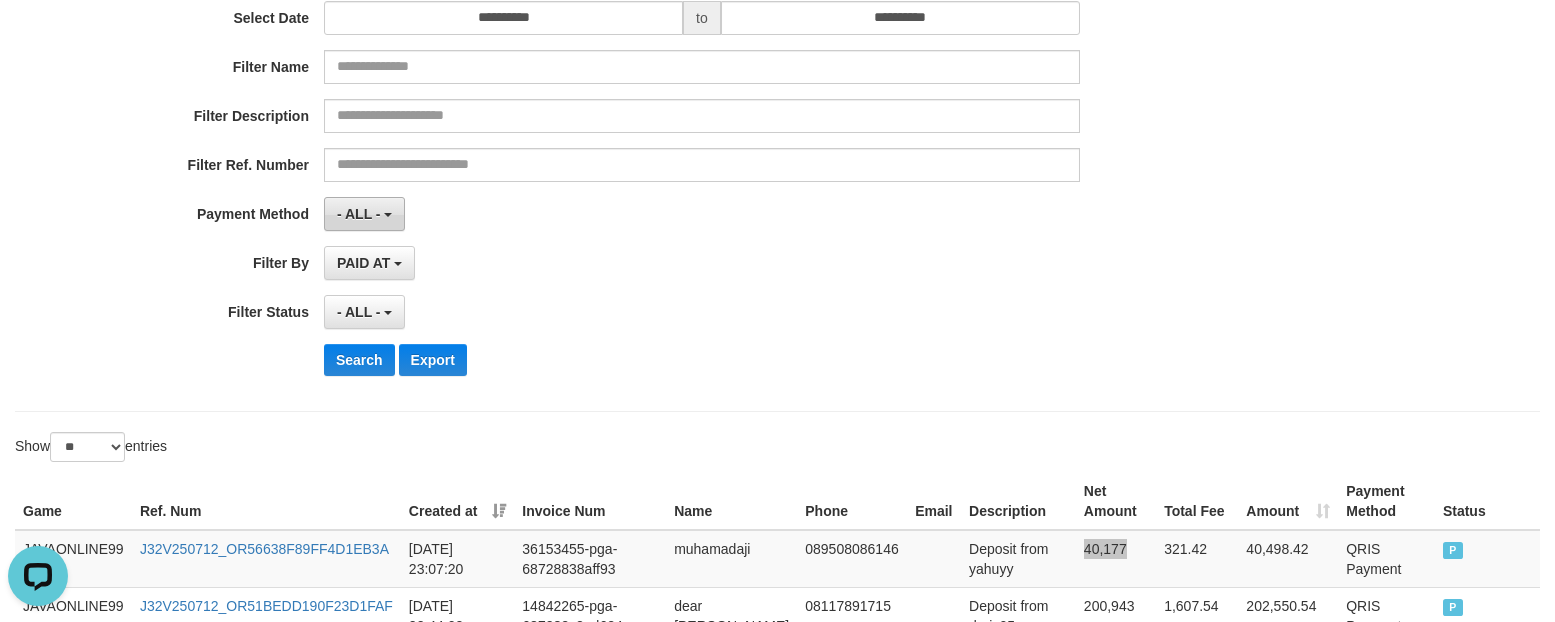 scroll, scrollTop: 125, scrollLeft: 0, axis: vertical 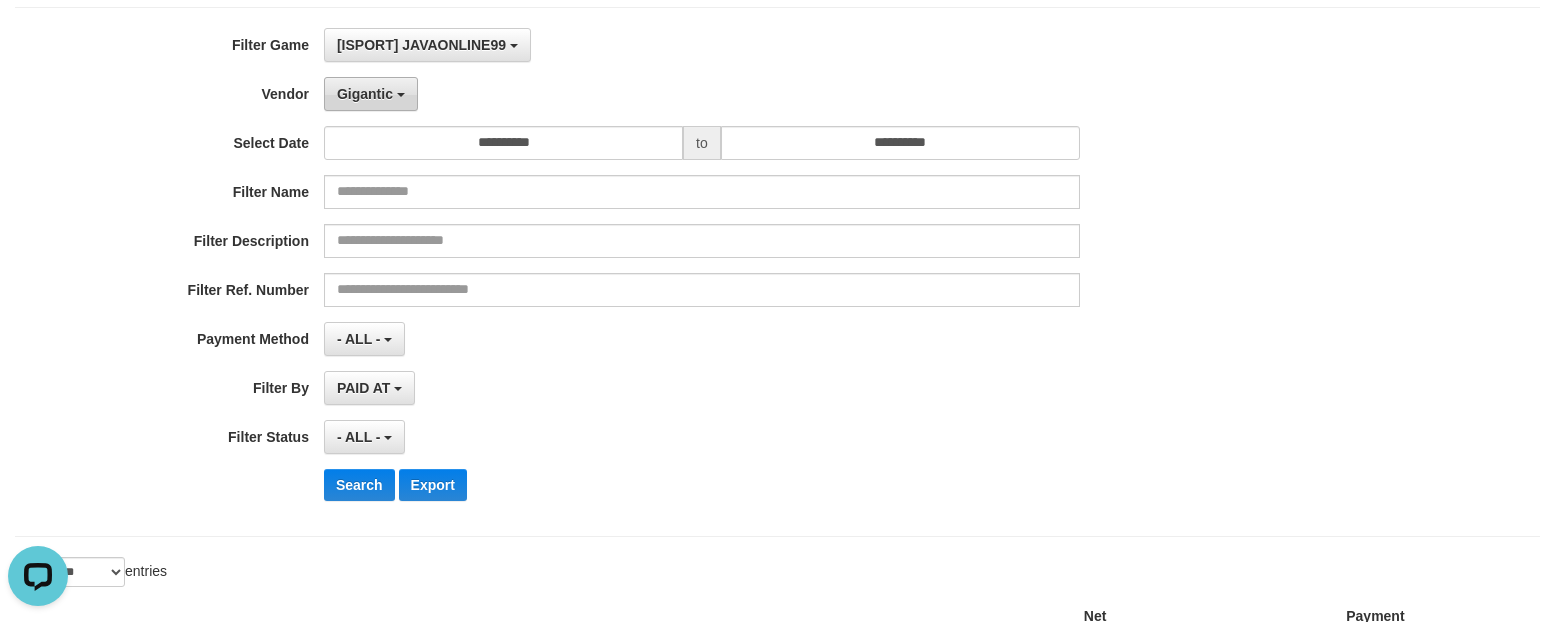 click on "Gigantic" at bounding box center [365, 94] 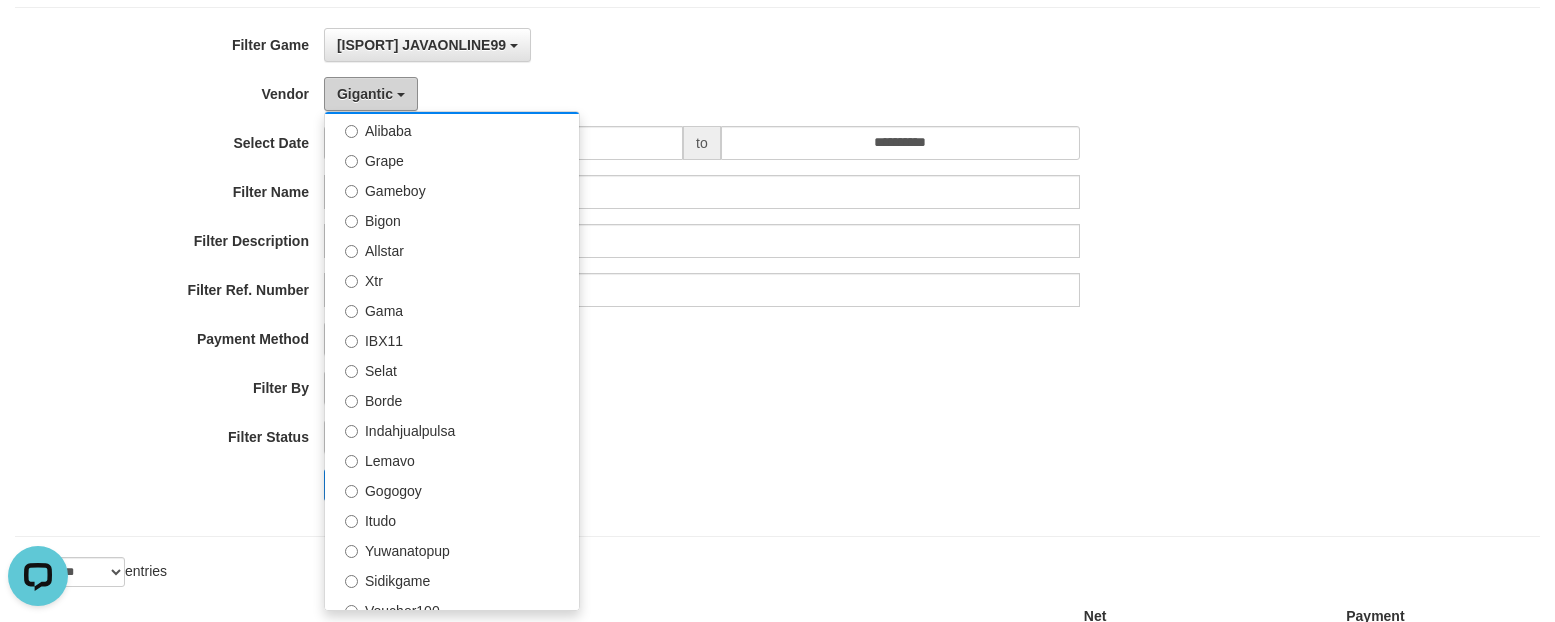 scroll, scrollTop: 375, scrollLeft: 0, axis: vertical 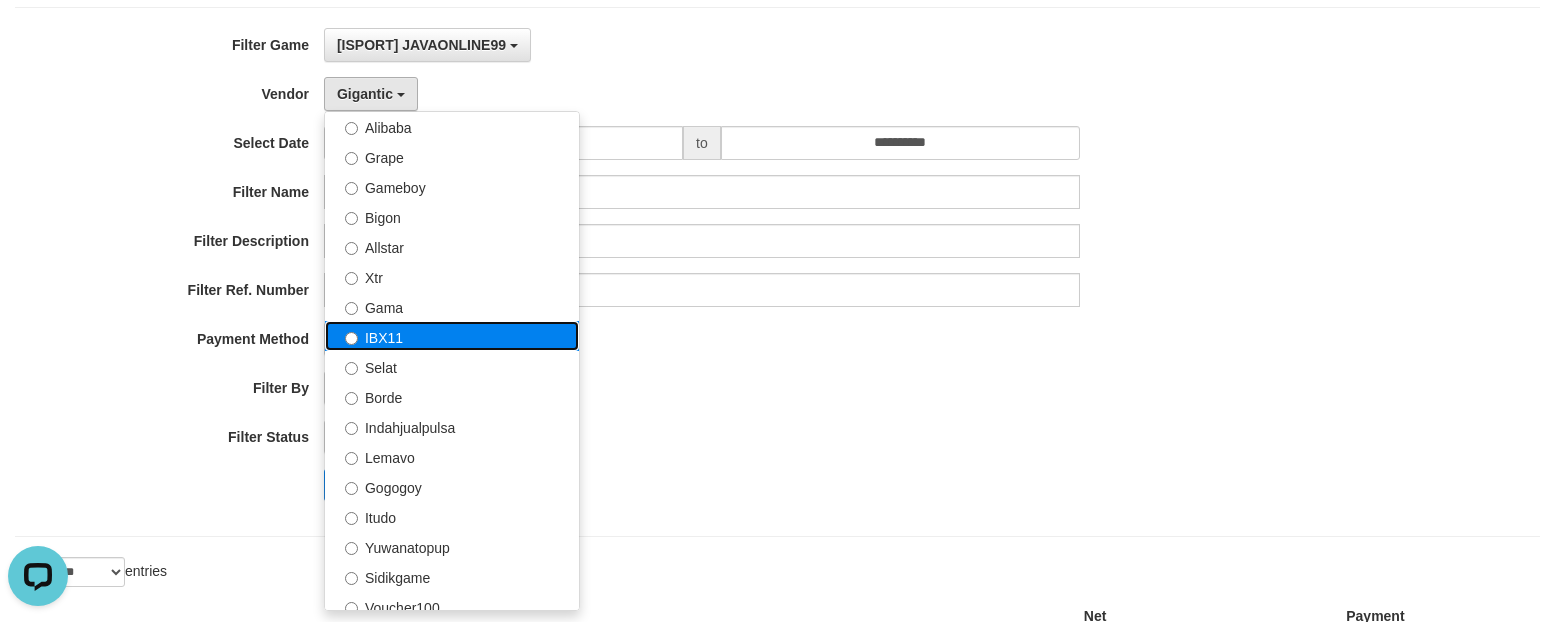 click on "IBX11" at bounding box center [452, 336] 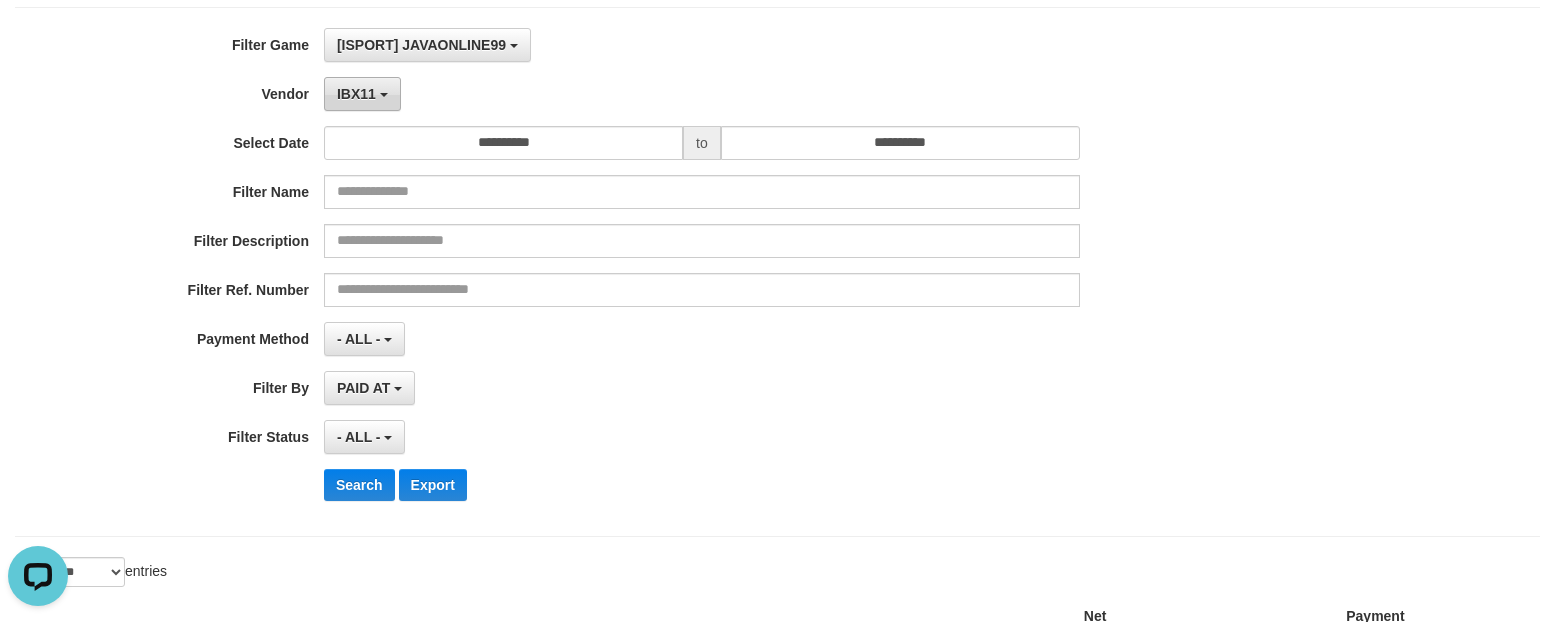 click on "IBX11" at bounding box center (356, 94) 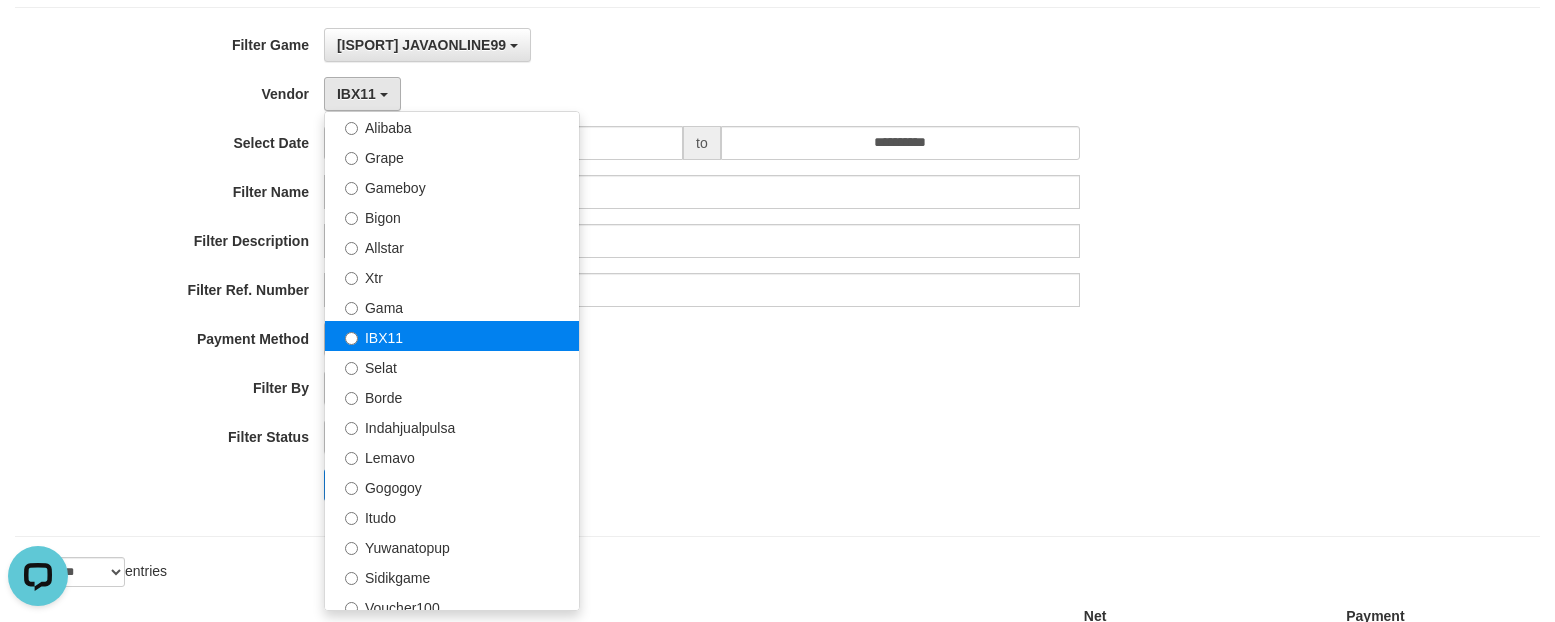 click on "IBX11" at bounding box center (452, 336) 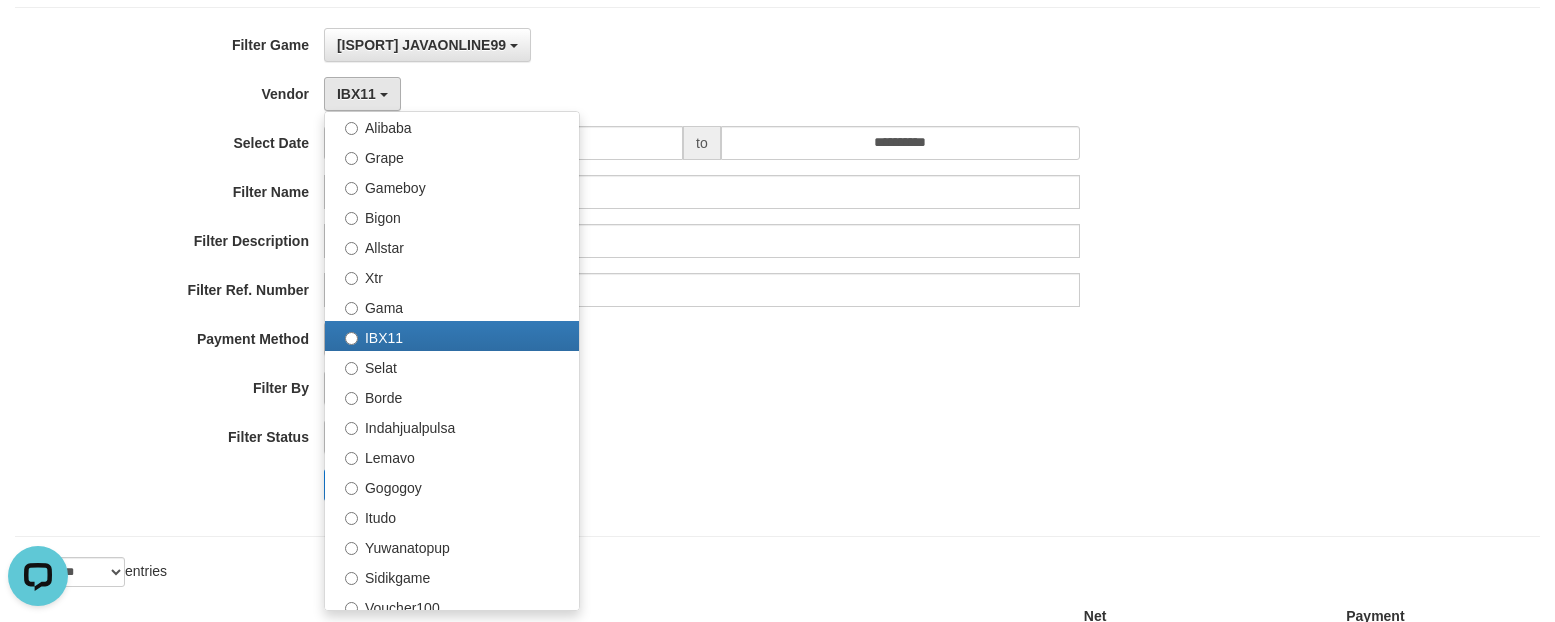 click on "**********" at bounding box center (648, 272) 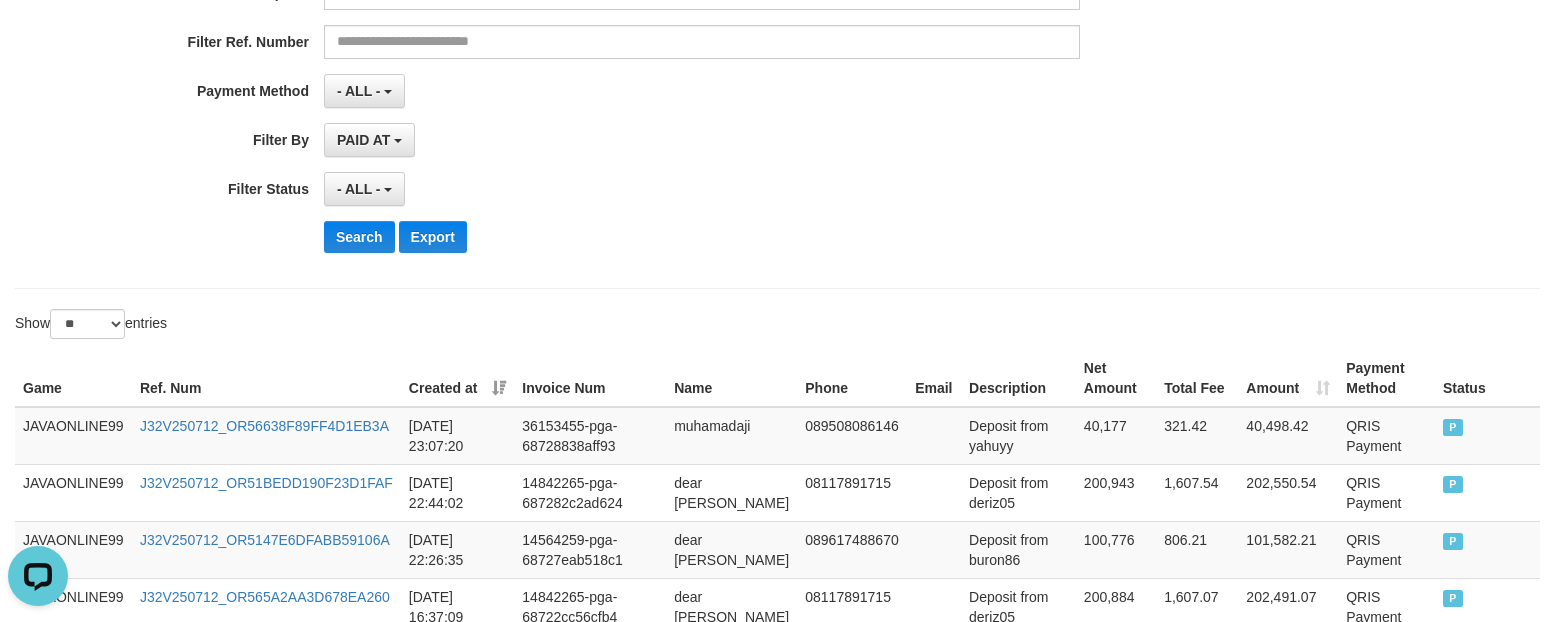scroll, scrollTop: 375, scrollLeft: 0, axis: vertical 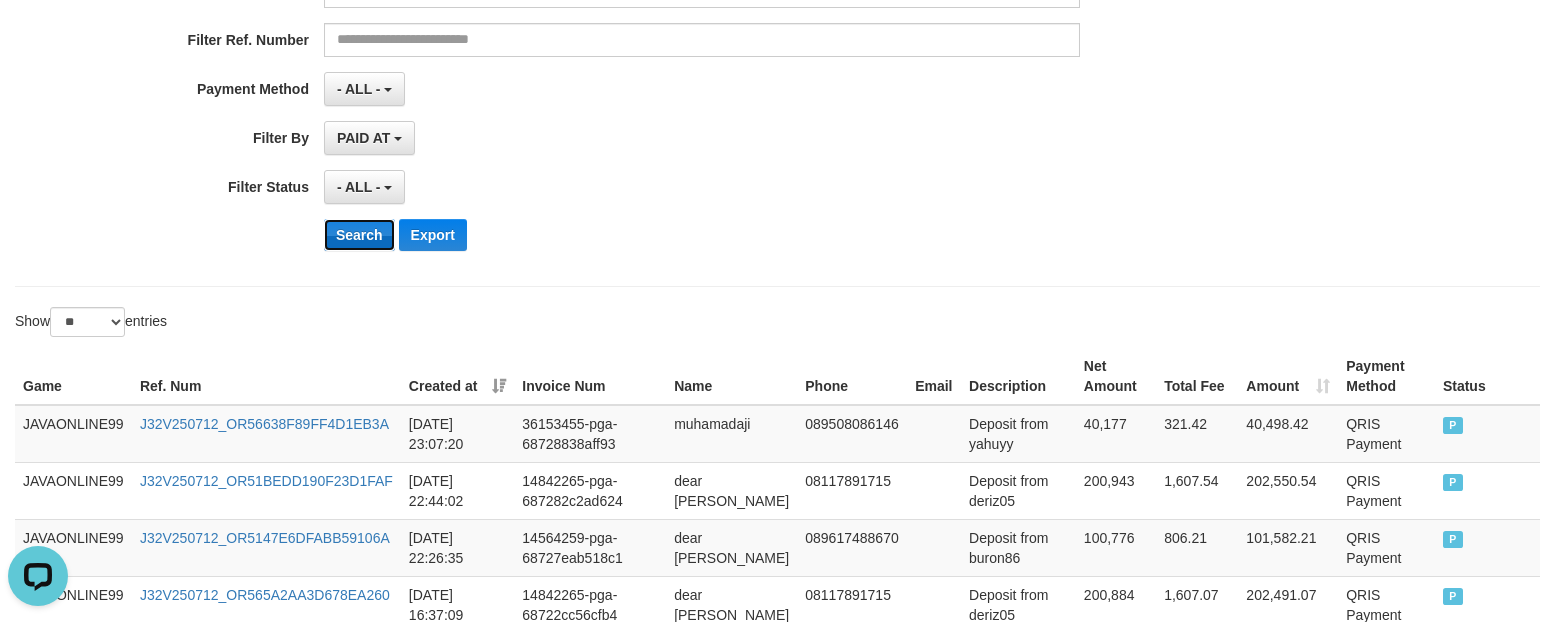 click on "Search" at bounding box center (359, 235) 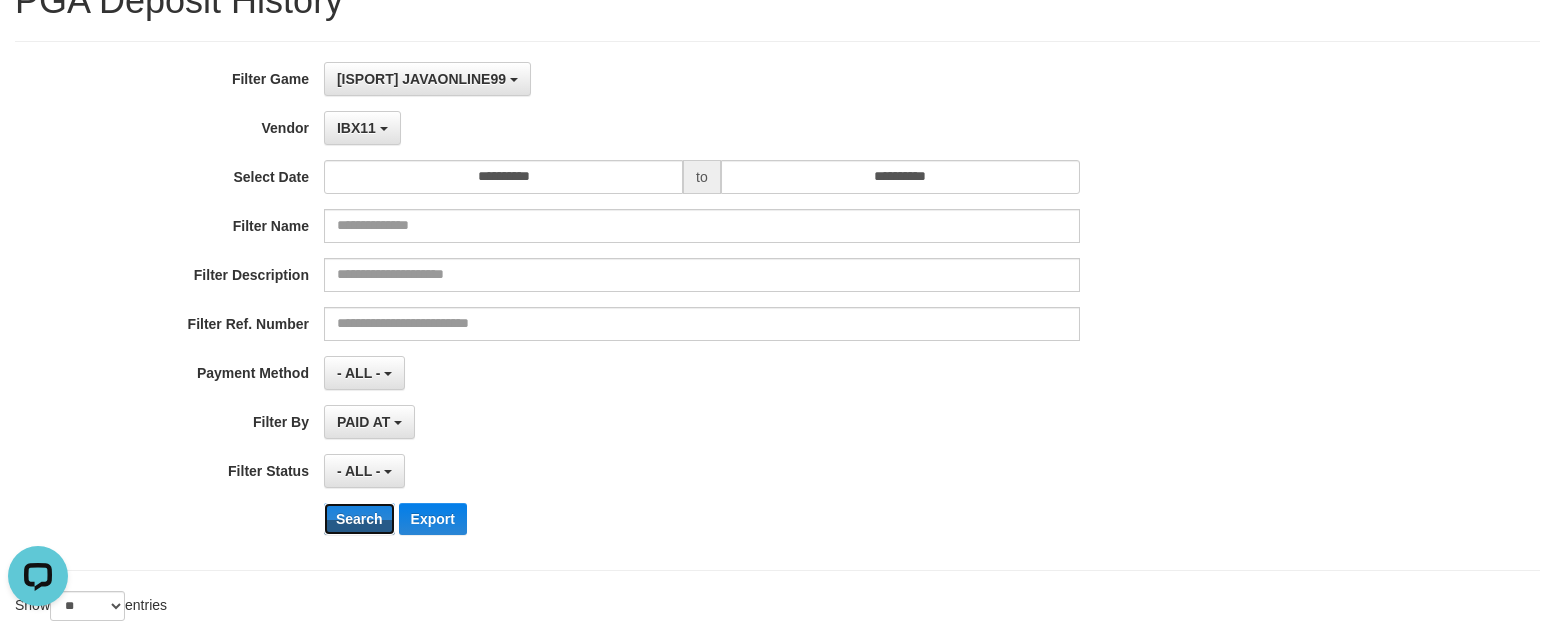 scroll, scrollTop: 0, scrollLeft: 0, axis: both 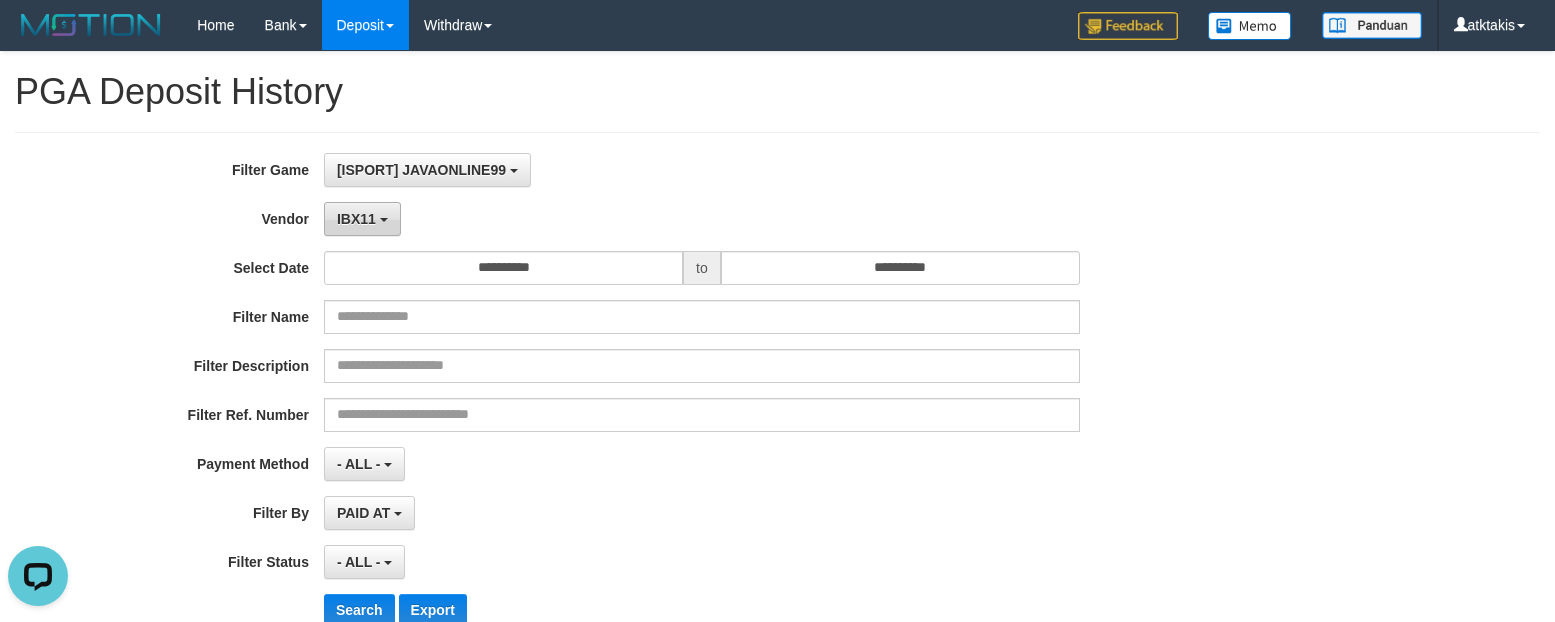 click on "IBX11" at bounding box center [362, 219] 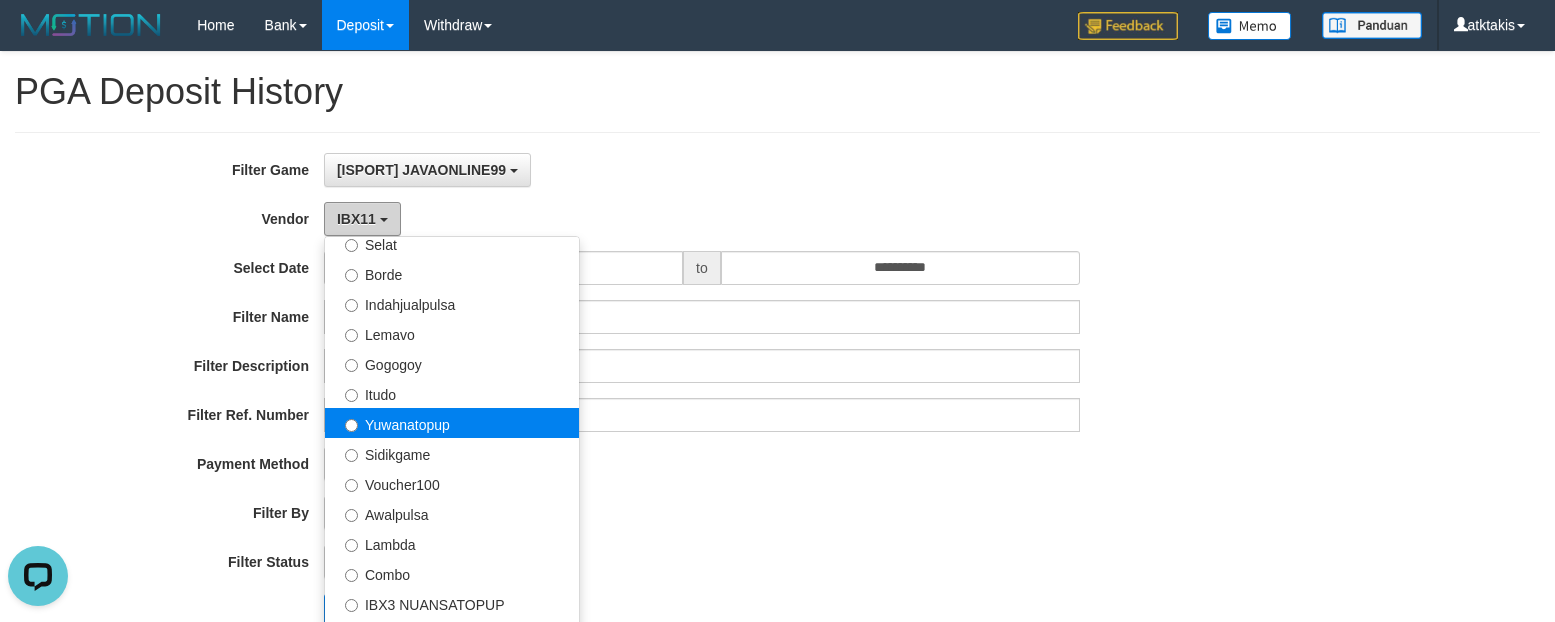 scroll, scrollTop: 625, scrollLeft: 0, axis: vertical 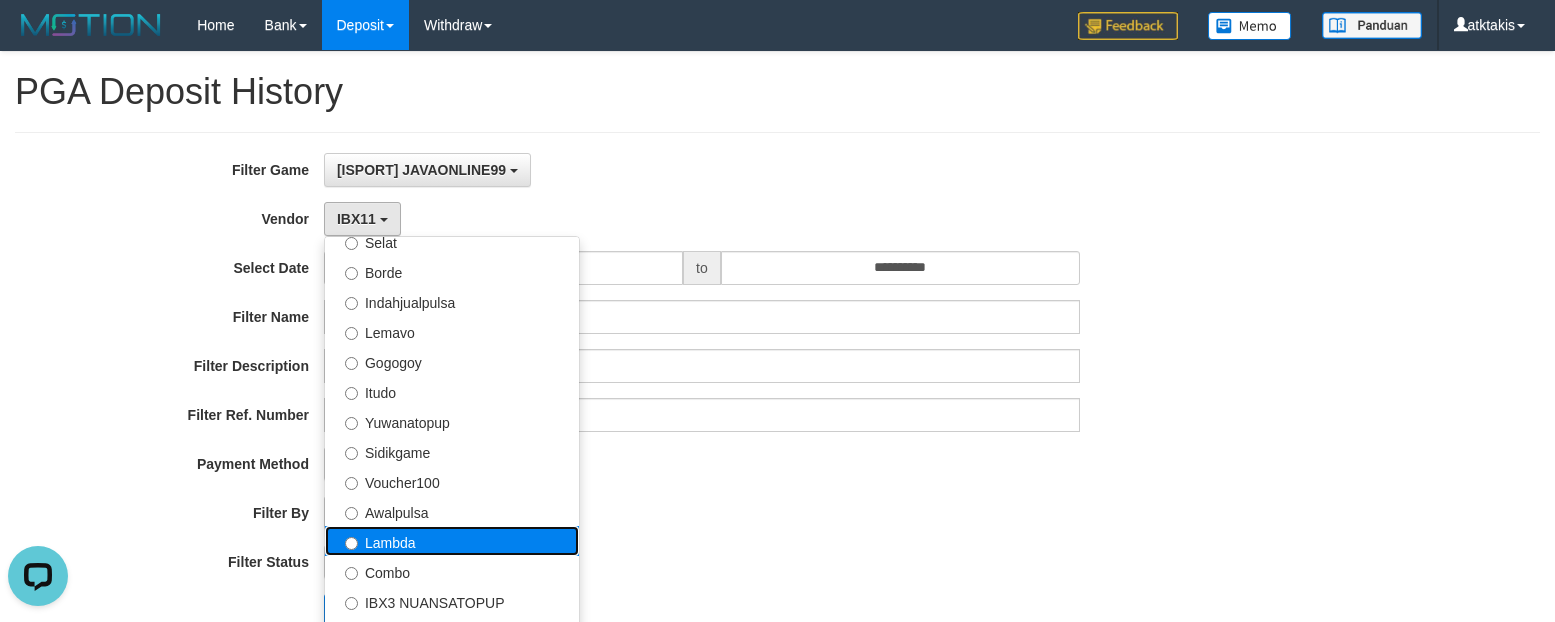 click on "Lambda" at bounding box center (452, 541) 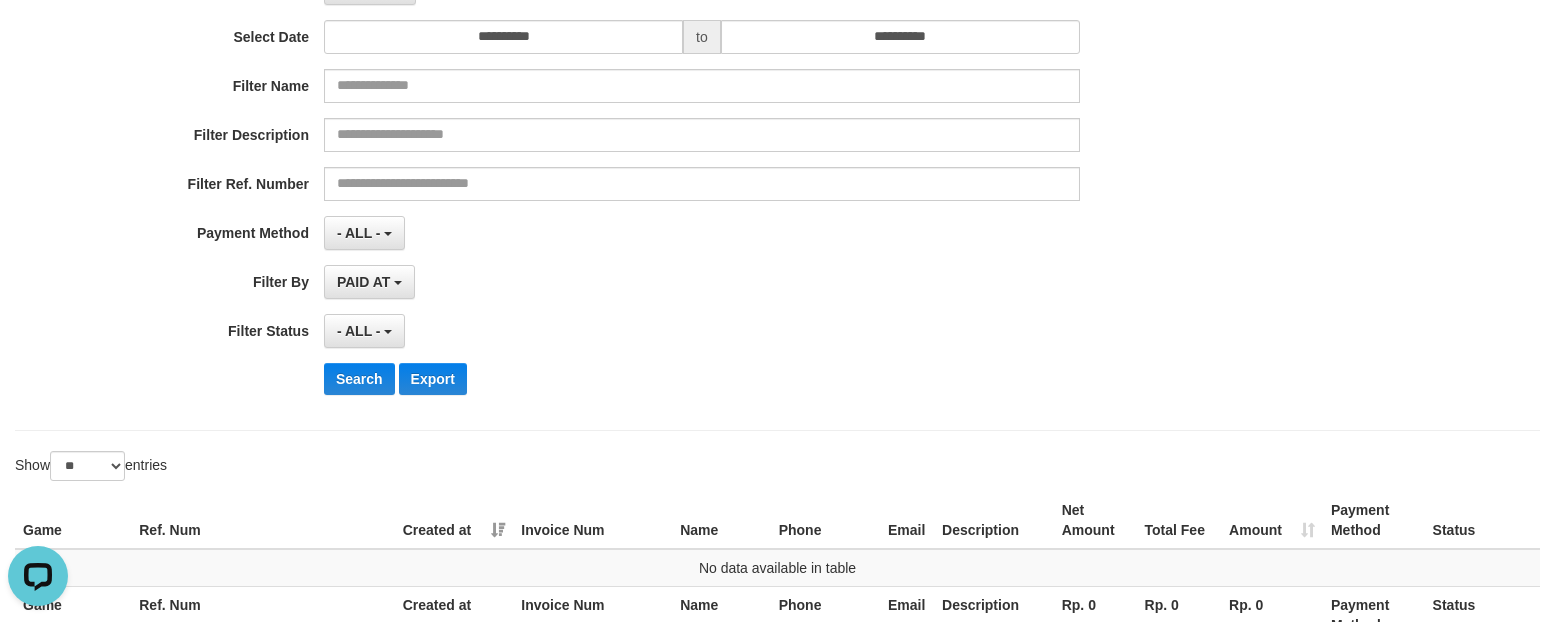 scroll, scrollTop: 250, scrollLeft: 0, axis: vertical 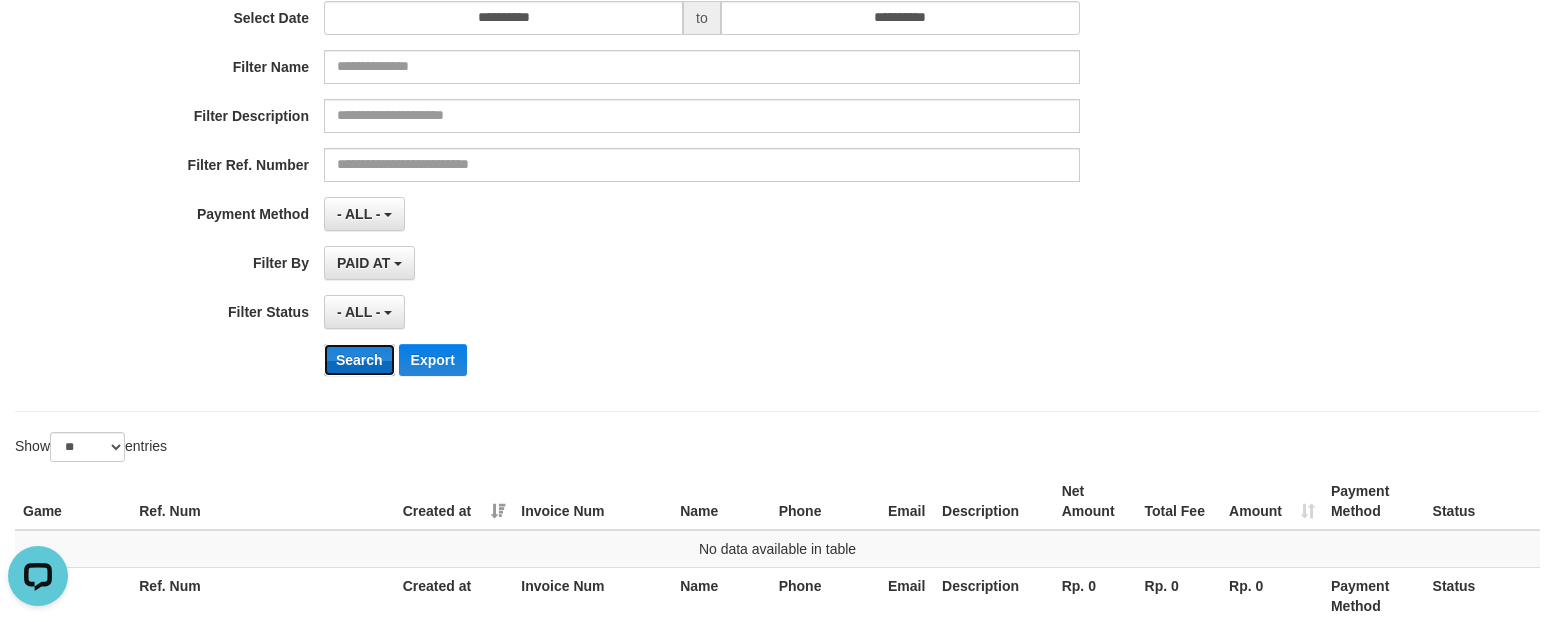 click on "Search" at bounding box center (359, 360) 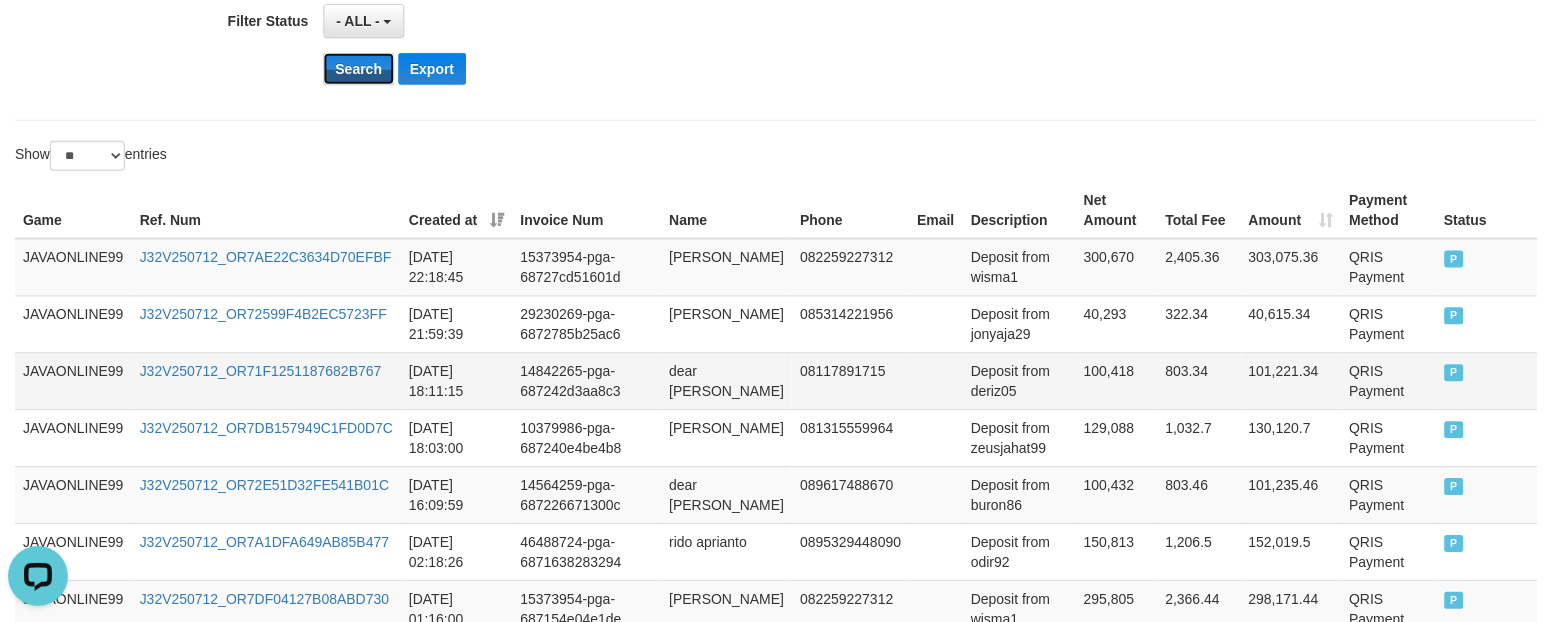 scroll, scrollTop: 625, scrollLeft: 0, axis: vertical 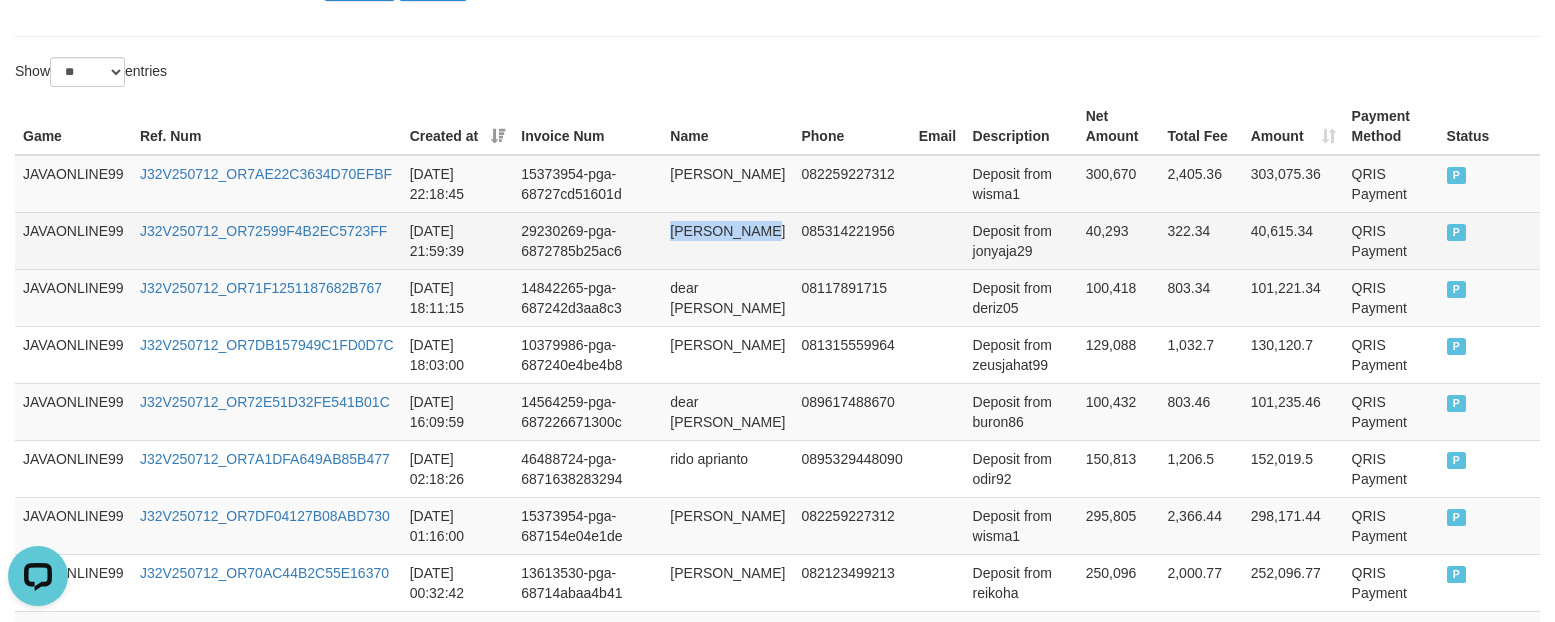drag, startPoint x: 677, startPoint y: 237, endPoint x: 767, endPoint y: 228, distance: 90.44888 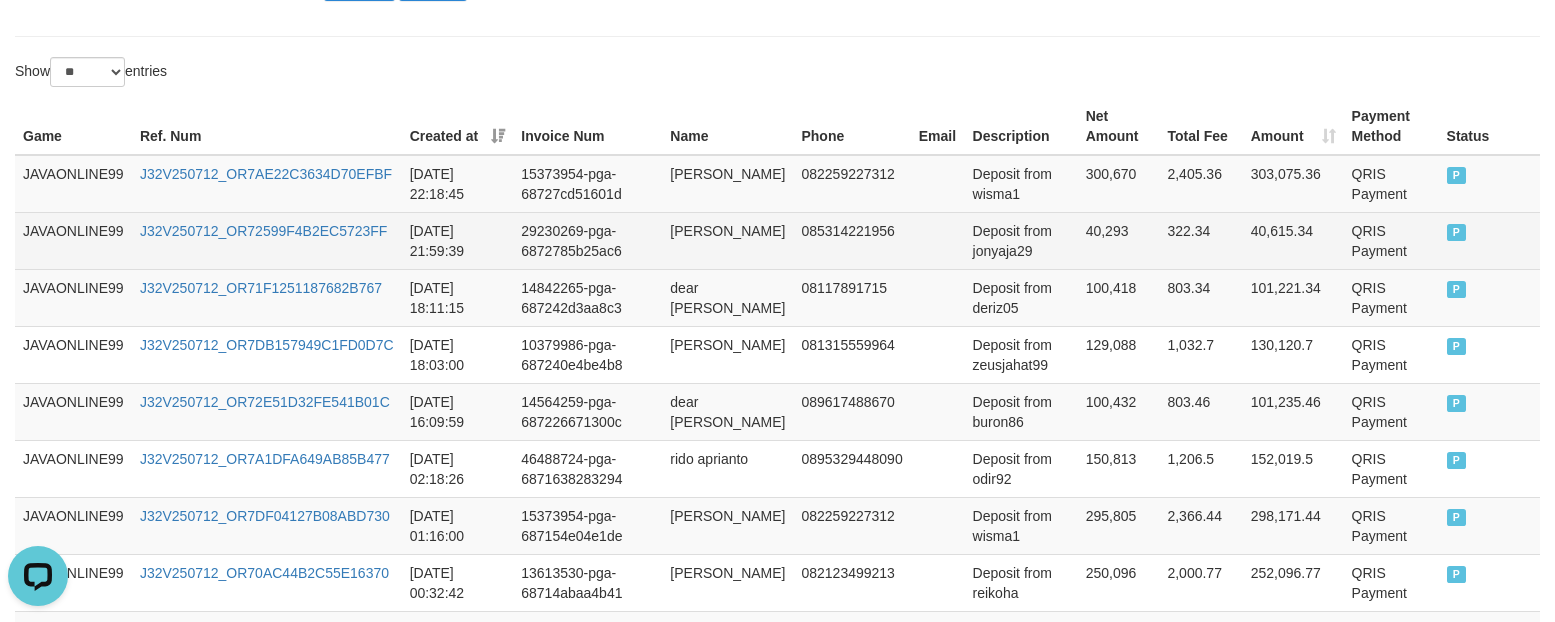 click on "Deposit from jonyaja29" at bounding box center (1021, 240) 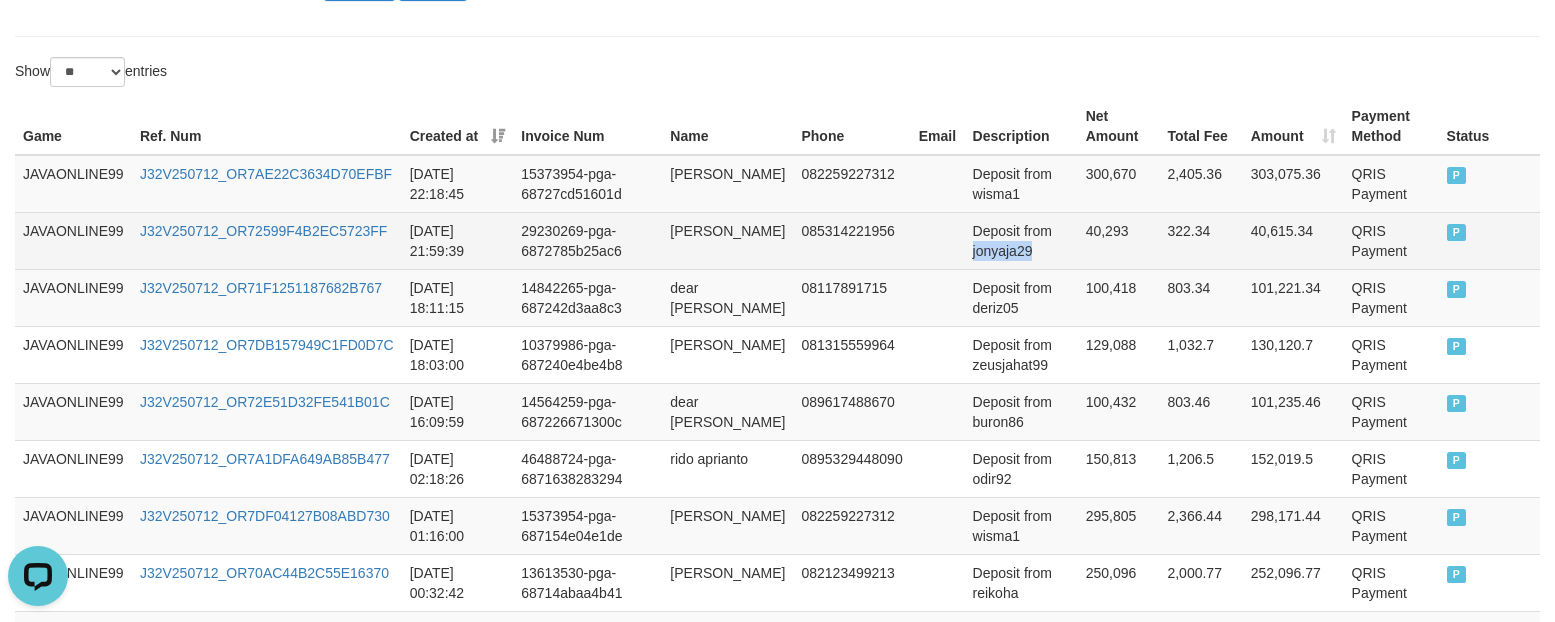 click on "Deposit from jonyaja29" at bounding box center (1021, 240) 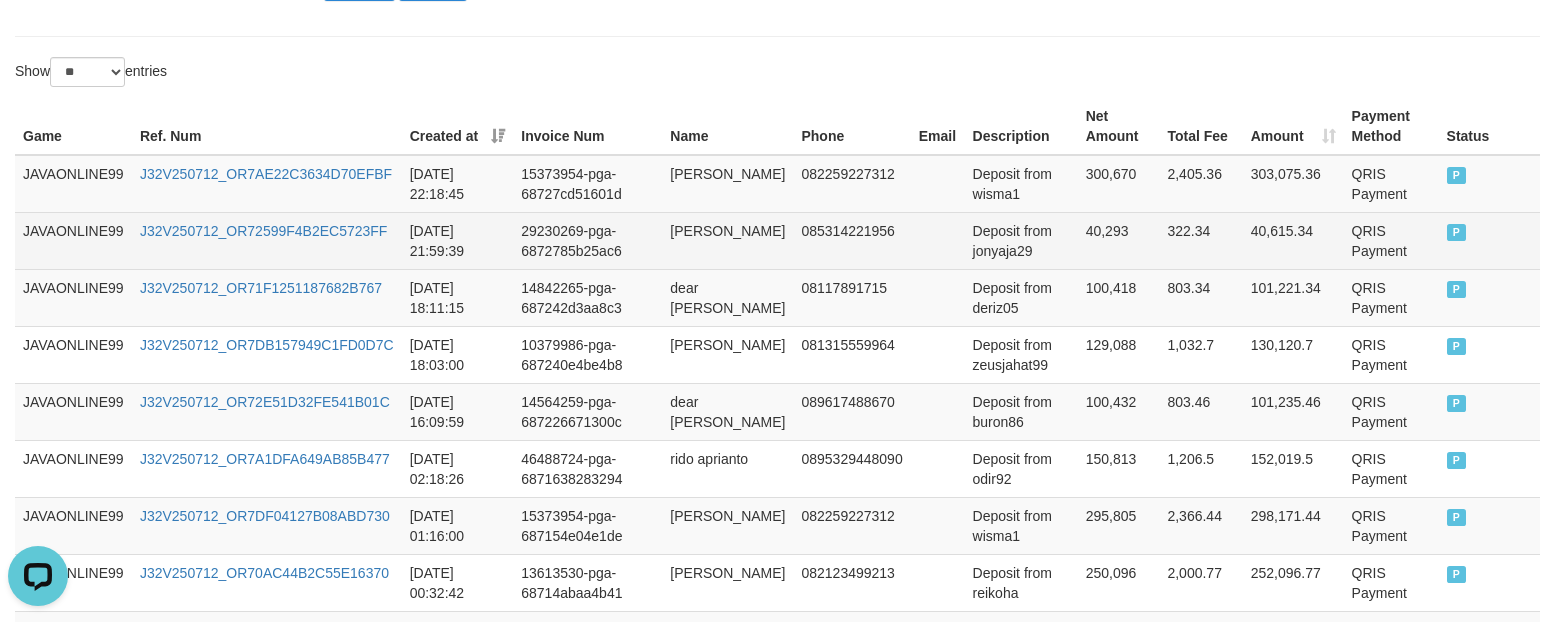 click on "40,293" at bounding box center (1119, 240) 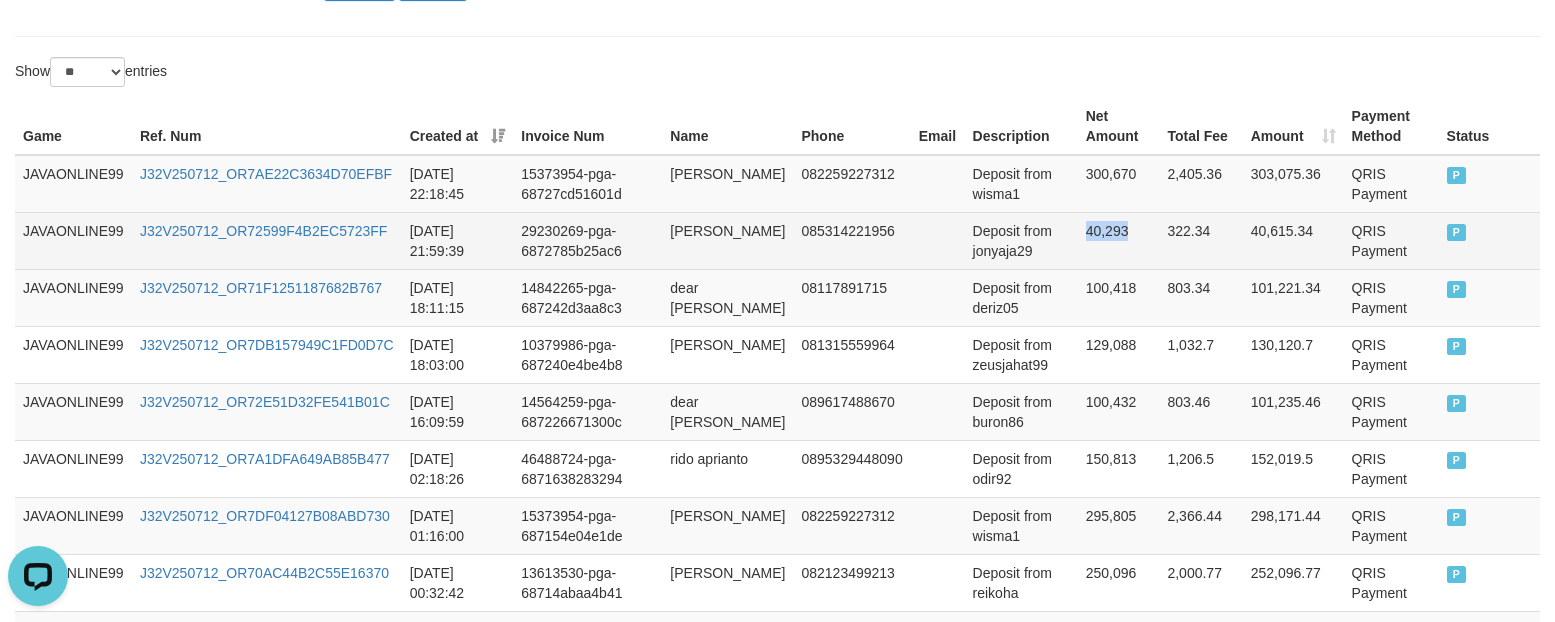 click on "40,293" at bounding box center (1119, 240) 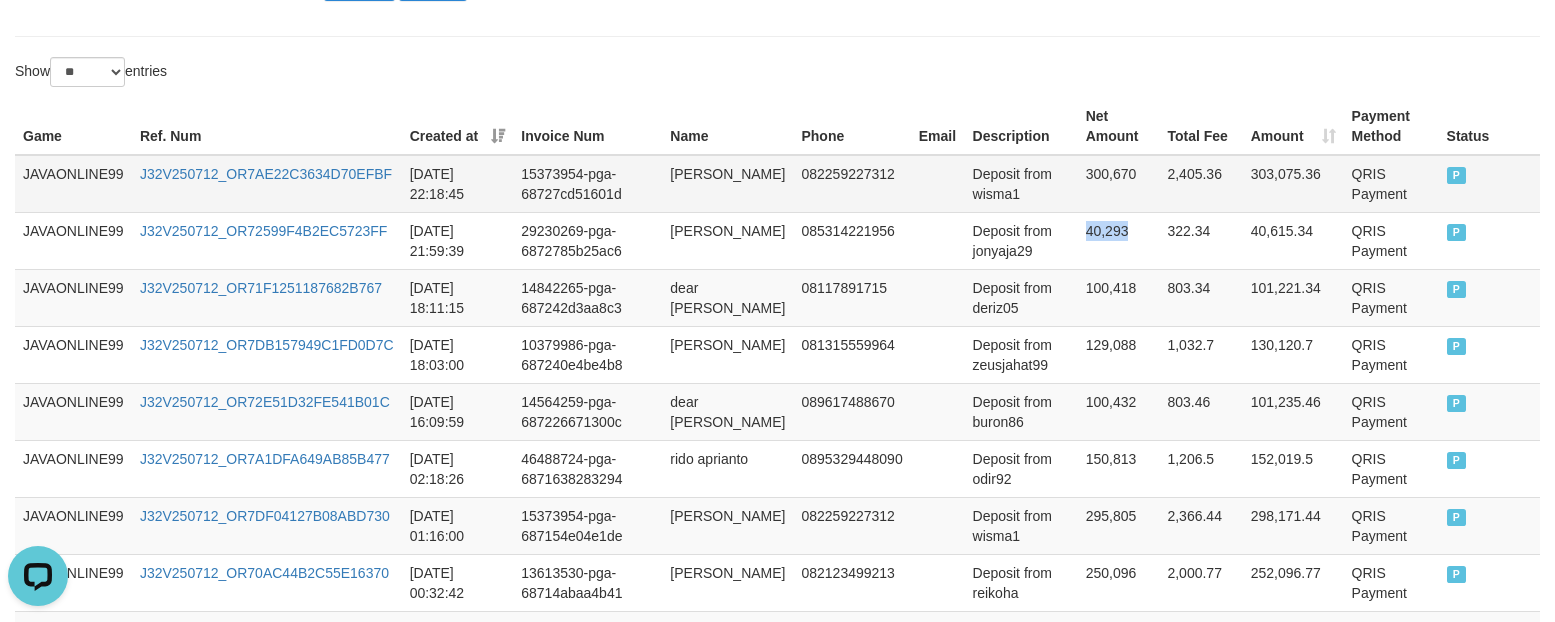 drag, startPoint x: 683, startPoint y: 175, endPoint x: 716, endPoint y: 196, distance: 39.115215 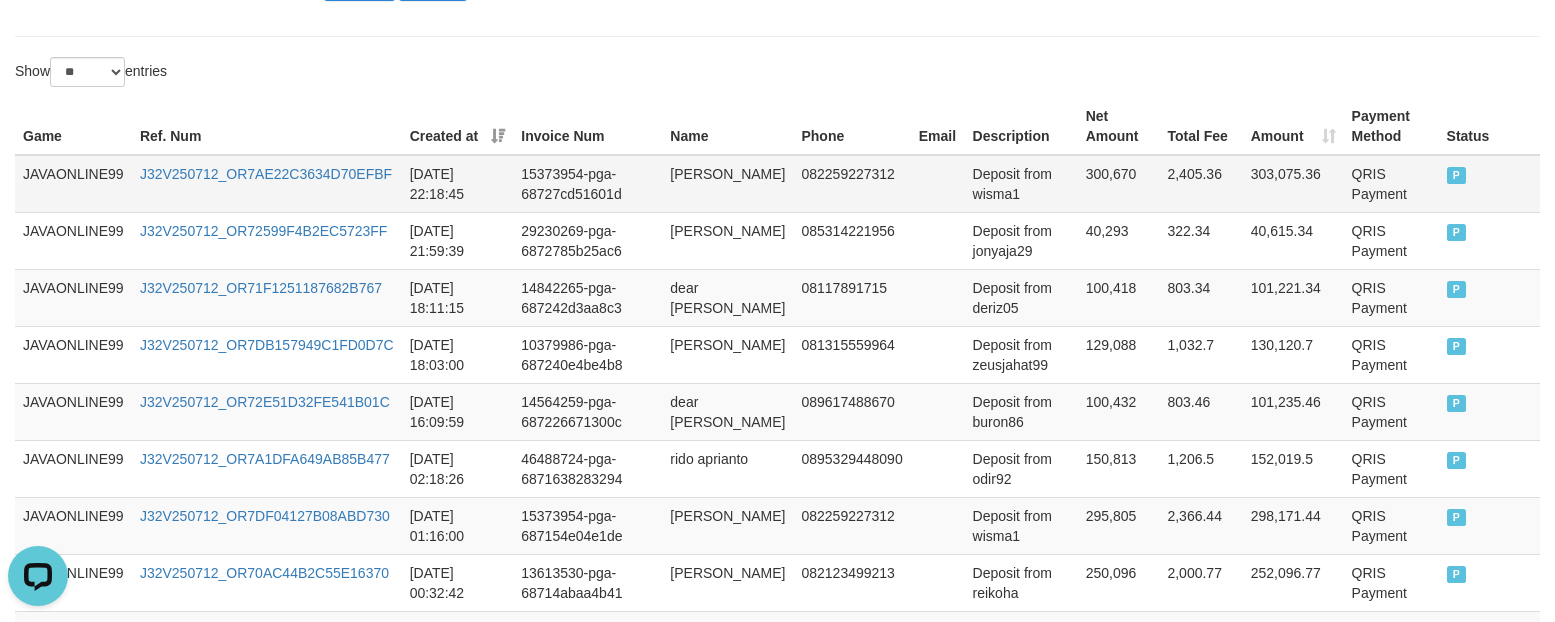 click on "Deposit from wisma1" at bounding box center (1021, 184) 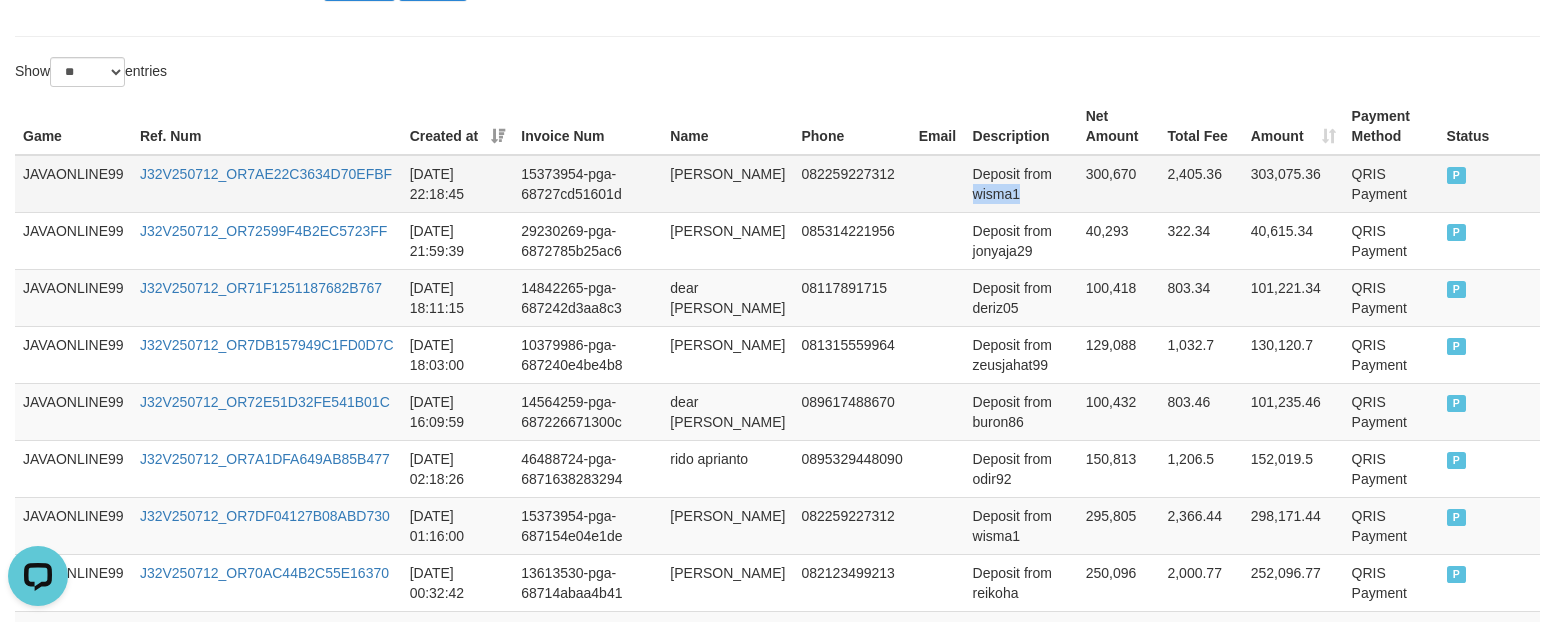 click on "Deposit from wisma1" at bounding box center (1021, 184) 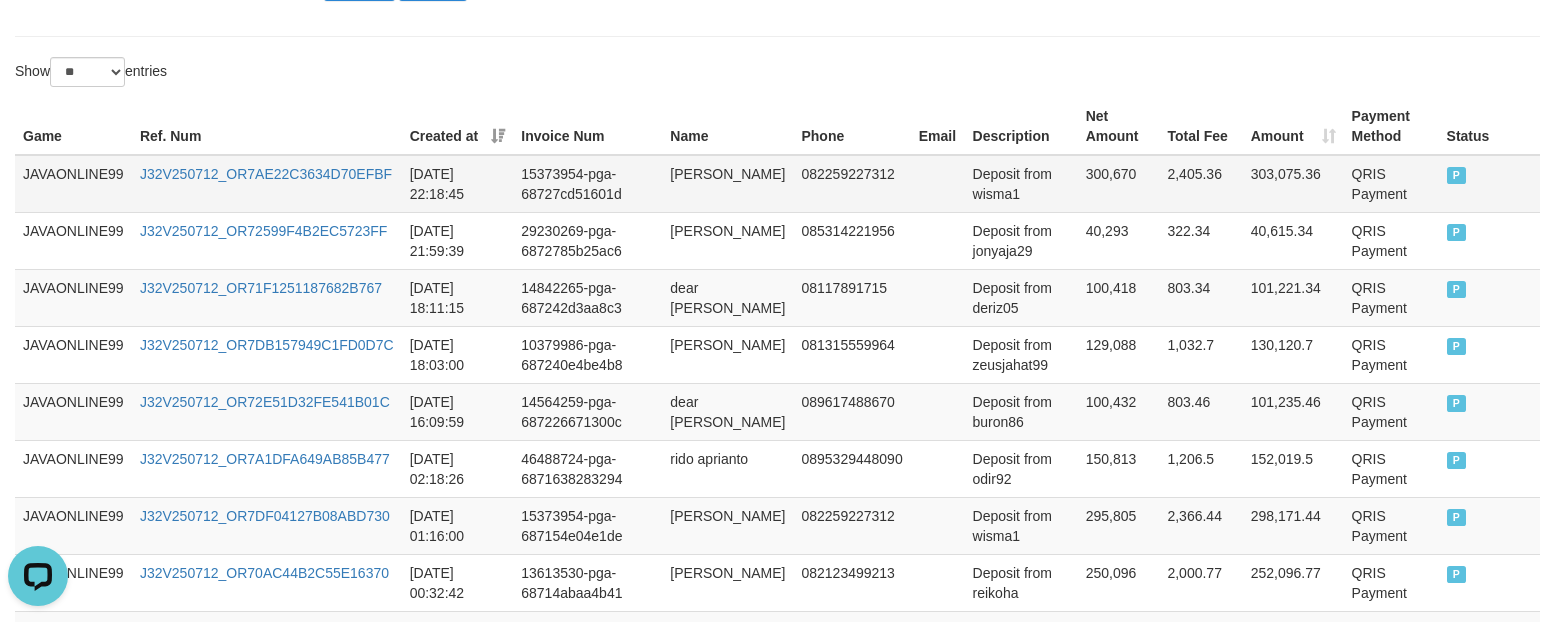 click on "300,670" at bounding box center (1119, 184) 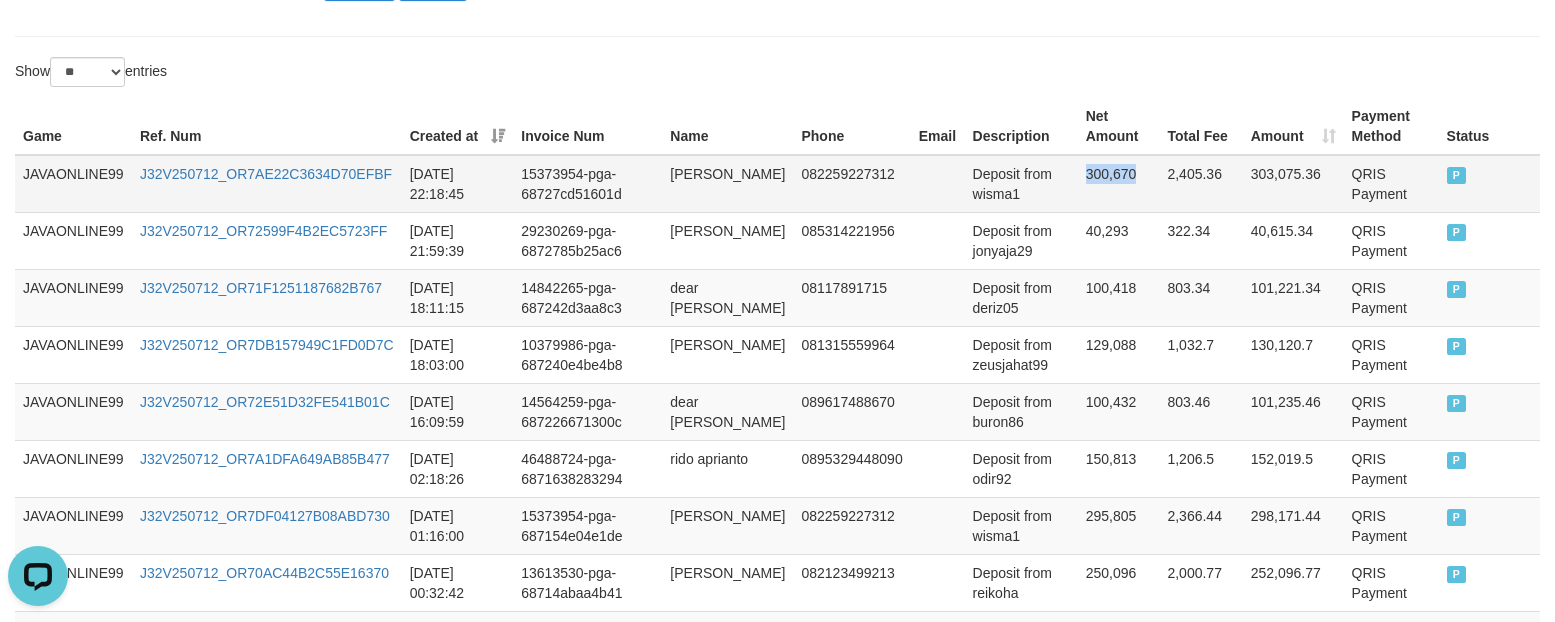 click on "300,670" at bounding box center [1119, 184] 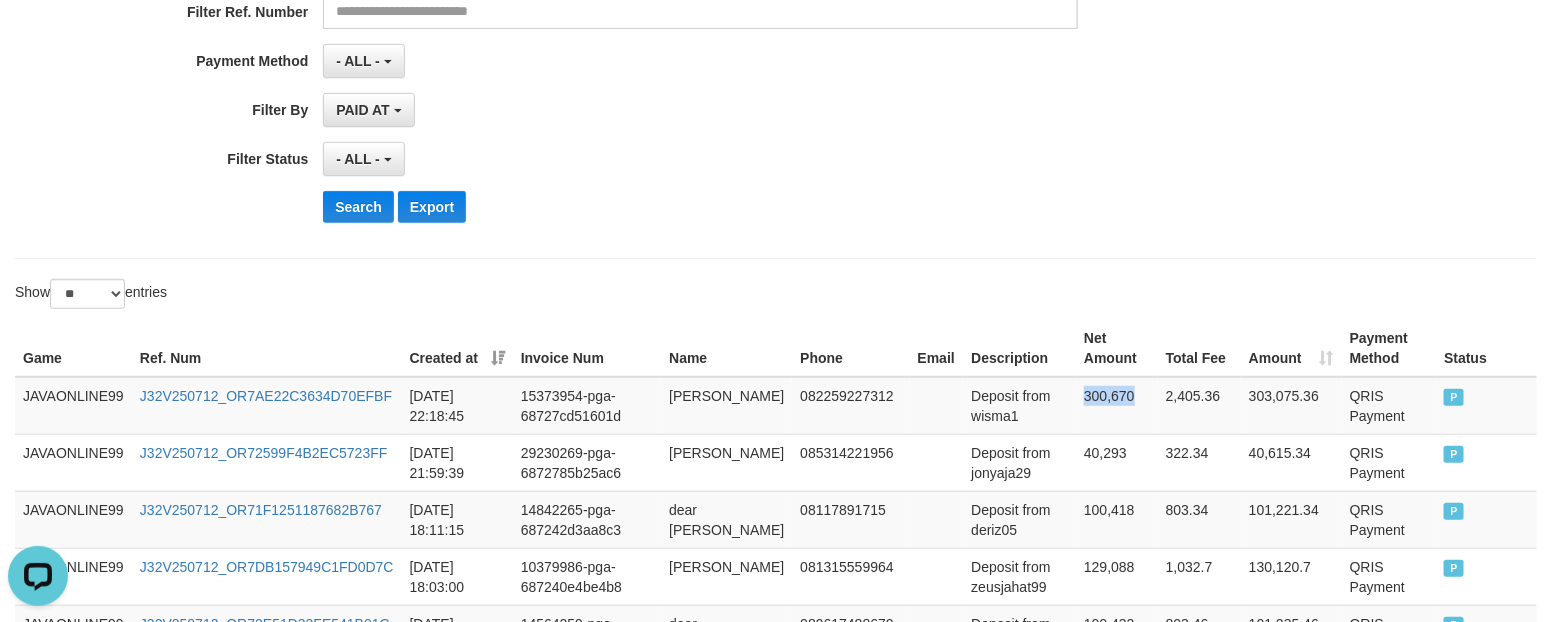 scroll, scrollTop: 125, scrollLeft: 0, axis: vertical 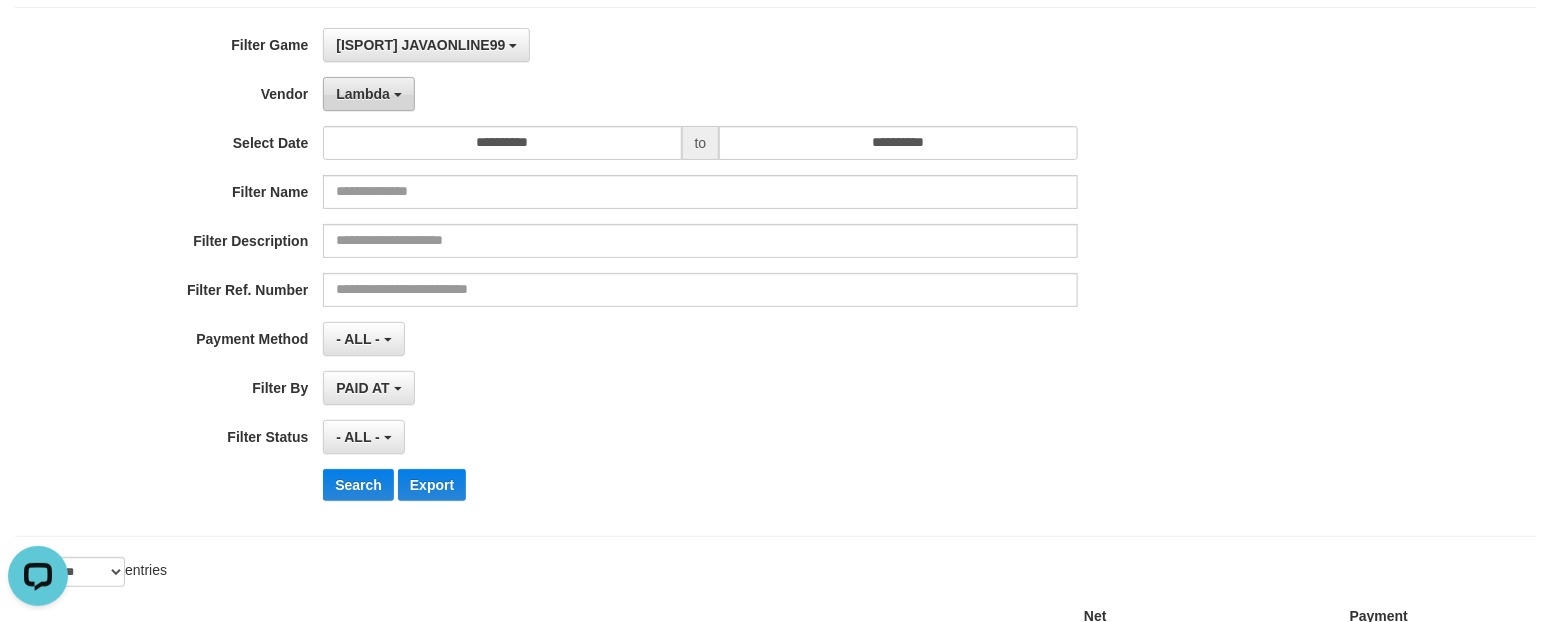 click on "Lambda" at bounding box center [363, 94] 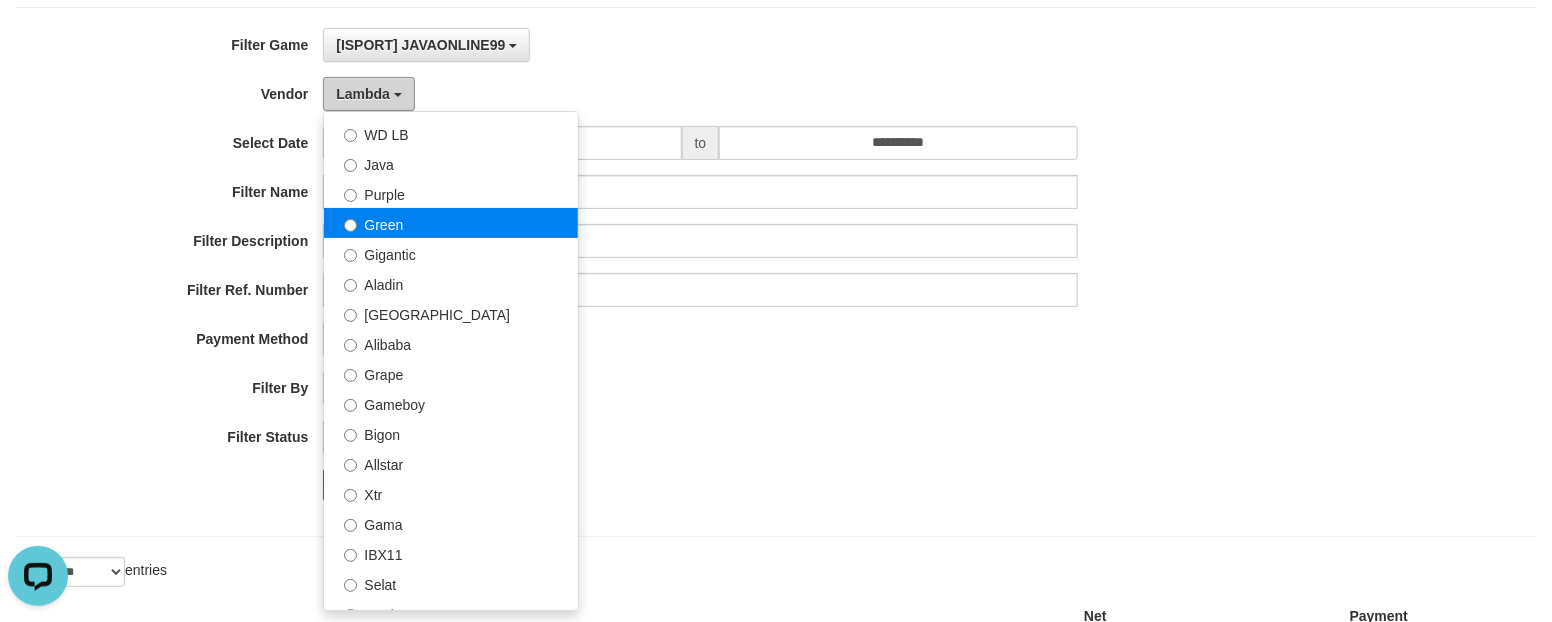 scroll, scrollTop: 0, scrollLeft: 0, axis: both 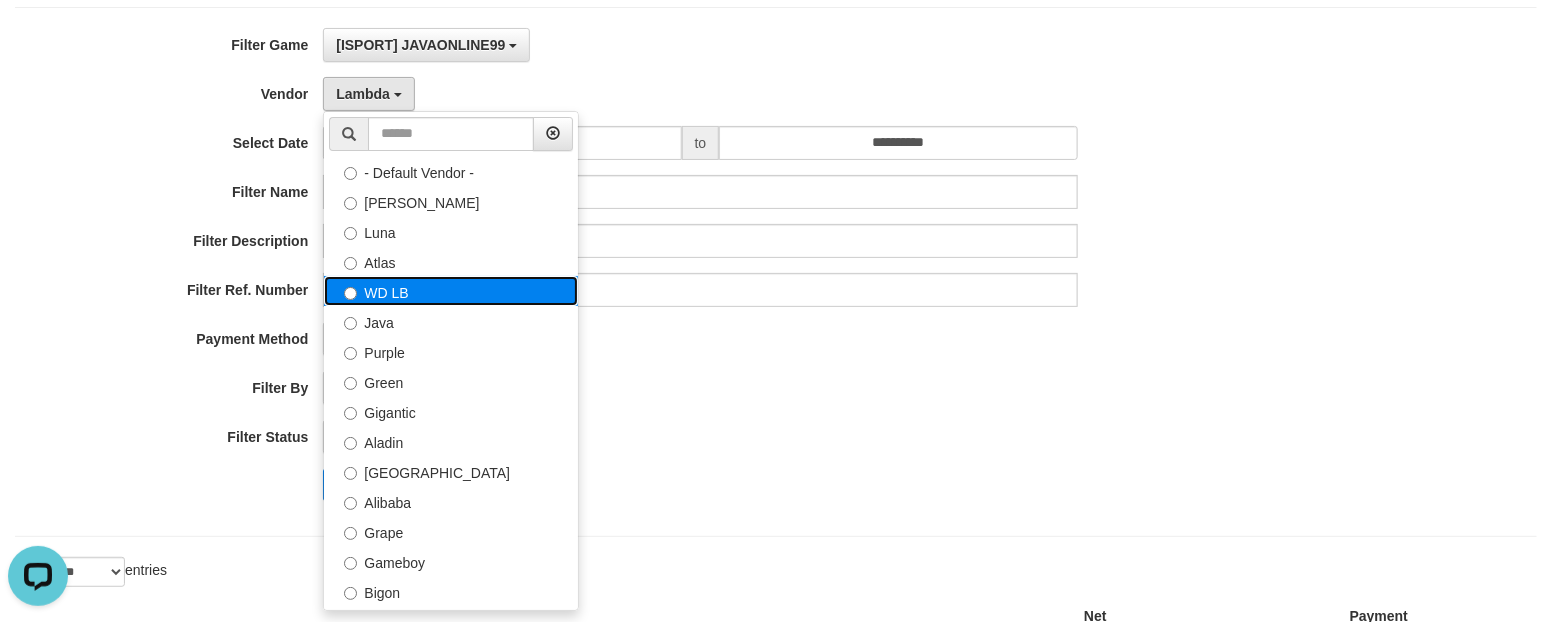 click on "WD LB" at bounding box center [451, 291] 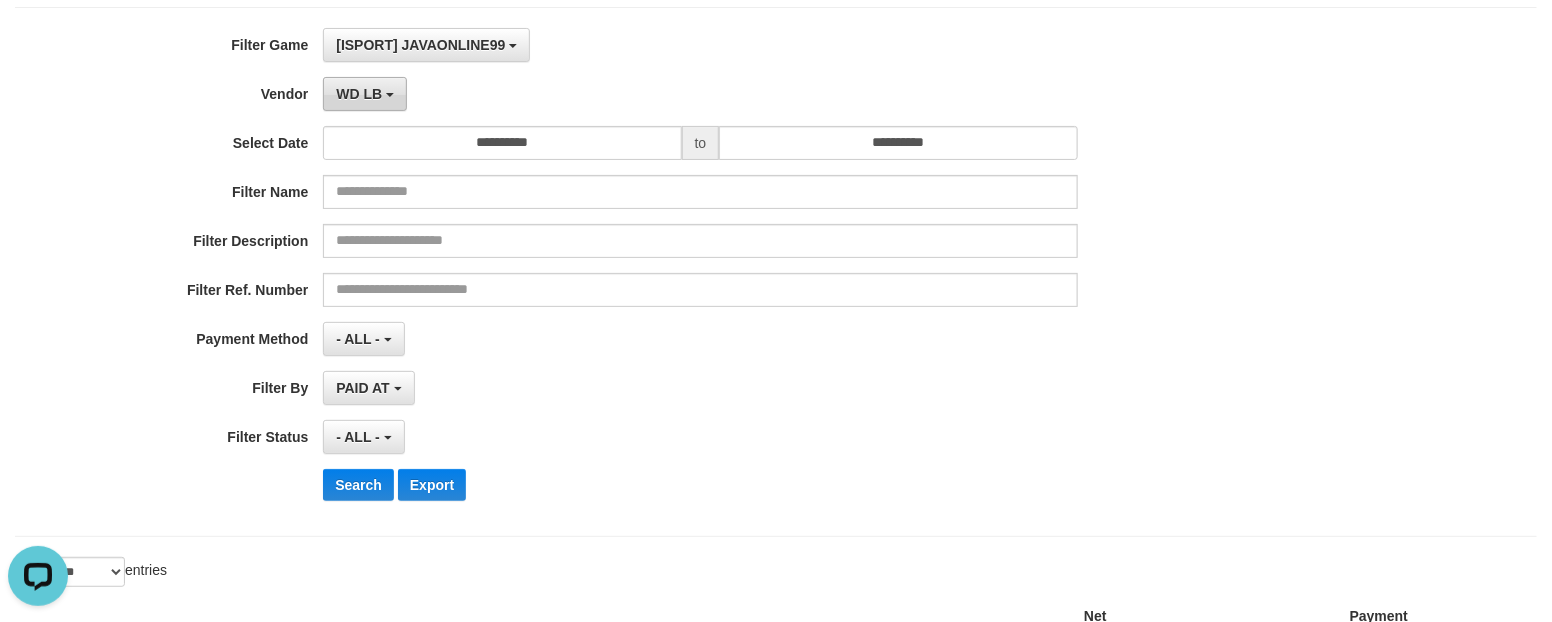 click at bounding box center [390, 95] 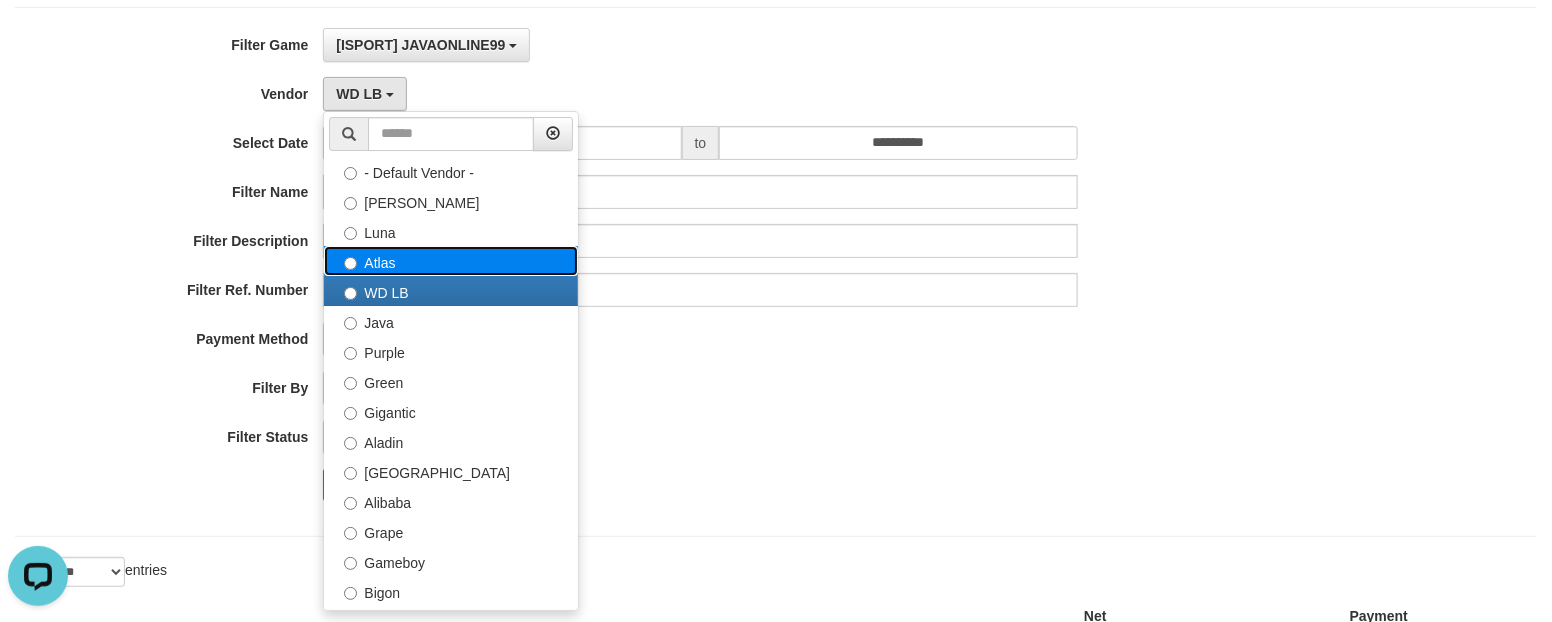 click on "Atlas" at bounding box center [451, 261] 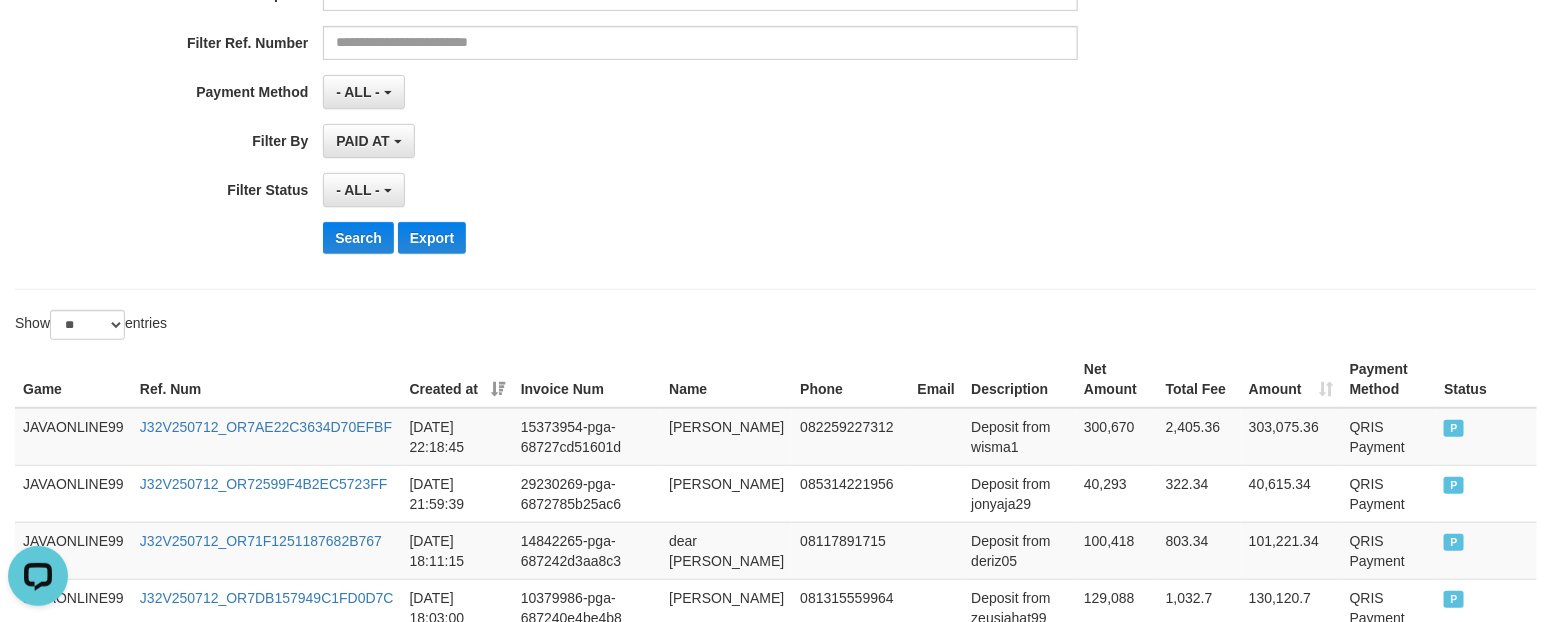 scroll, scrollTop: 375, scrollLeft: 0, axis: vertical 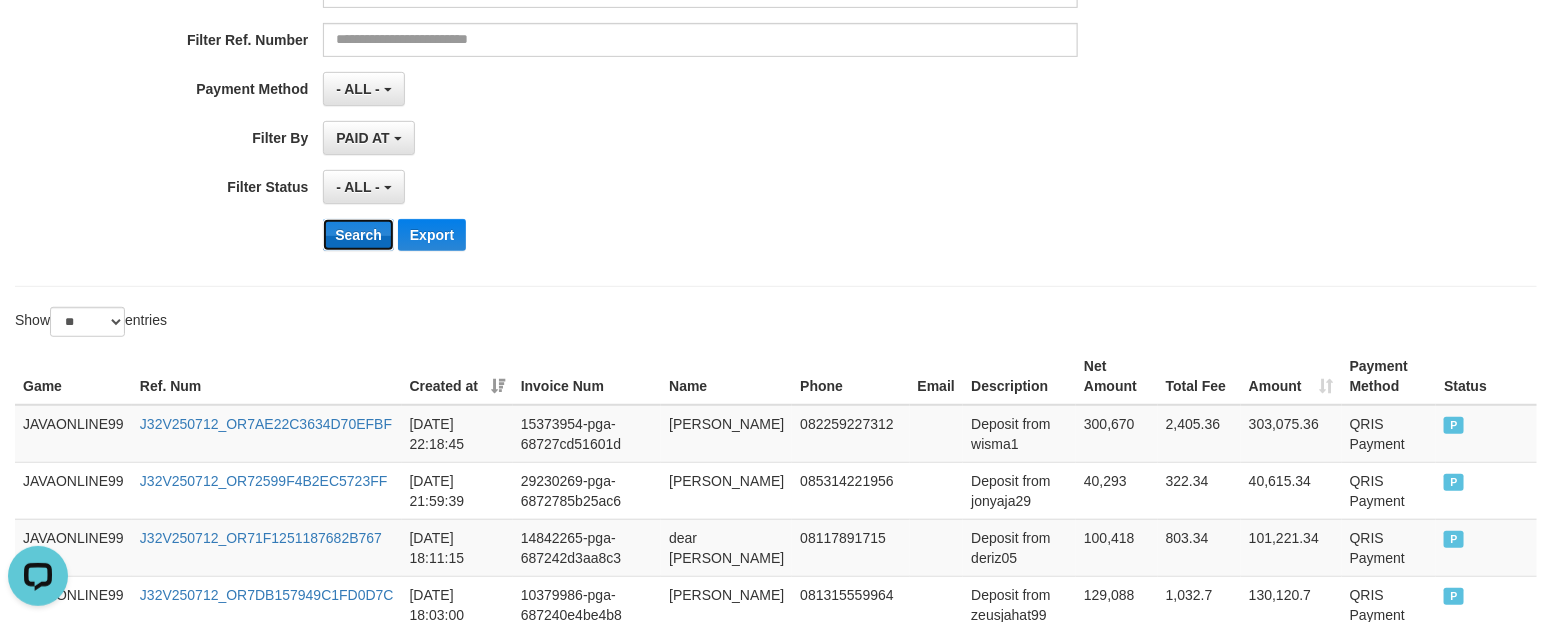 click on "Search" at bounding box center [358, 235] 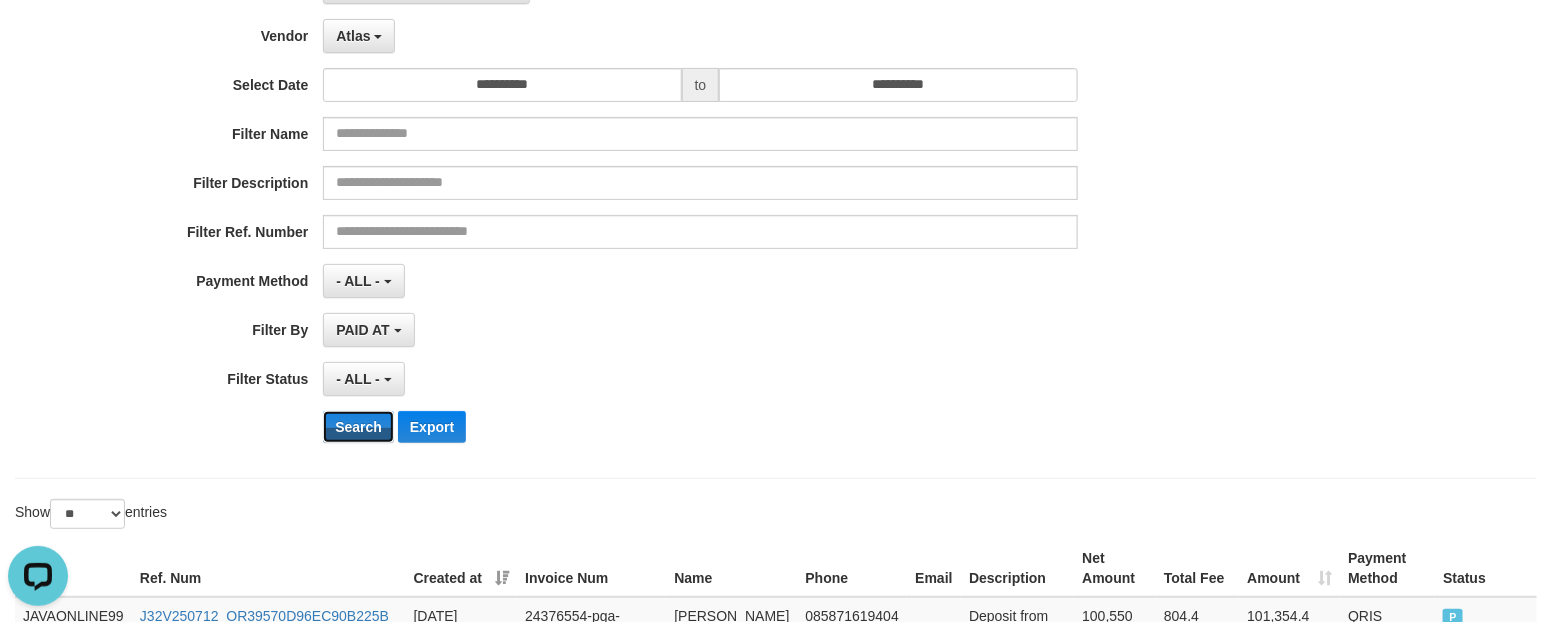 scroll, scrollTop: 125, scrollLeft: 0, axis: vertical 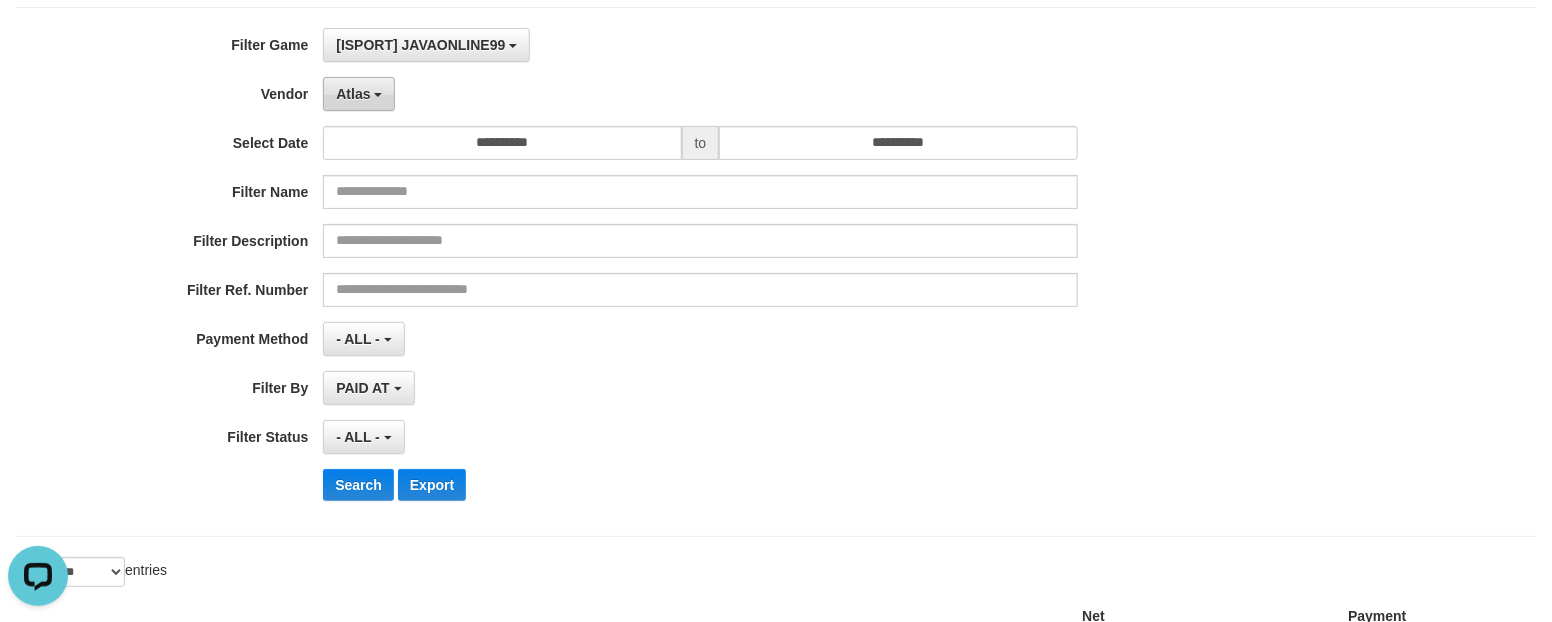 click on "Atlas" at bounding box center (359, 94) 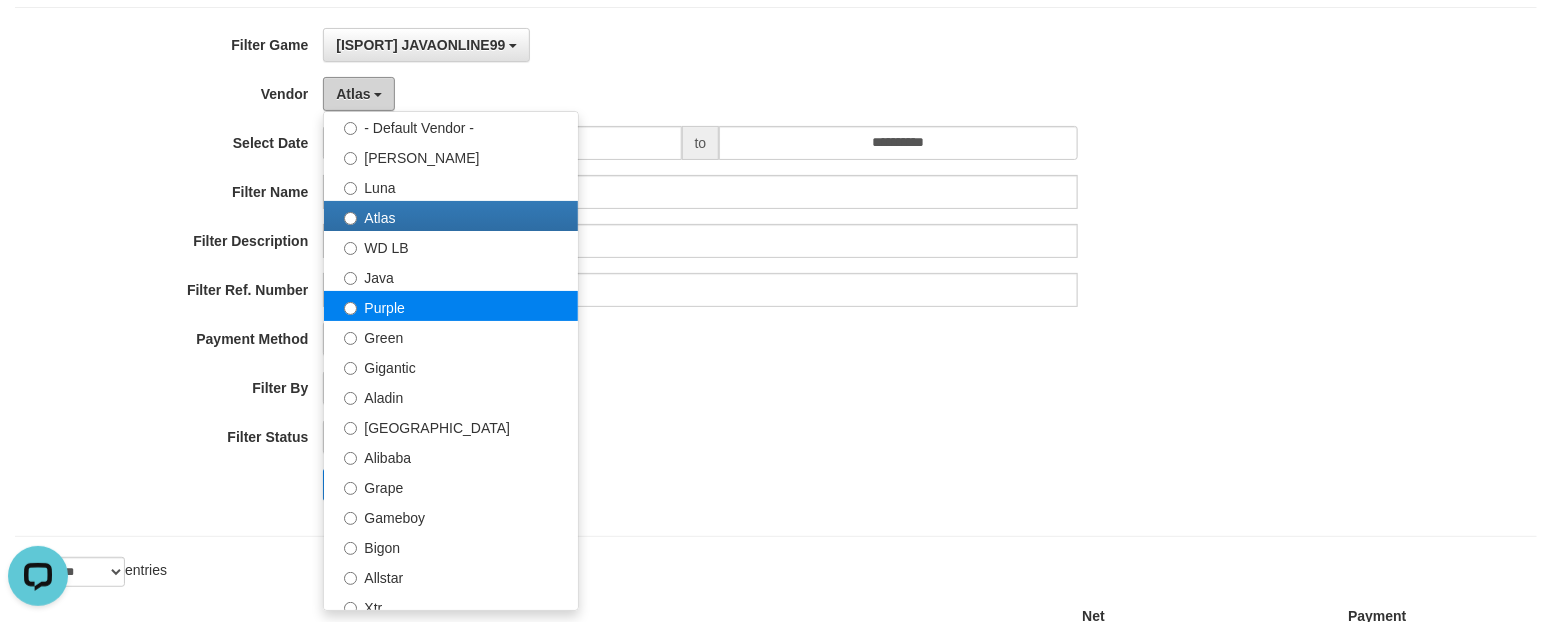 scroll, scrollTop: 125, scrollLeft: 0, axis: vertical 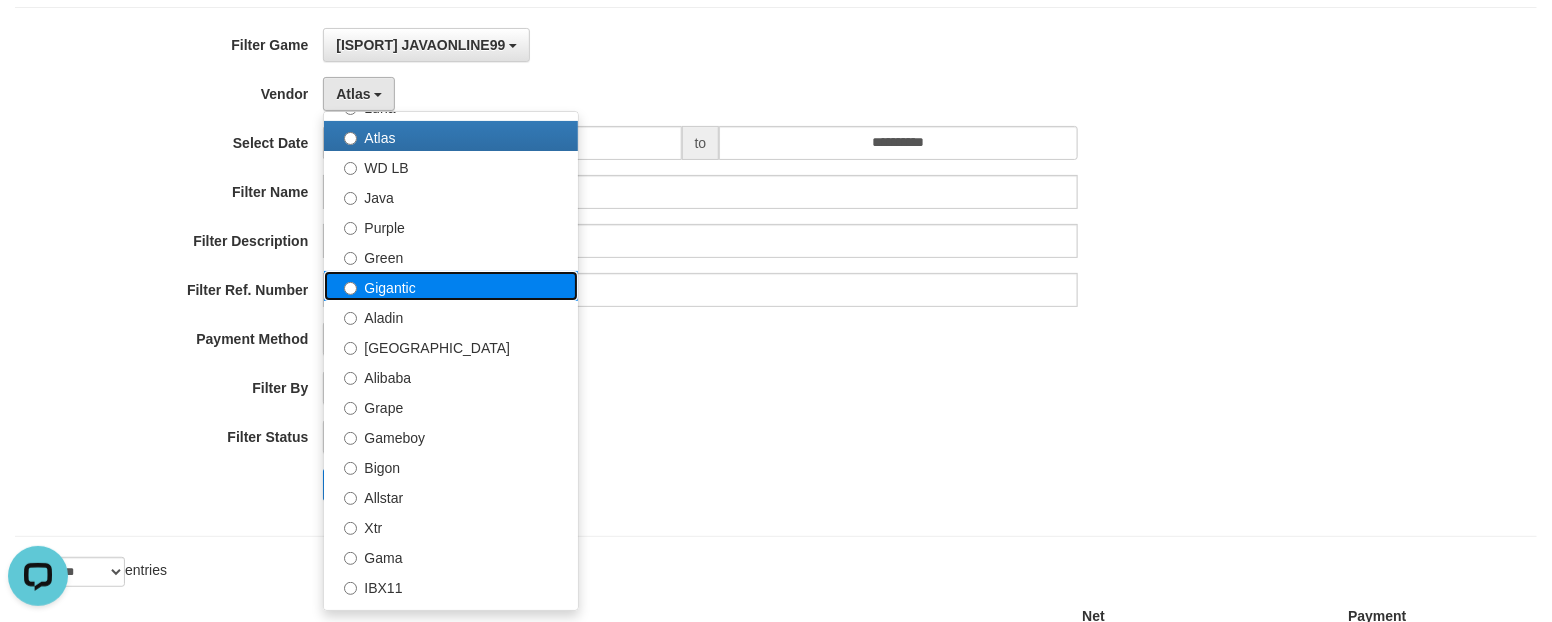 click on "Gigantic" at bounding box center (451, 286) 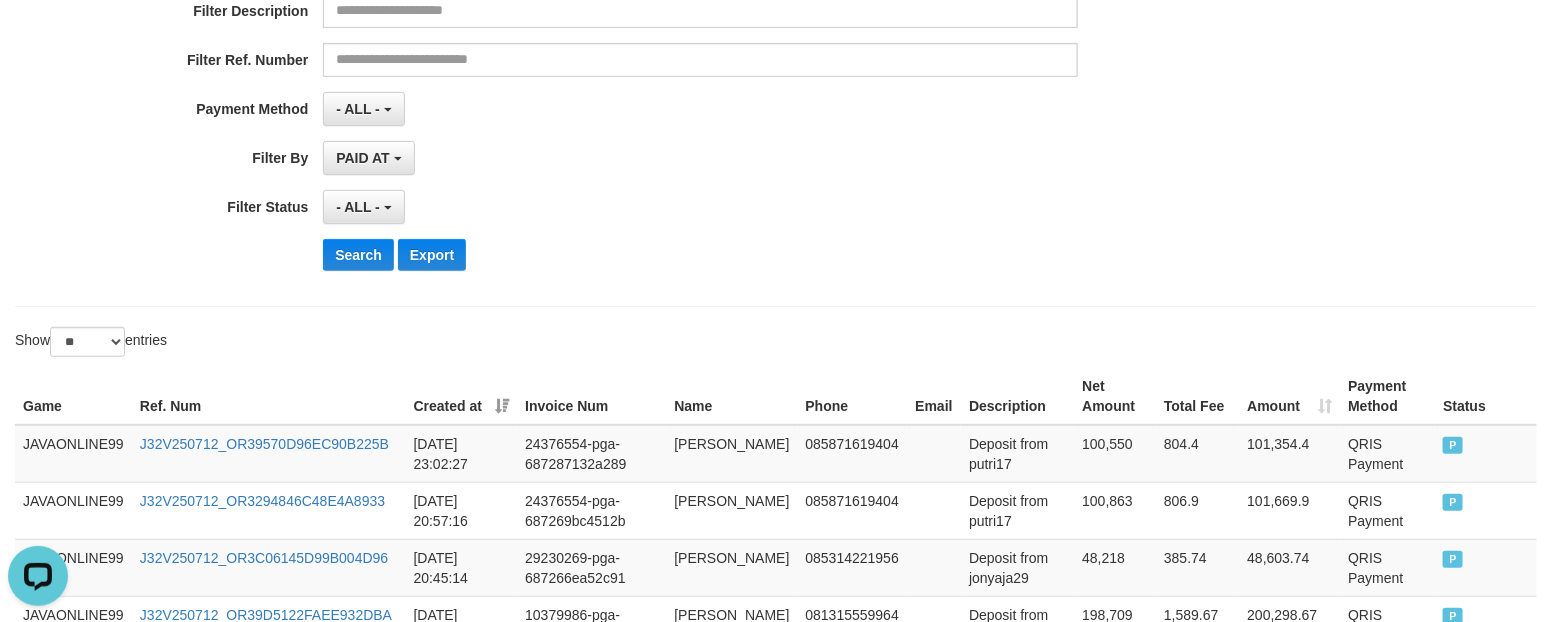 scroll, scrollTop: 375, scrollLeft: 0, axis: vertical 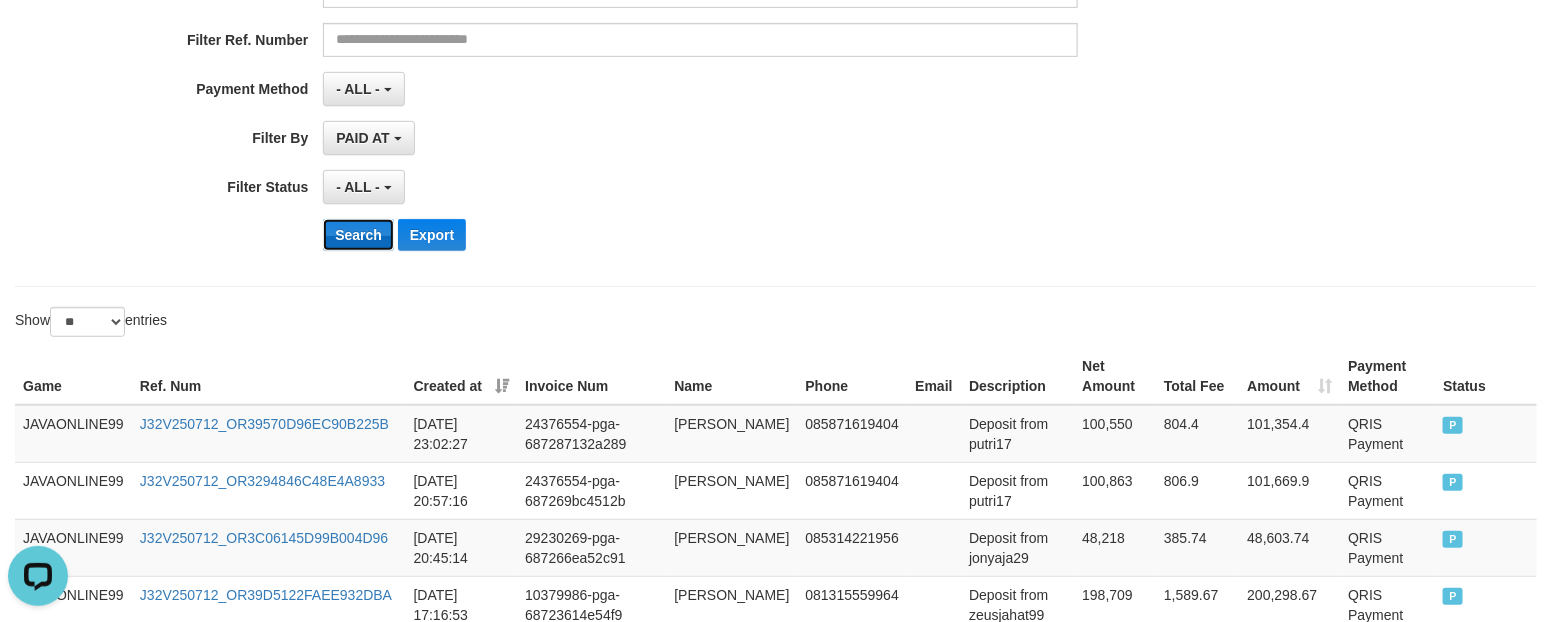 click on "Search" at bounding box center (358, 235) 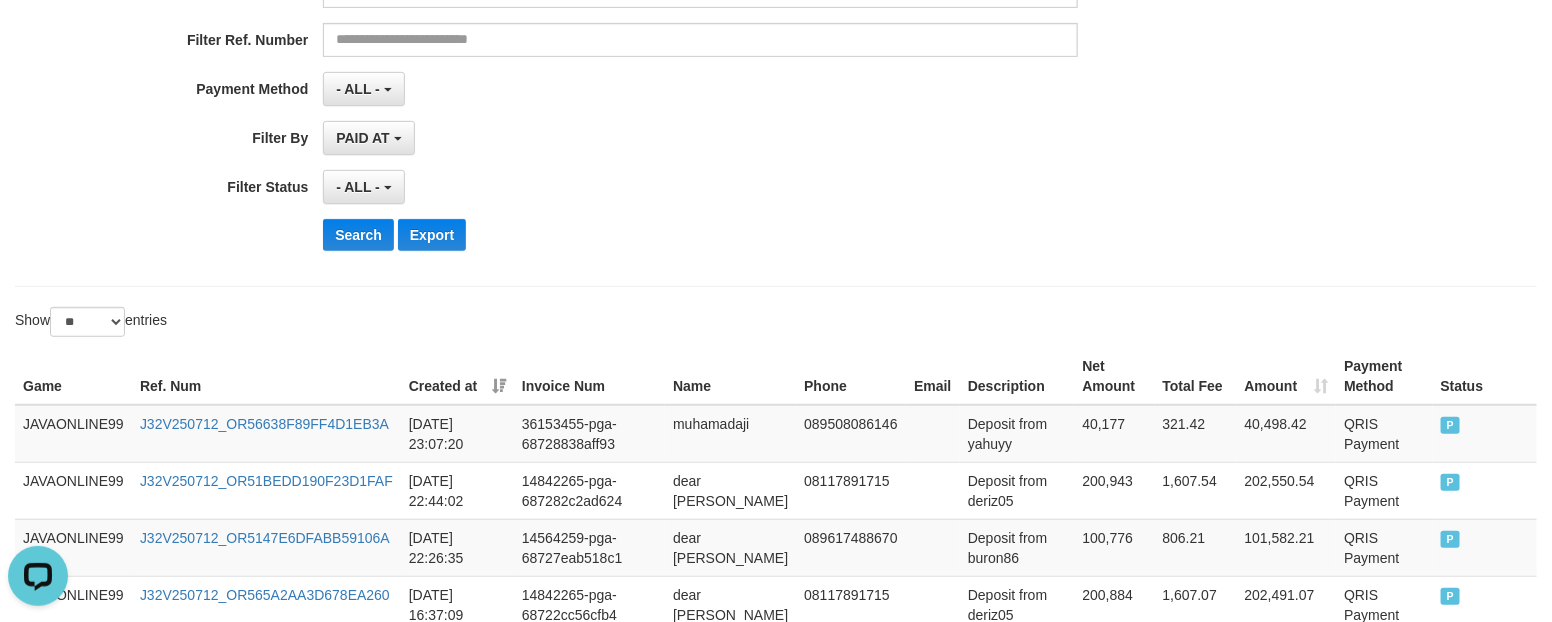 click on "- ALL -    SELECT ALL  - ALL -  SELECT STATUS
PENDING/UNPAID
PAID
CANCELED
EXPIRED" at bounding box center (700, 187) 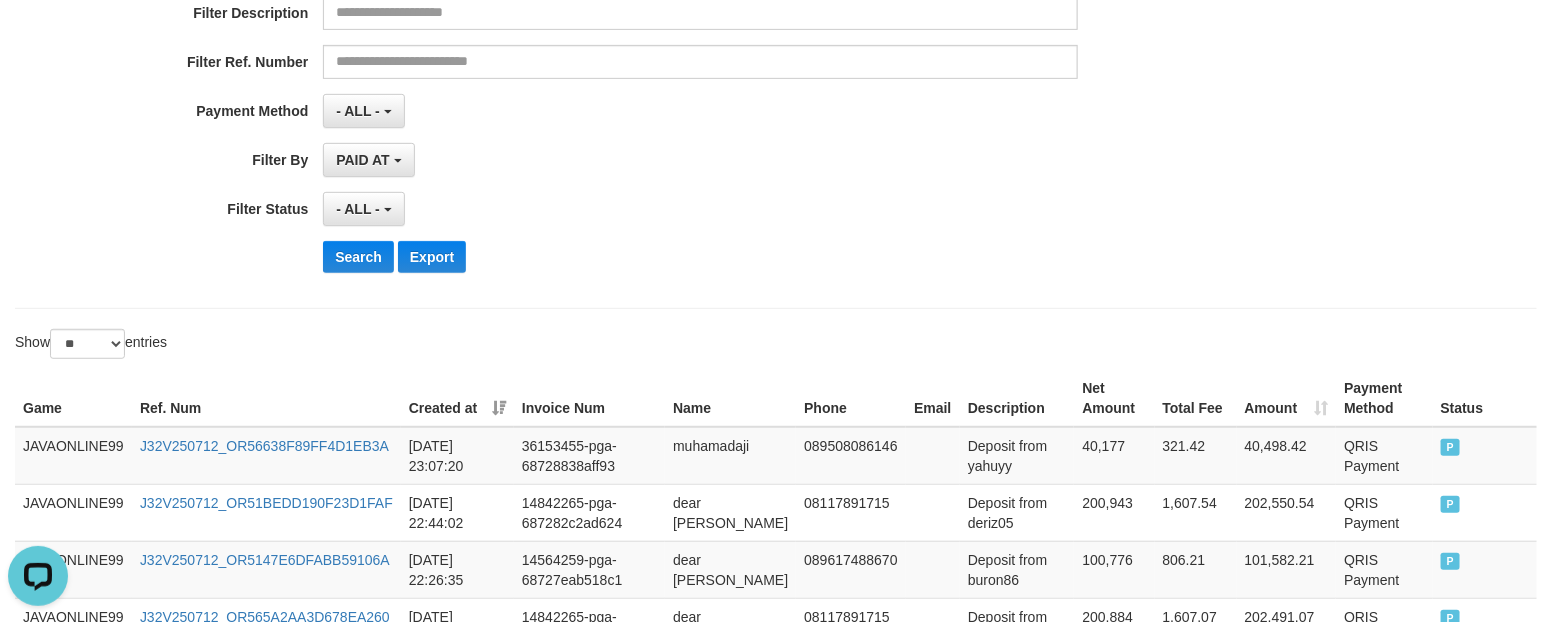 scroll, scrollTop: 375, scrollLeft: 0, axis: vertical 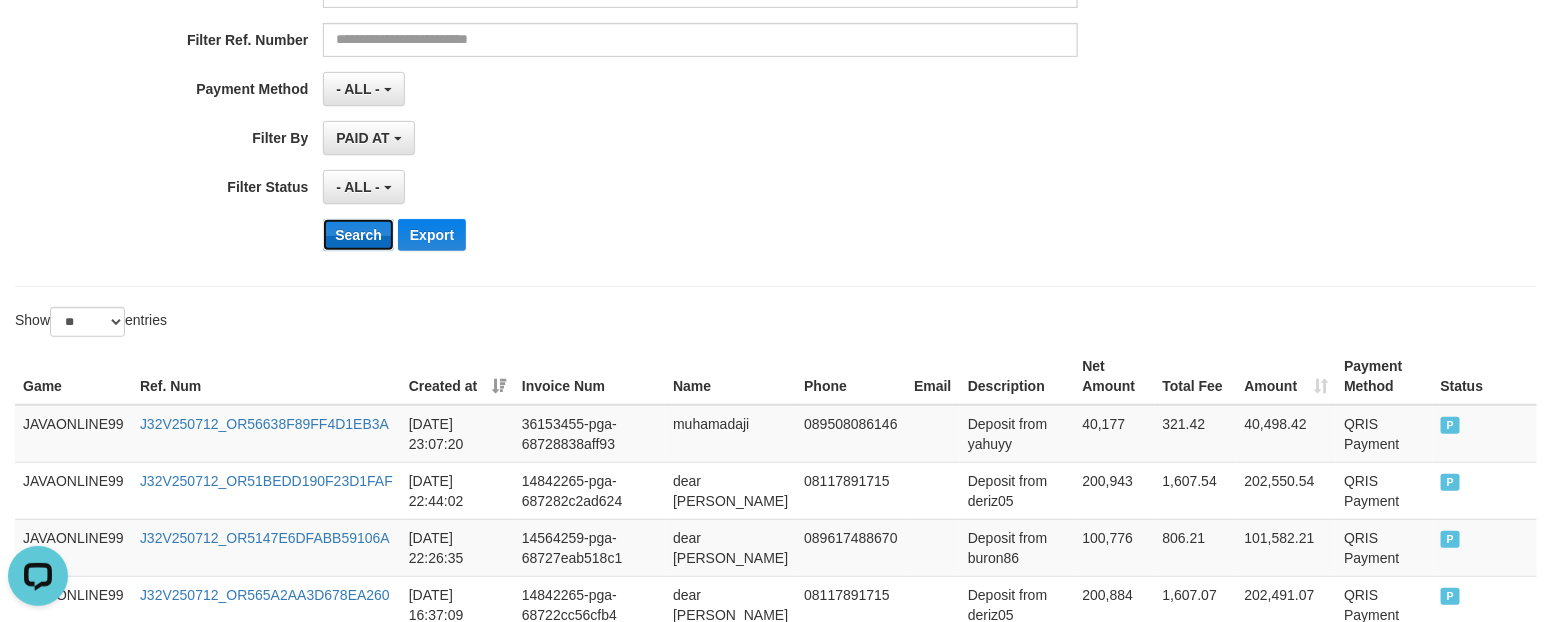 click on "Search" at bounding box center (358, 235) 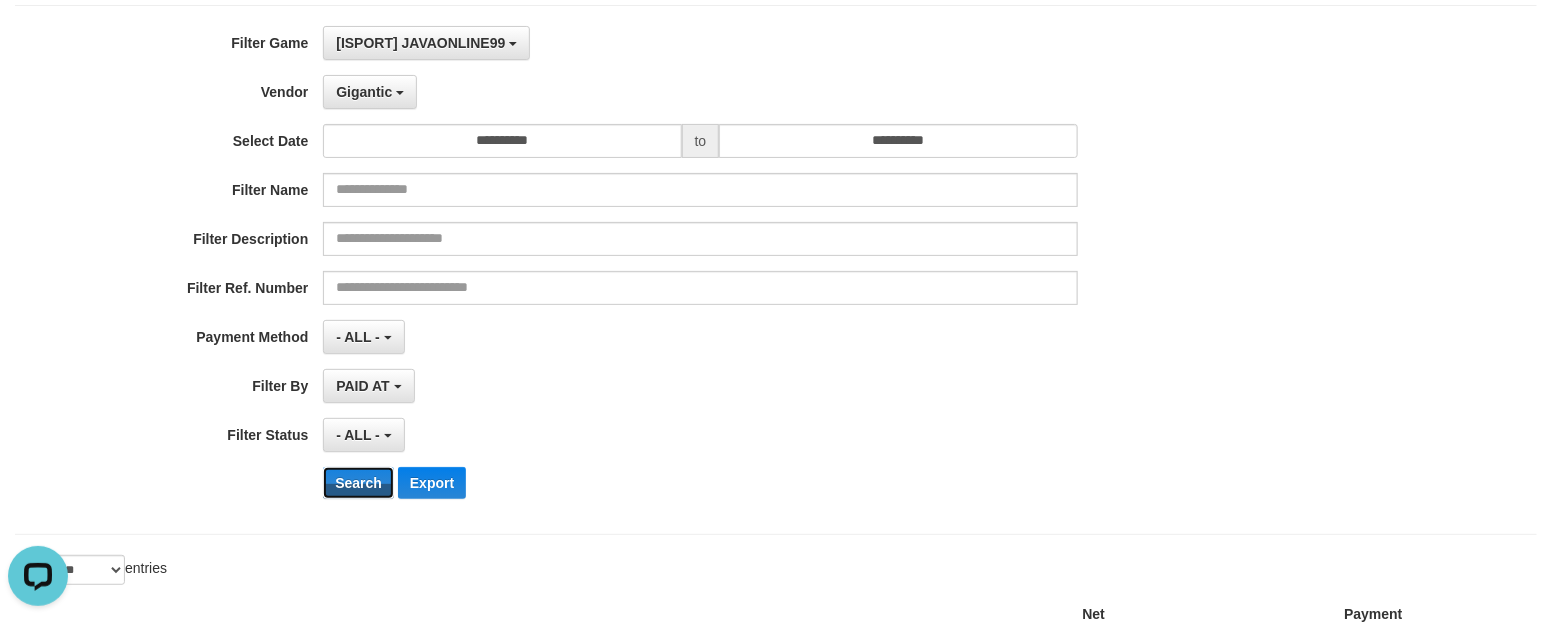 scroll, scrollTop: 125, scrollLeft: 0, axis: vertical 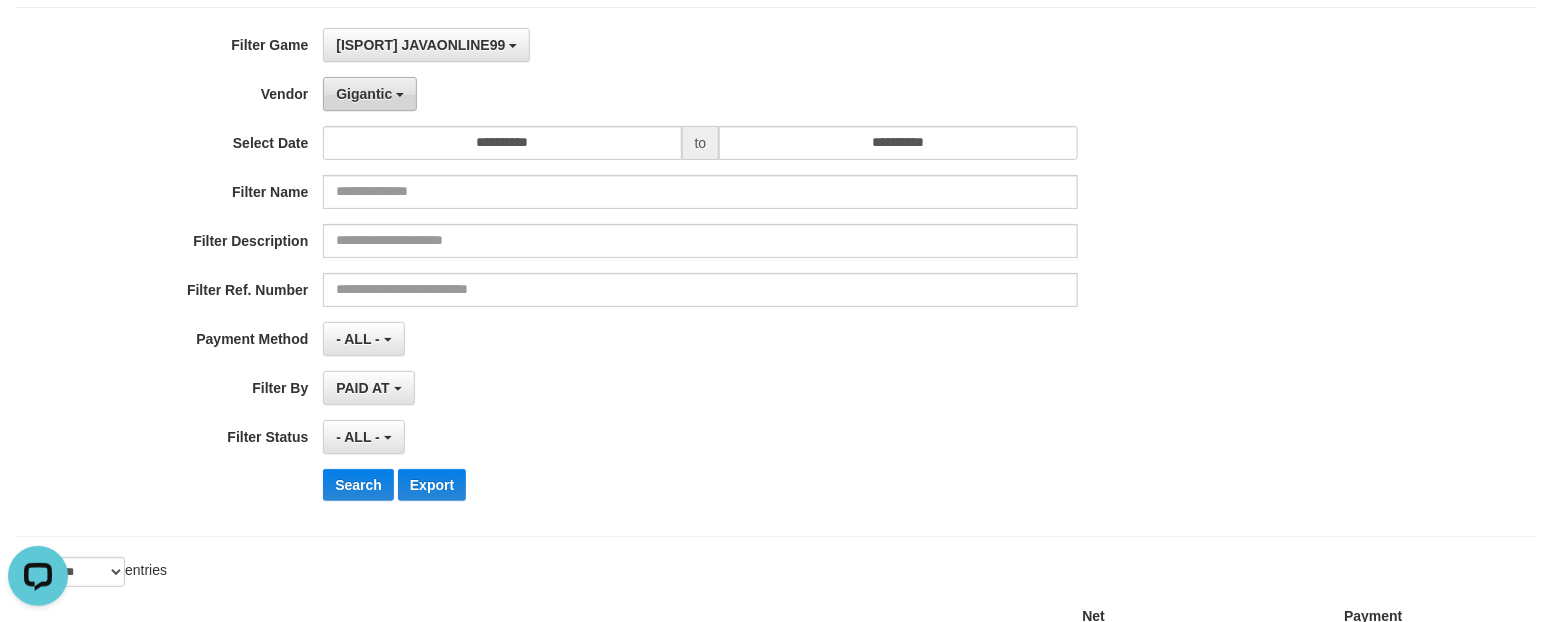 click on "Gigantic" at bounding box center [370, 94] 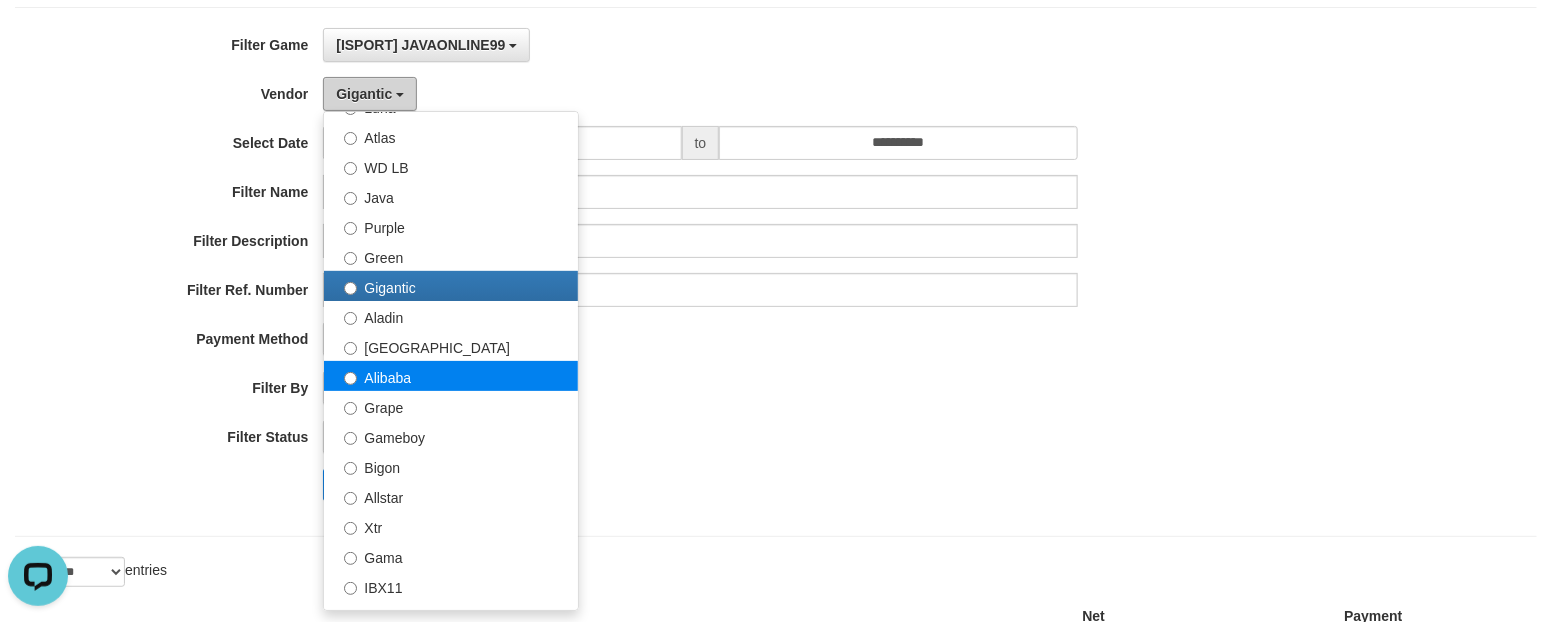 scroll, scrollTop: 250, scrollLeft: 0, axis: vertical 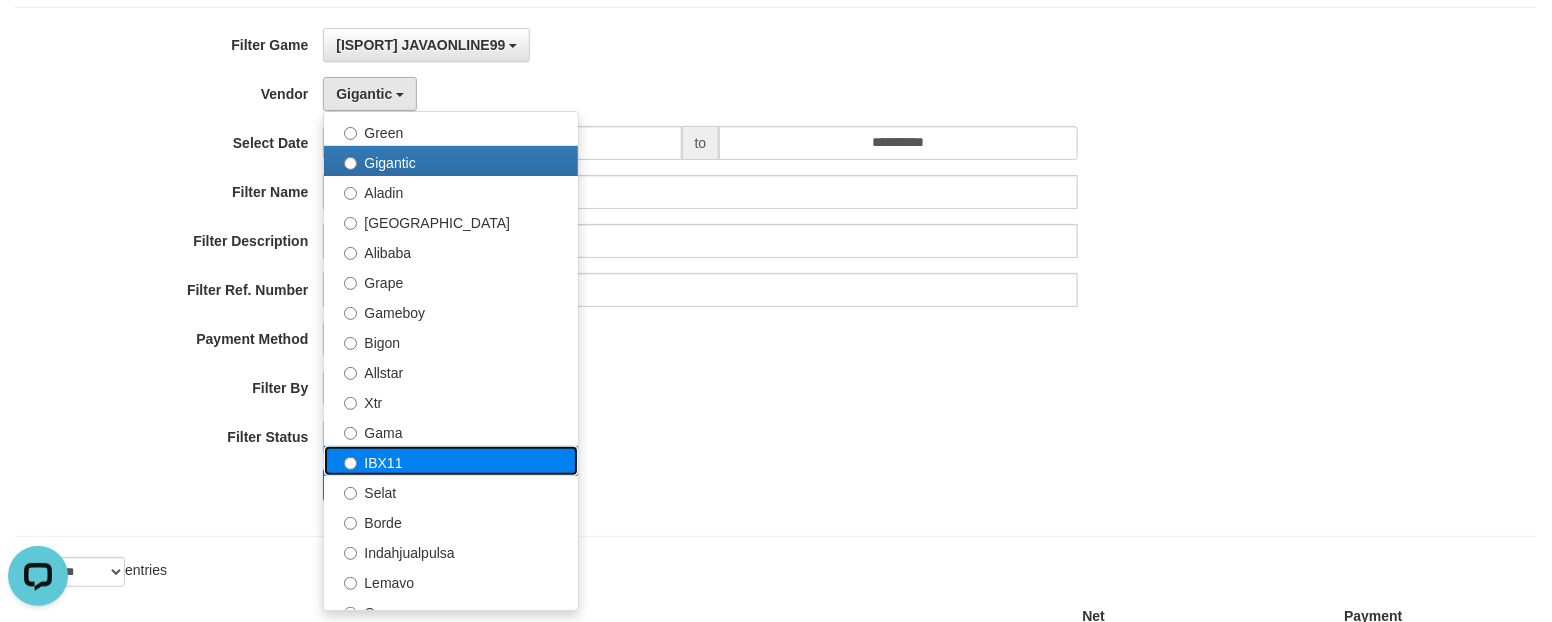 click on "IBX11" at bounding box center (451, 461) 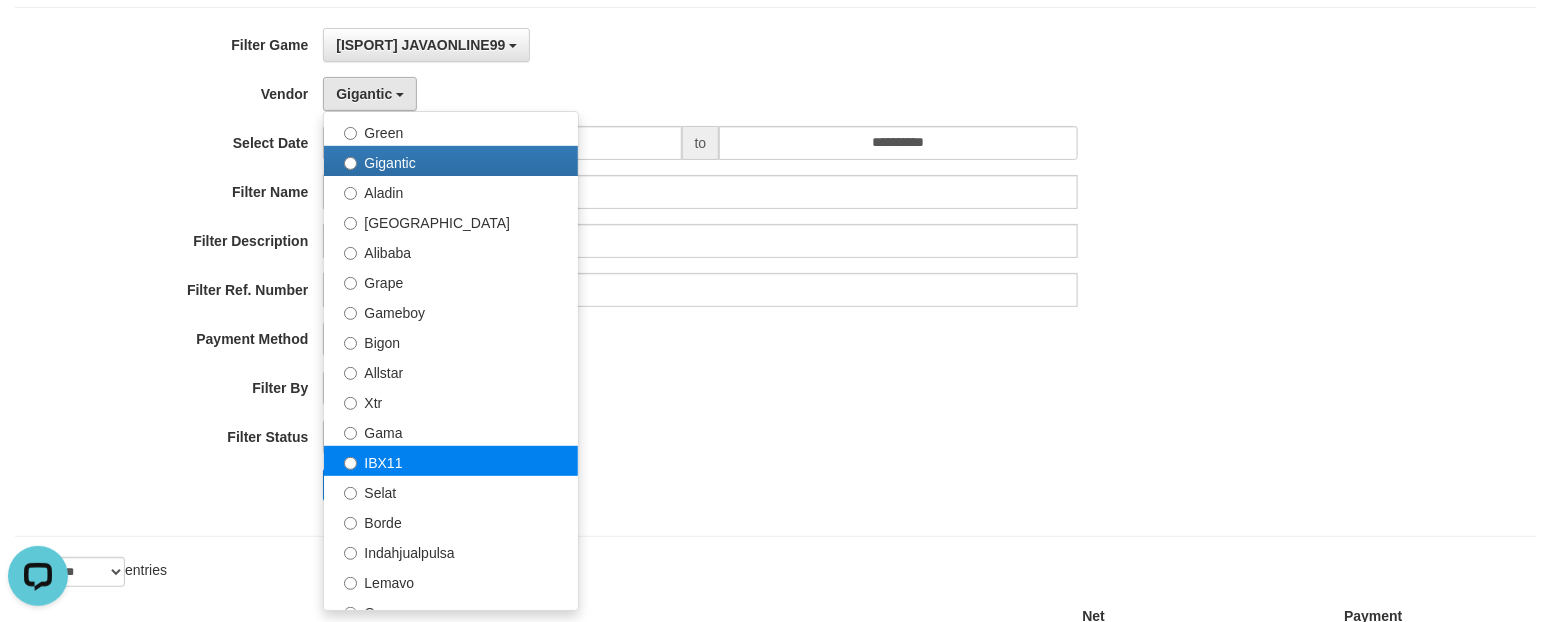 select on "**********" 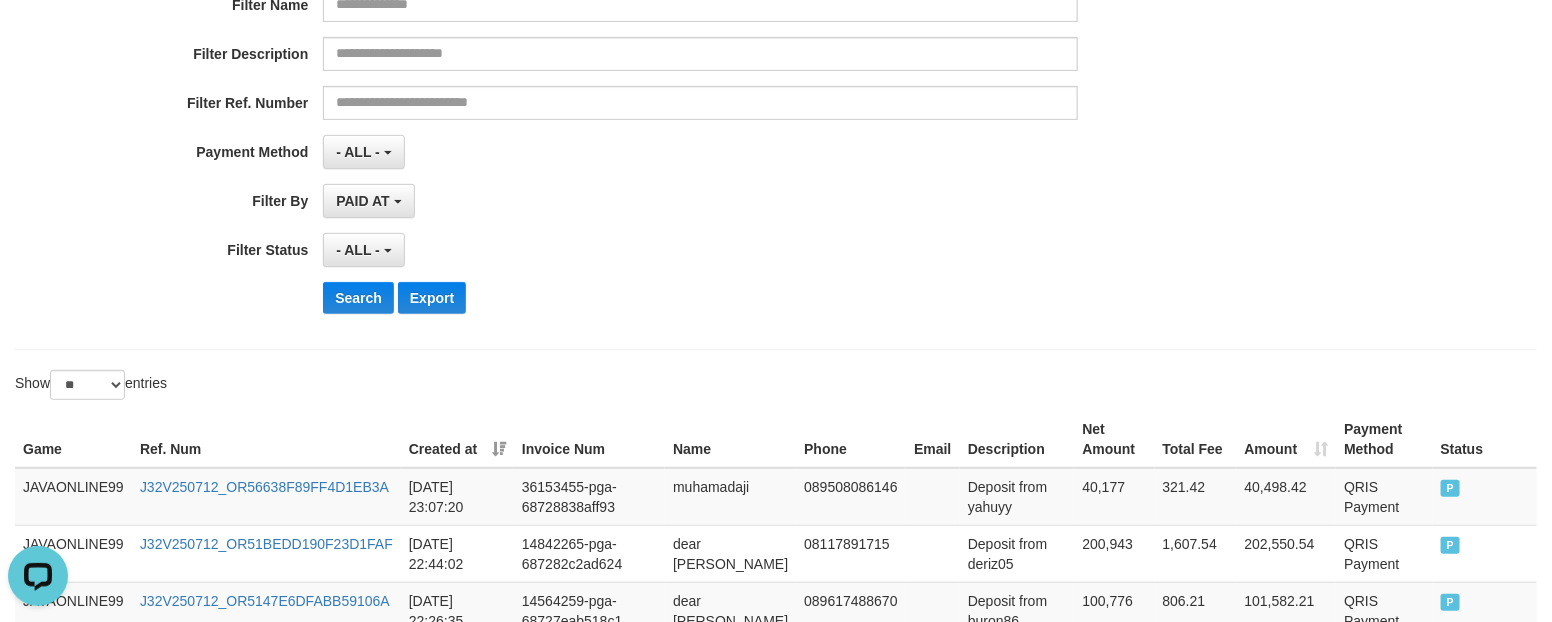 scroll, scrollTop: 375, scrollLeft: 0, axis: vertical 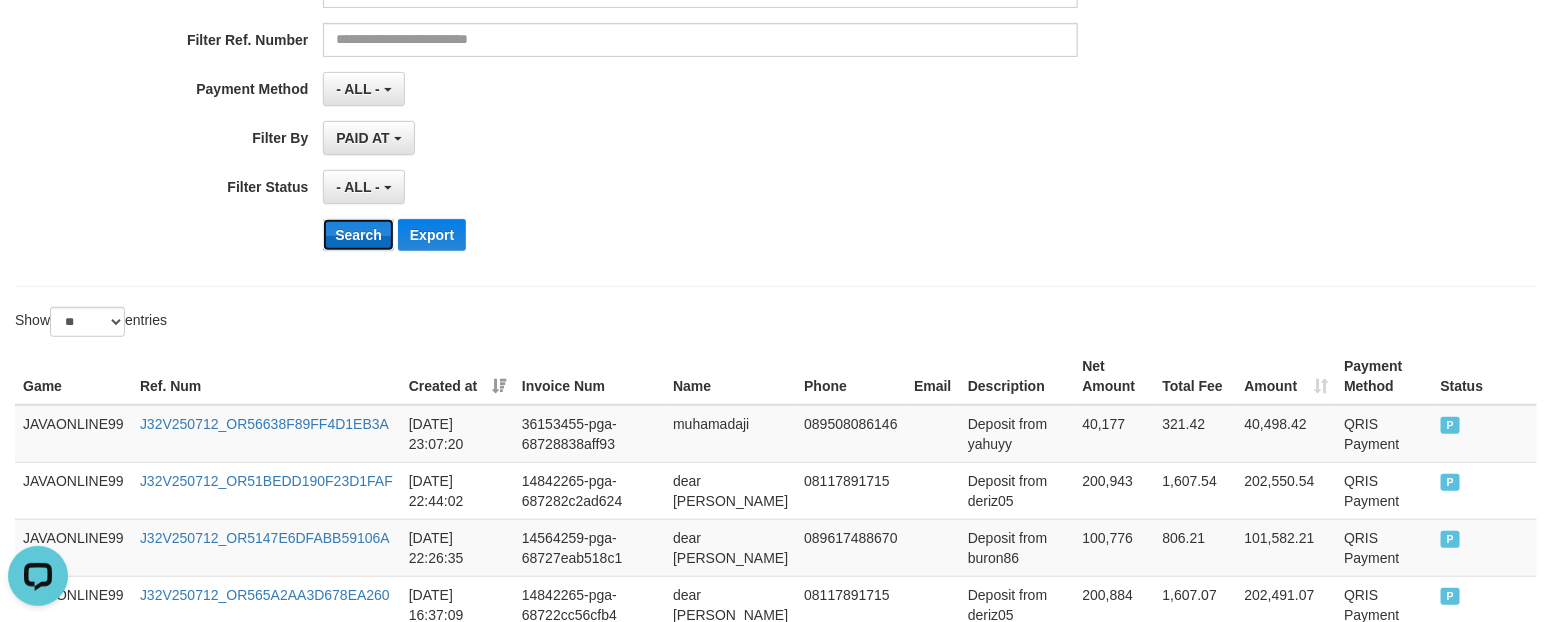 click on "Search" at bounding box center (358, 235) 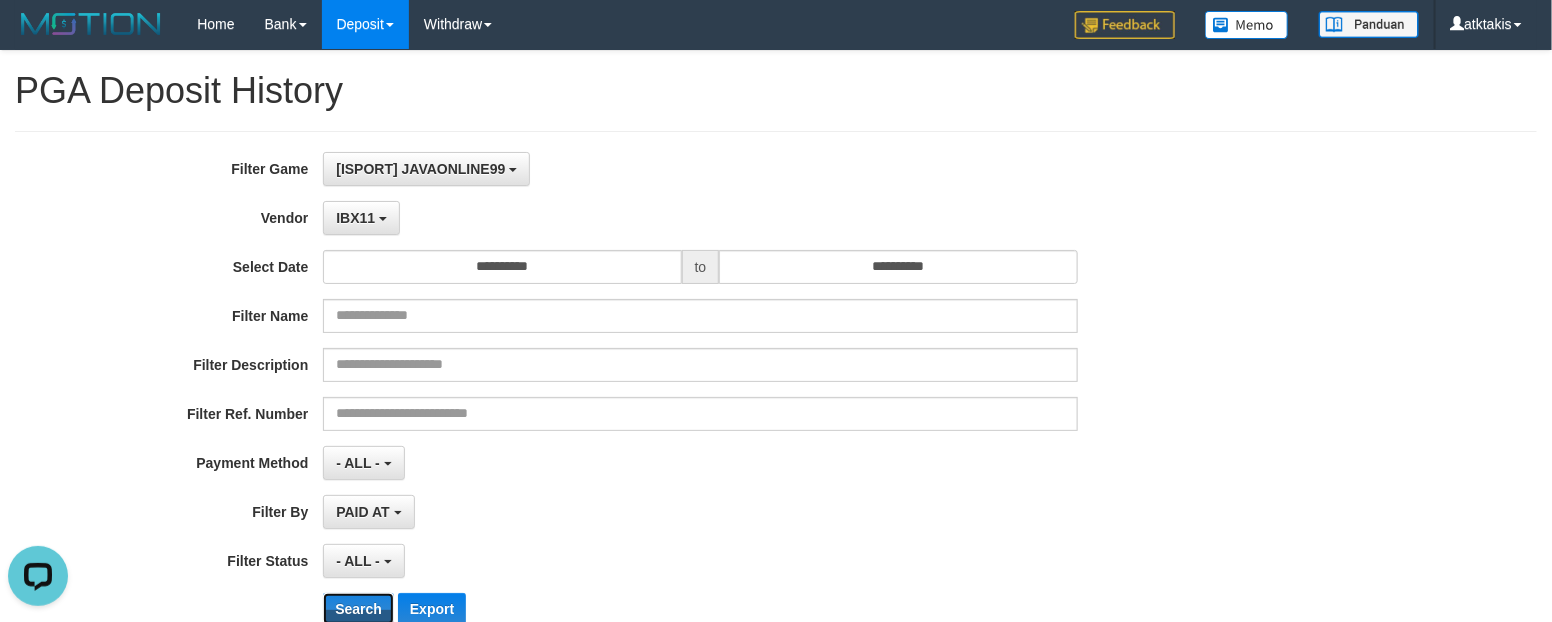 scroll, scrollTop: 0, scrollLeft: 0, axis: both 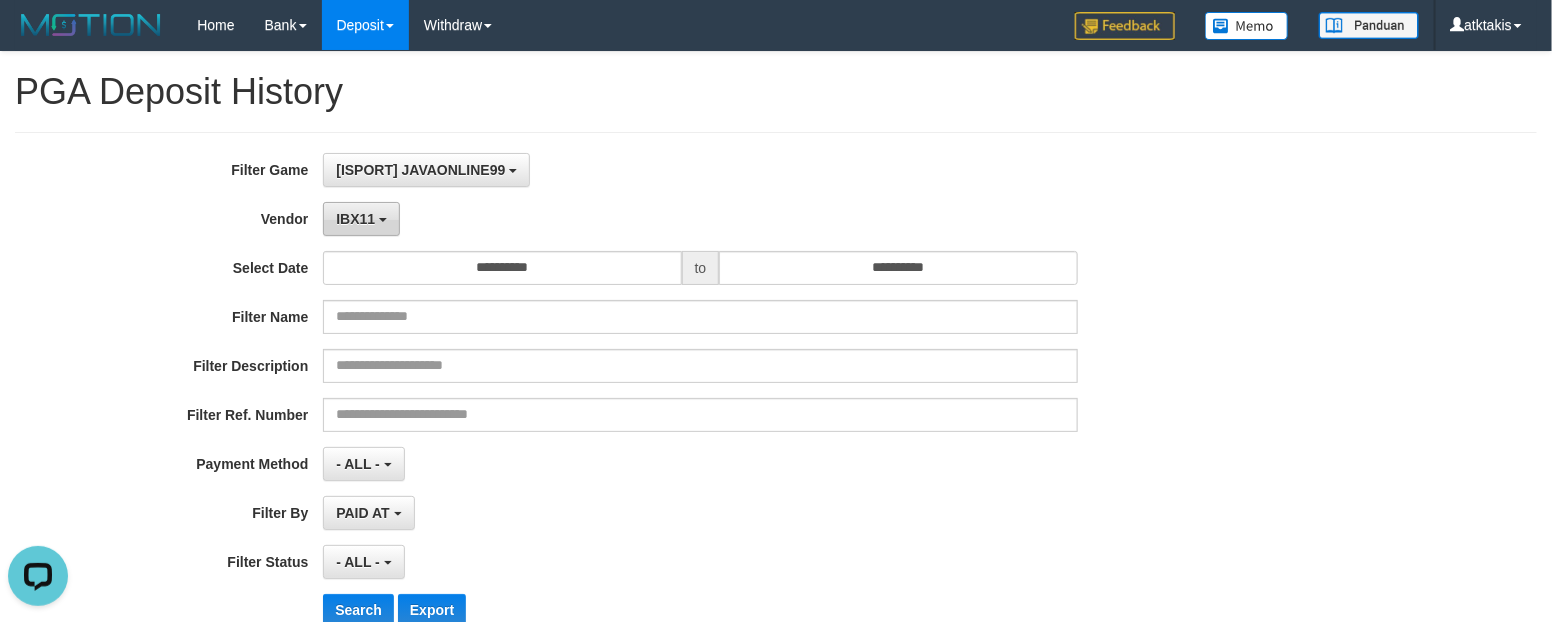 drag, startPoint x: 401, startPoint y: 202, endPoint x: 375, endPoint y: 216, distance: 29.529646 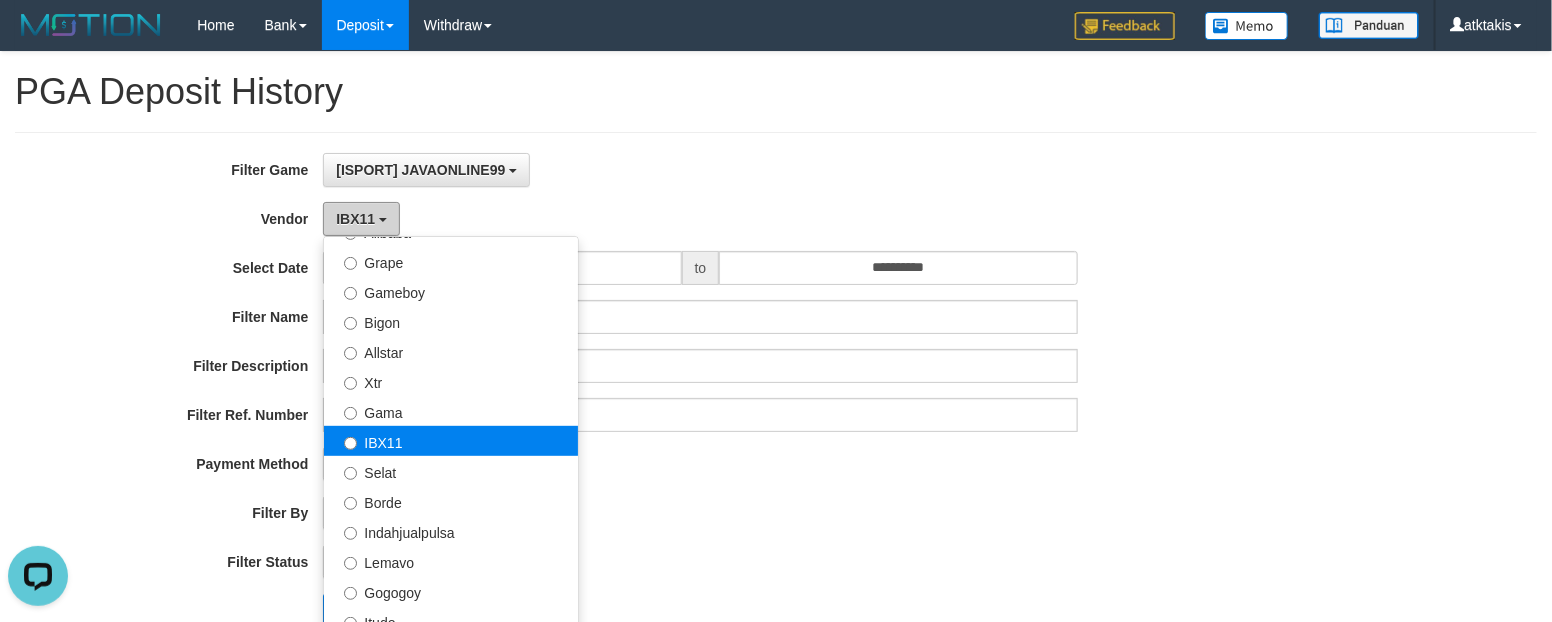 scroll, scrollTop: 625, scrollLeft: 0, axis: vertical 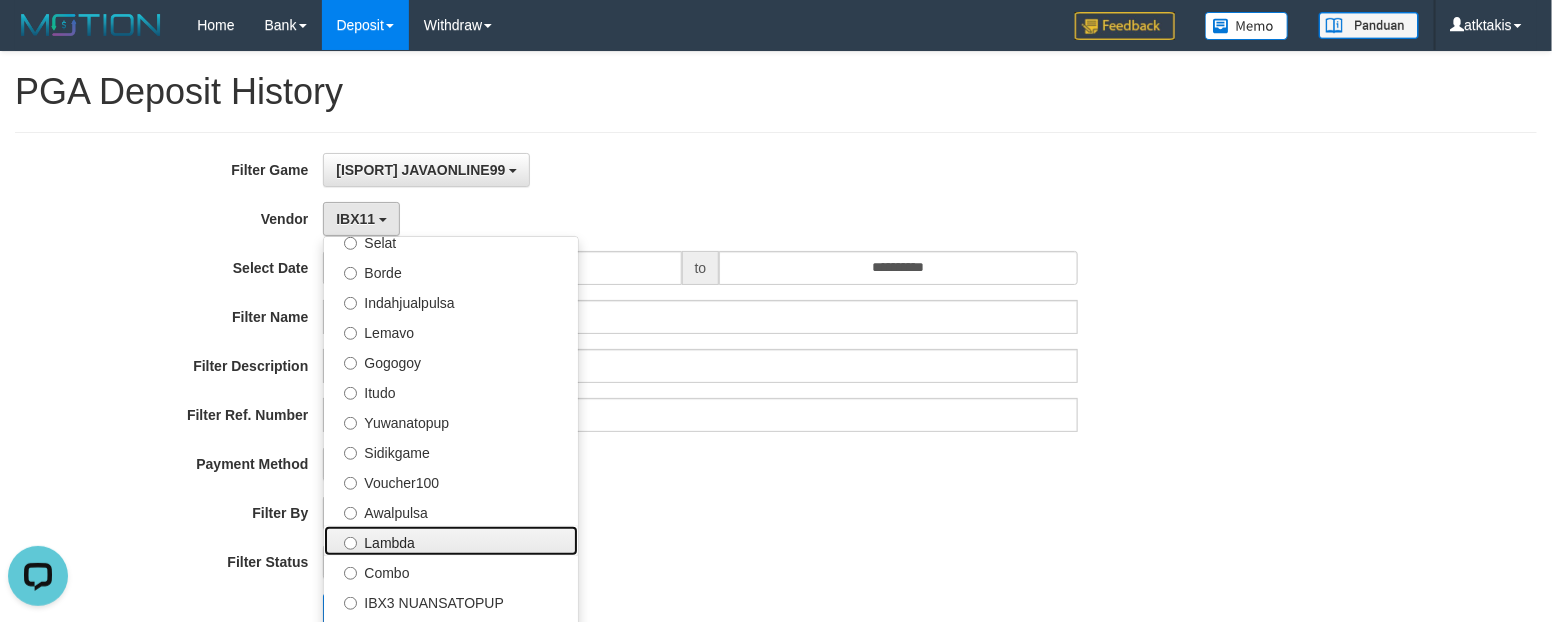 drag, startPoint x: 446, startPoint y: 535, endPoint x: 432, endPoint y: 473, distance: 63.560993 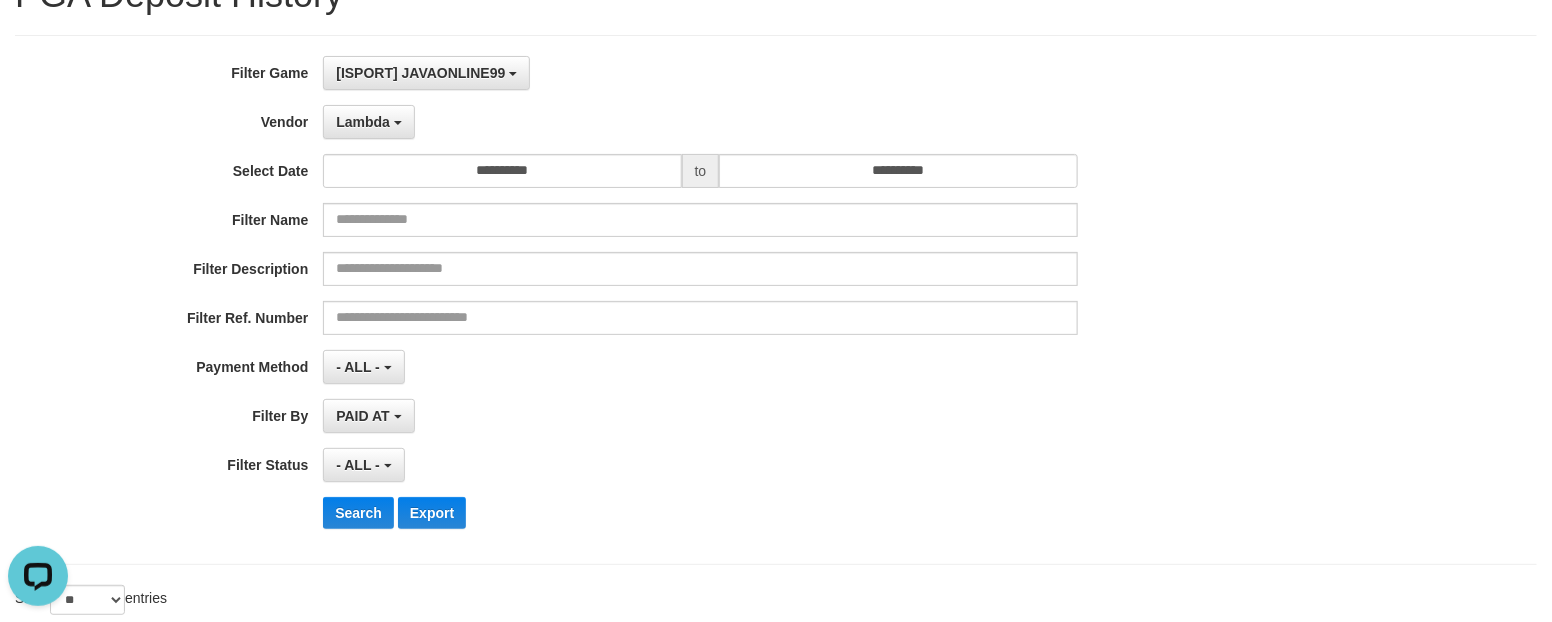 scroll, scrollTop: 250, scrollLeft: 0, axis: vertical 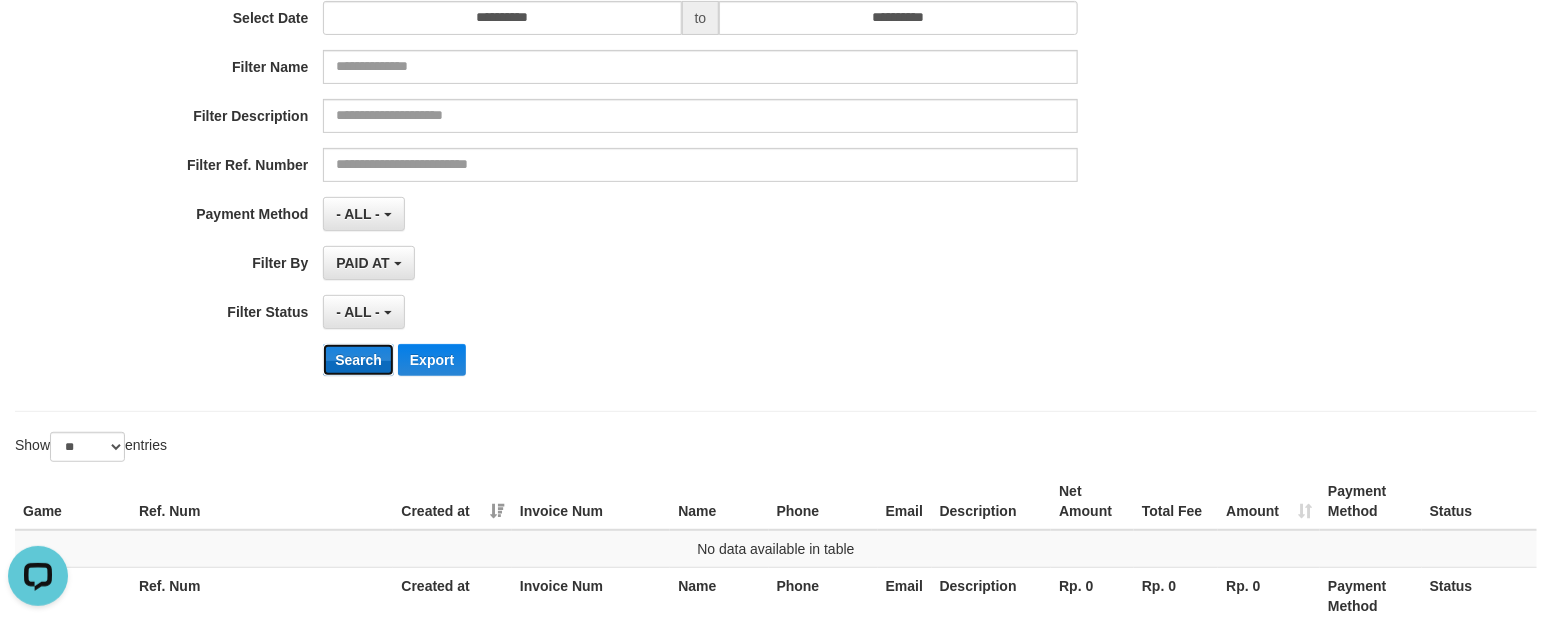 click on "Search" at bounding box center [358, 360] 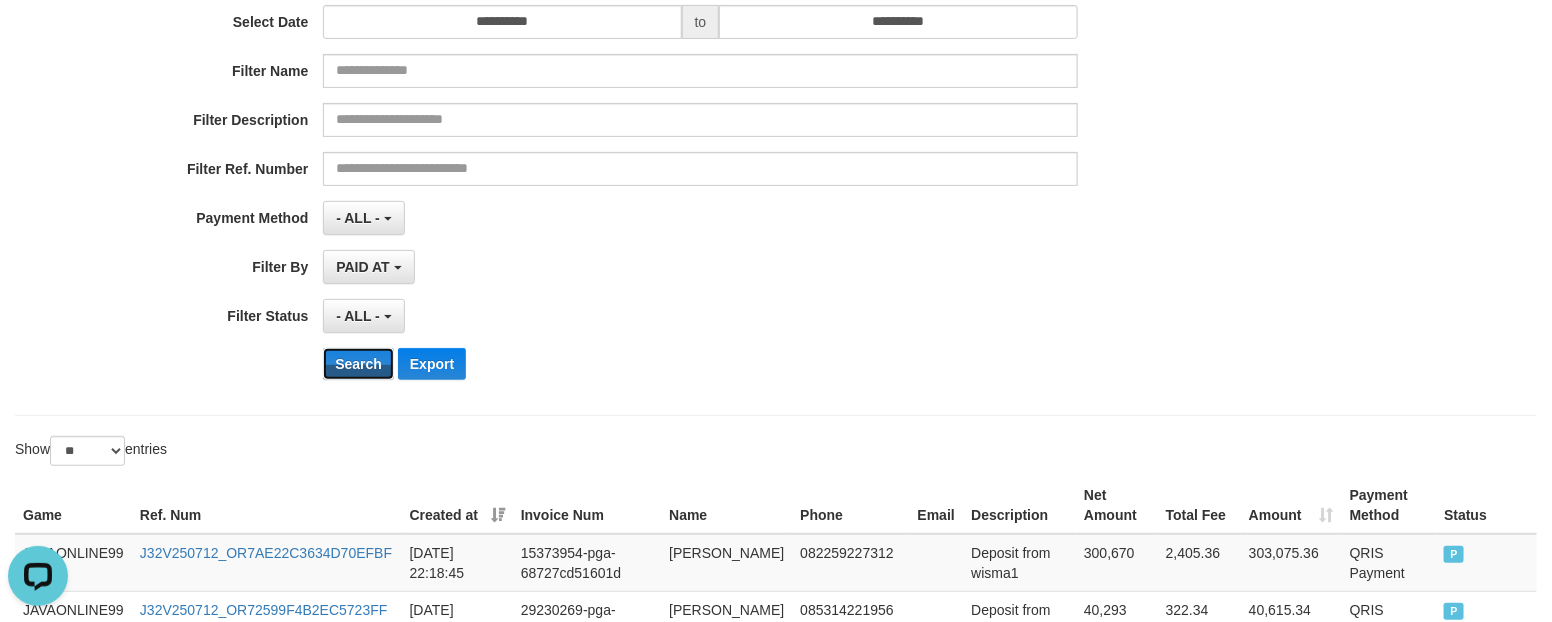 scroll, scrollTop: 0, scrollLeft: 0, axis: both 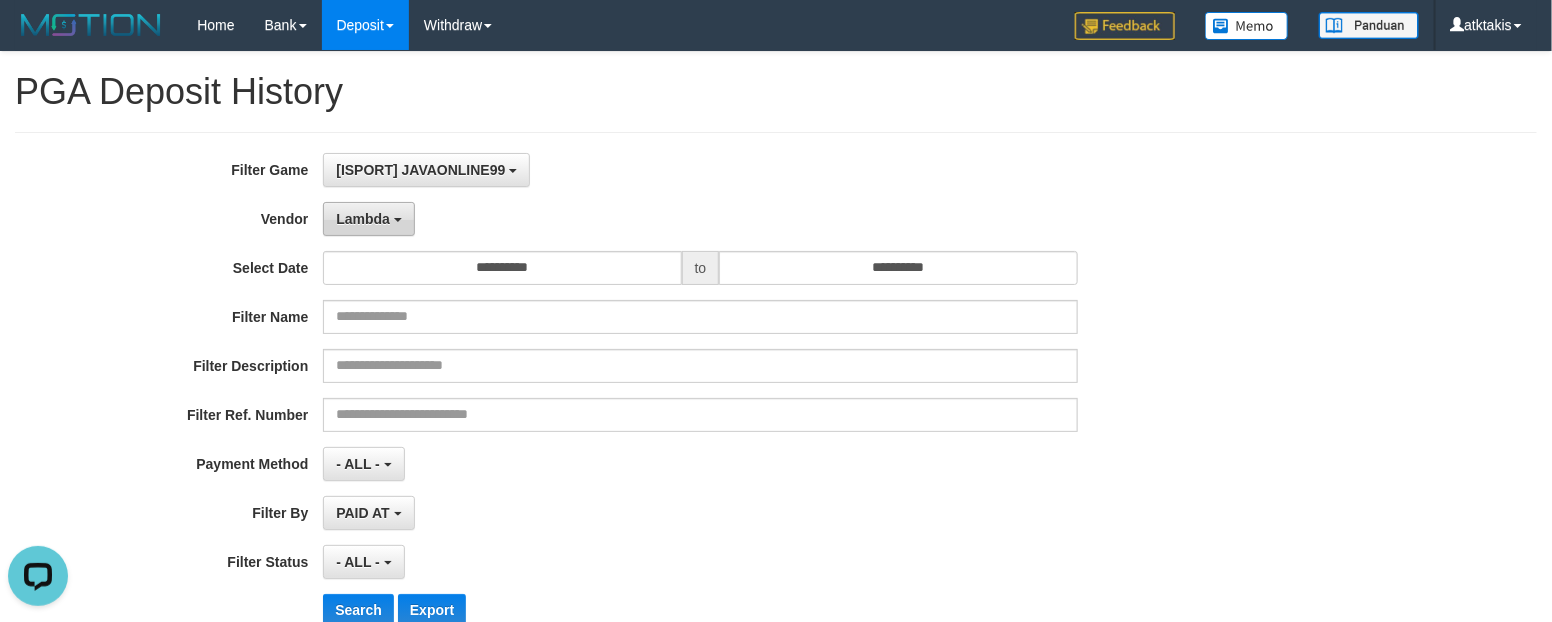 click on "Lambda" at bounding box center (363, 219) 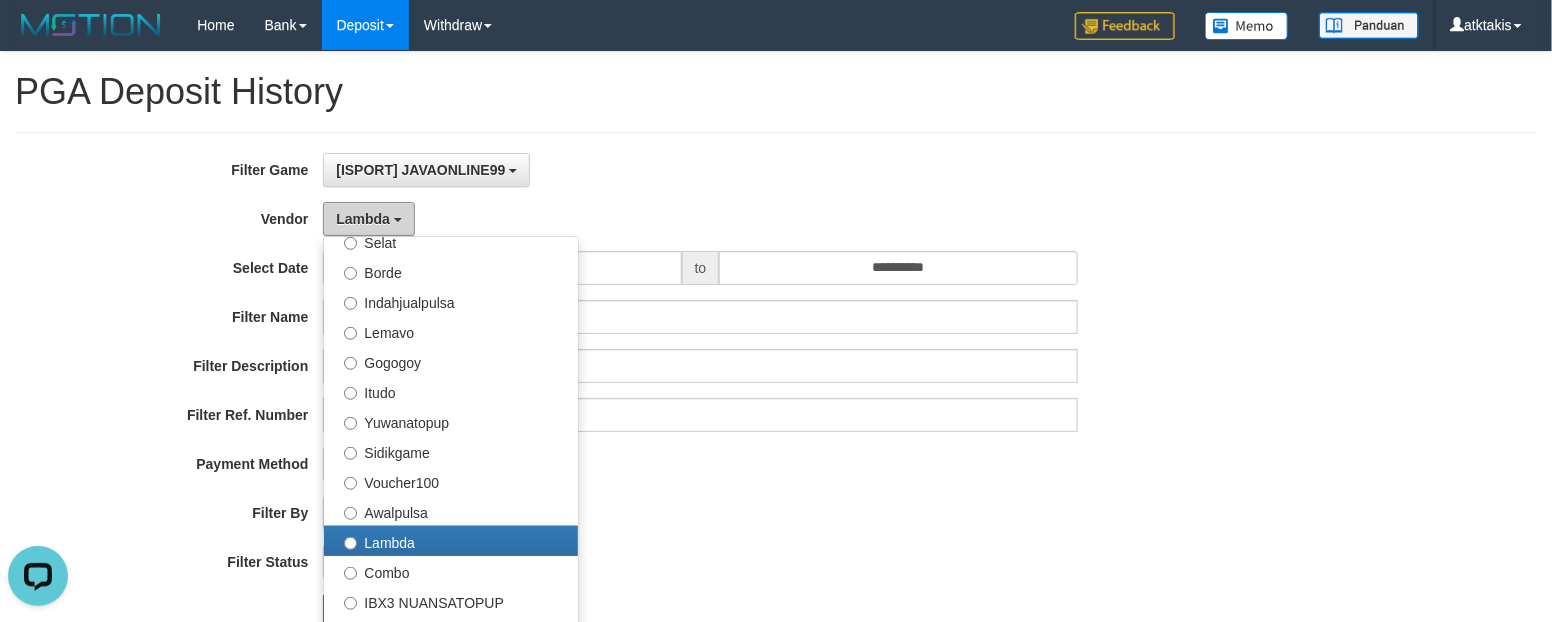 scroll, scrollTop: 0, scrollLeft: 0, axis: both 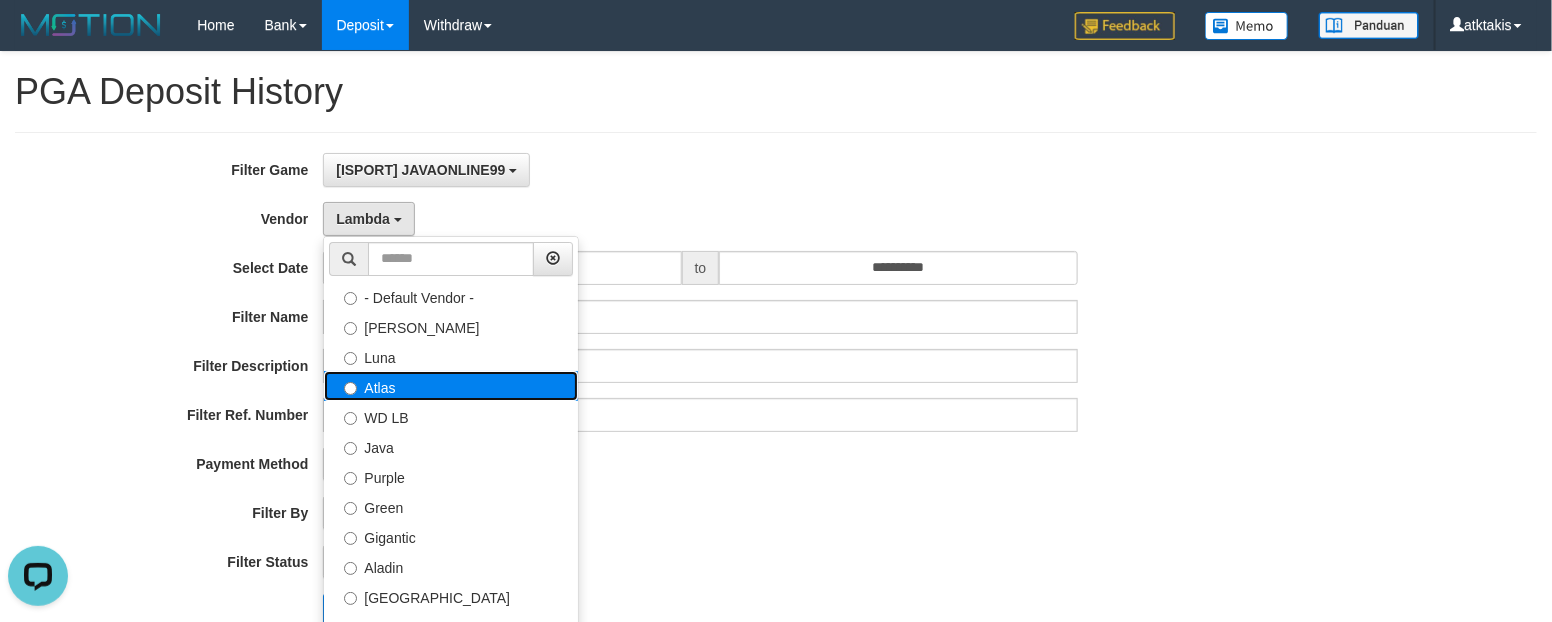 click on "Atlas" at bounding box center [451, 386] 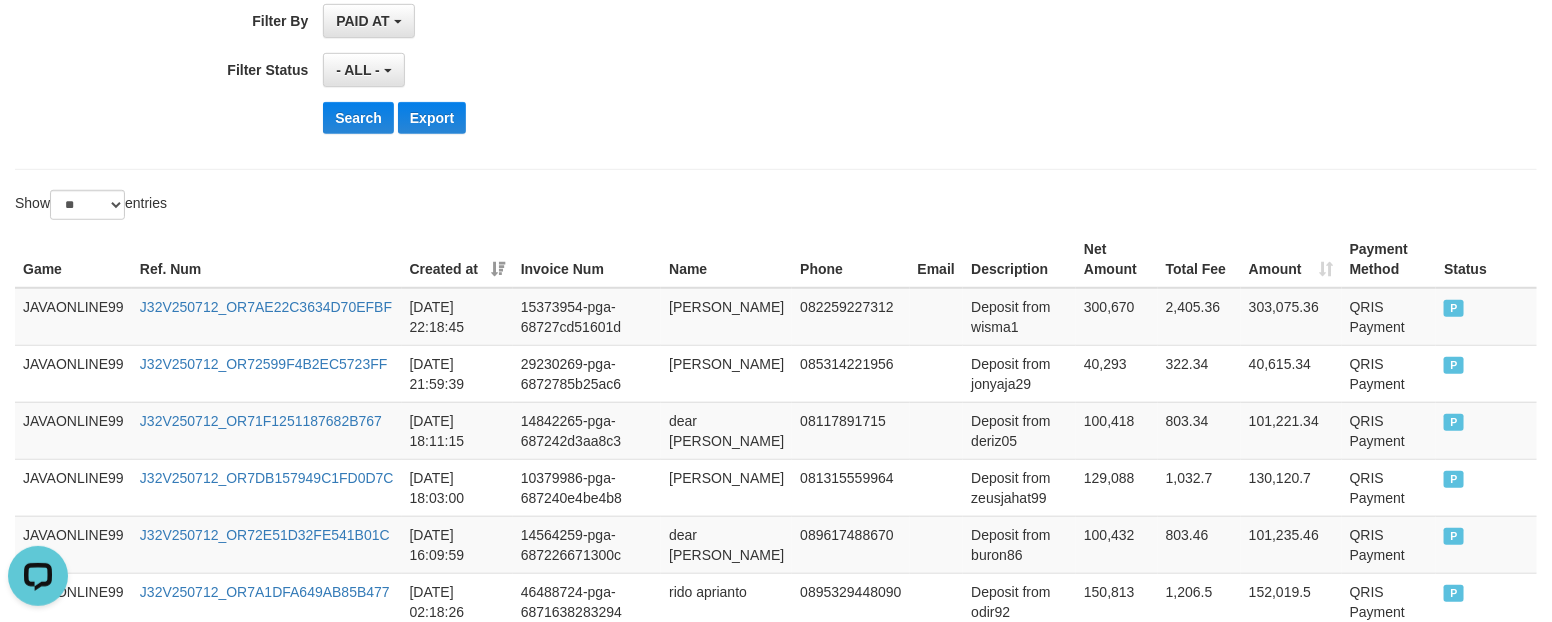 scroll, scrollTop: 500, scrollLeft: 0, axis: vertical 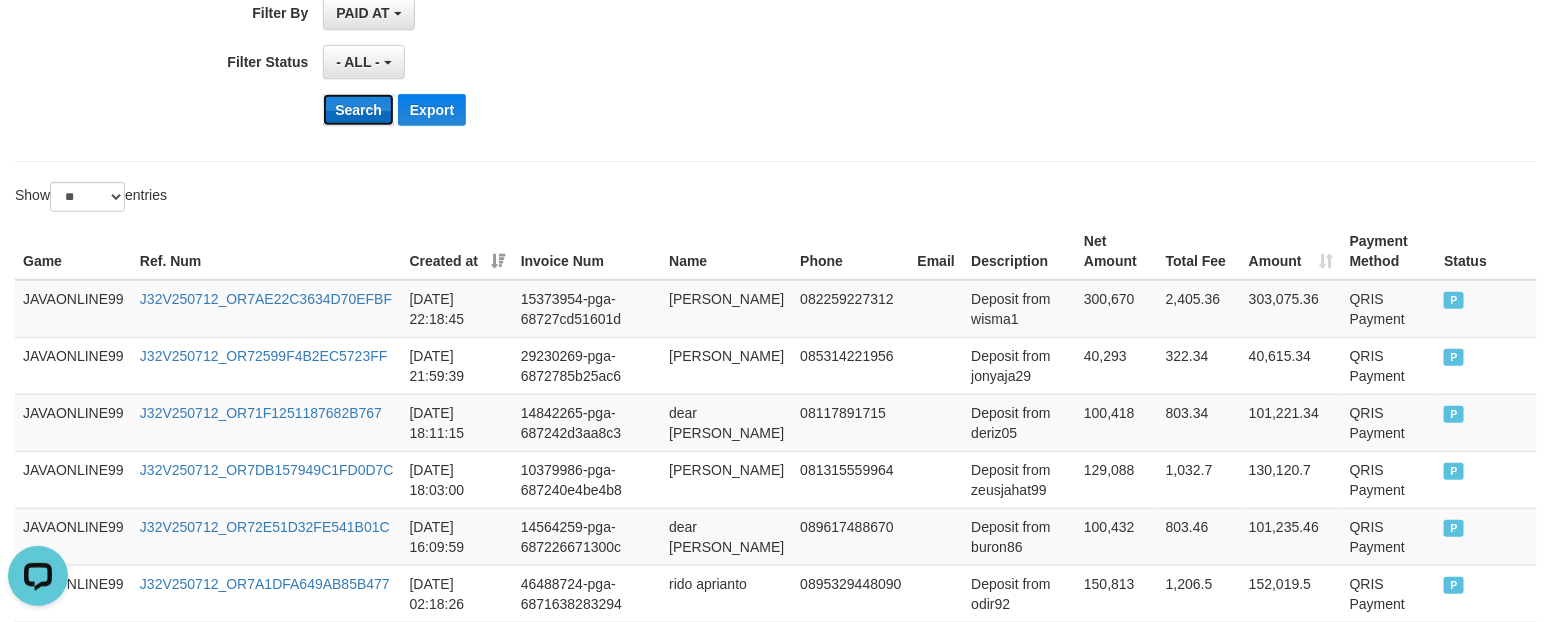 click on "Search" at bounding box center (358, 110) 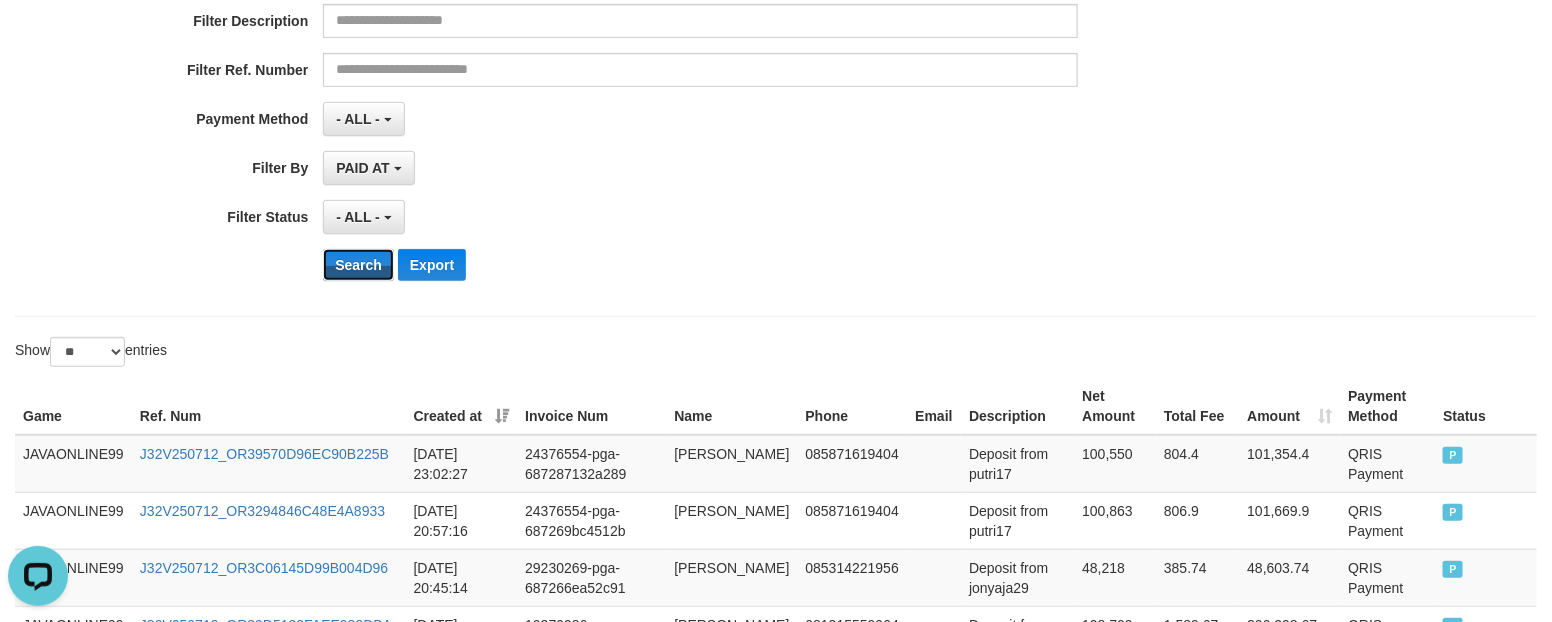 scroll, scrollTop: 125, scrollLeft: 0, axis: vertical 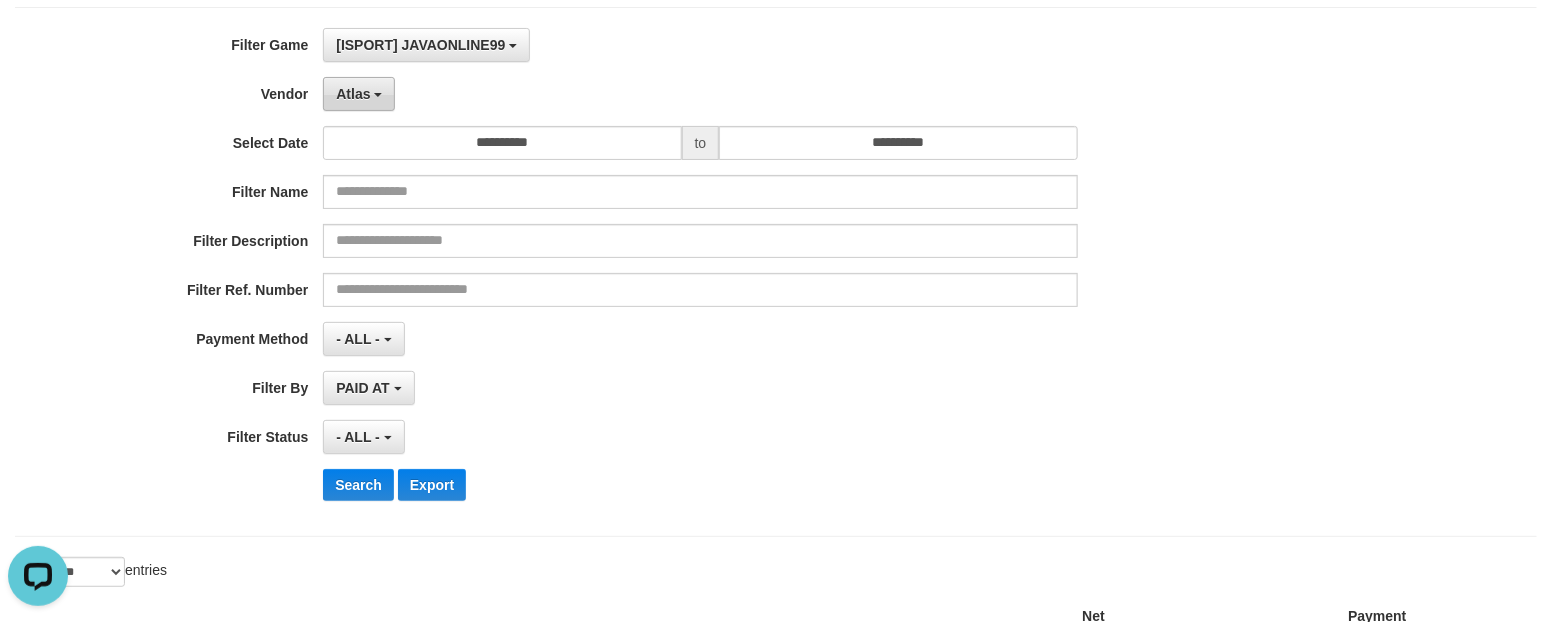 click on "Atlas" at bounding box center [359, 94] 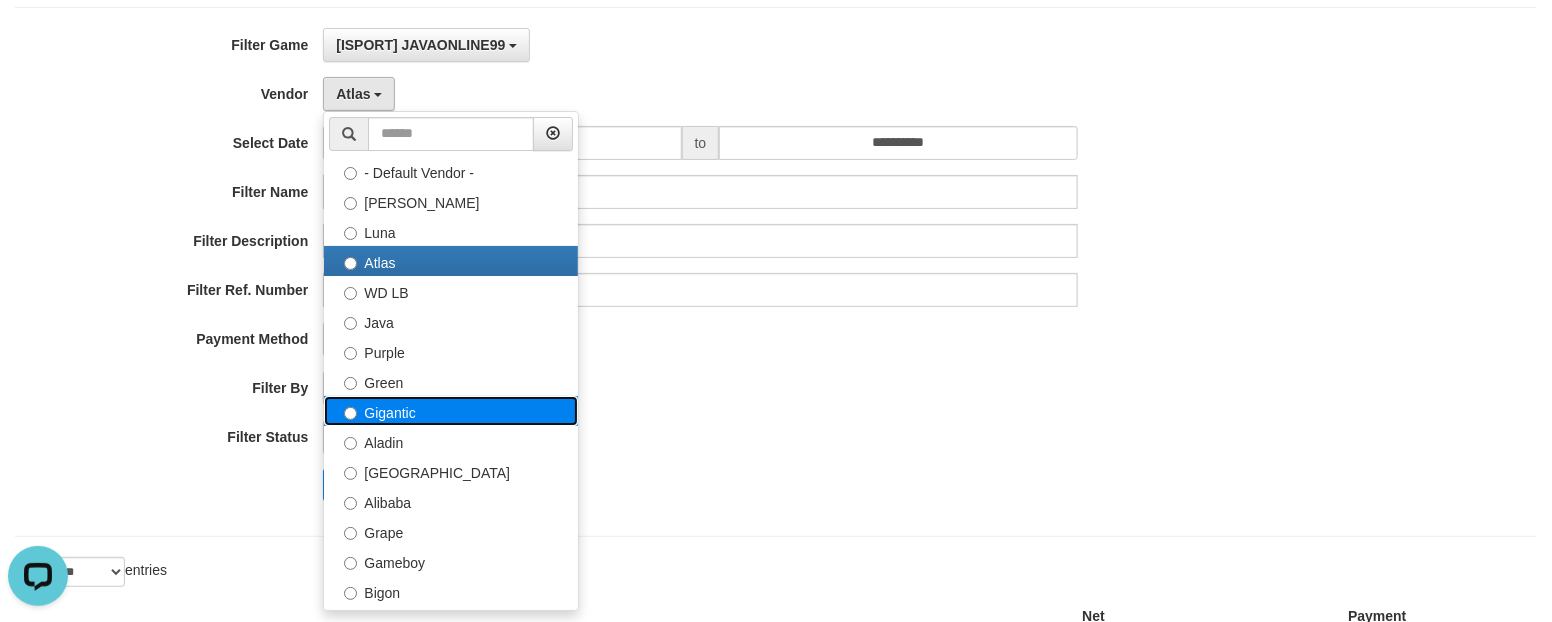 click on "Gigantic" at bounding box center [451, 411] 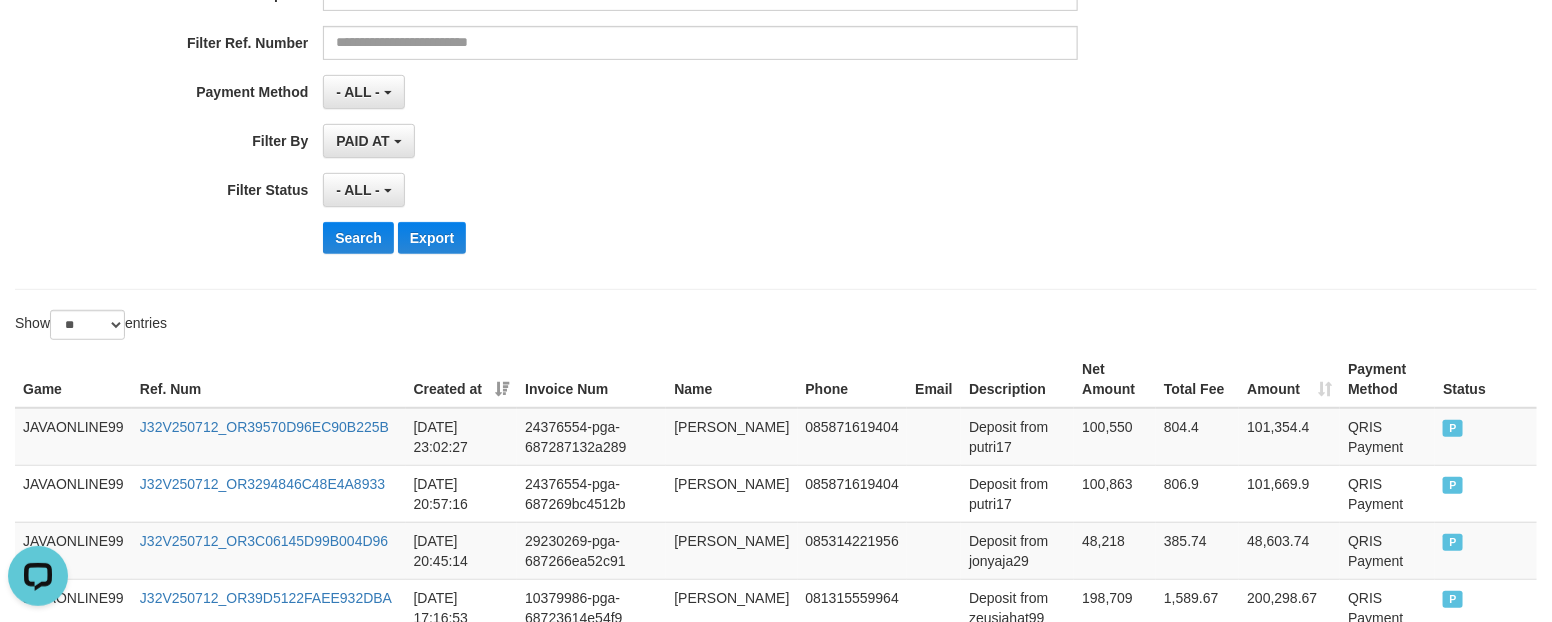 scroll, scrollTop: 375, scrollLeft: 0, axis: vertical 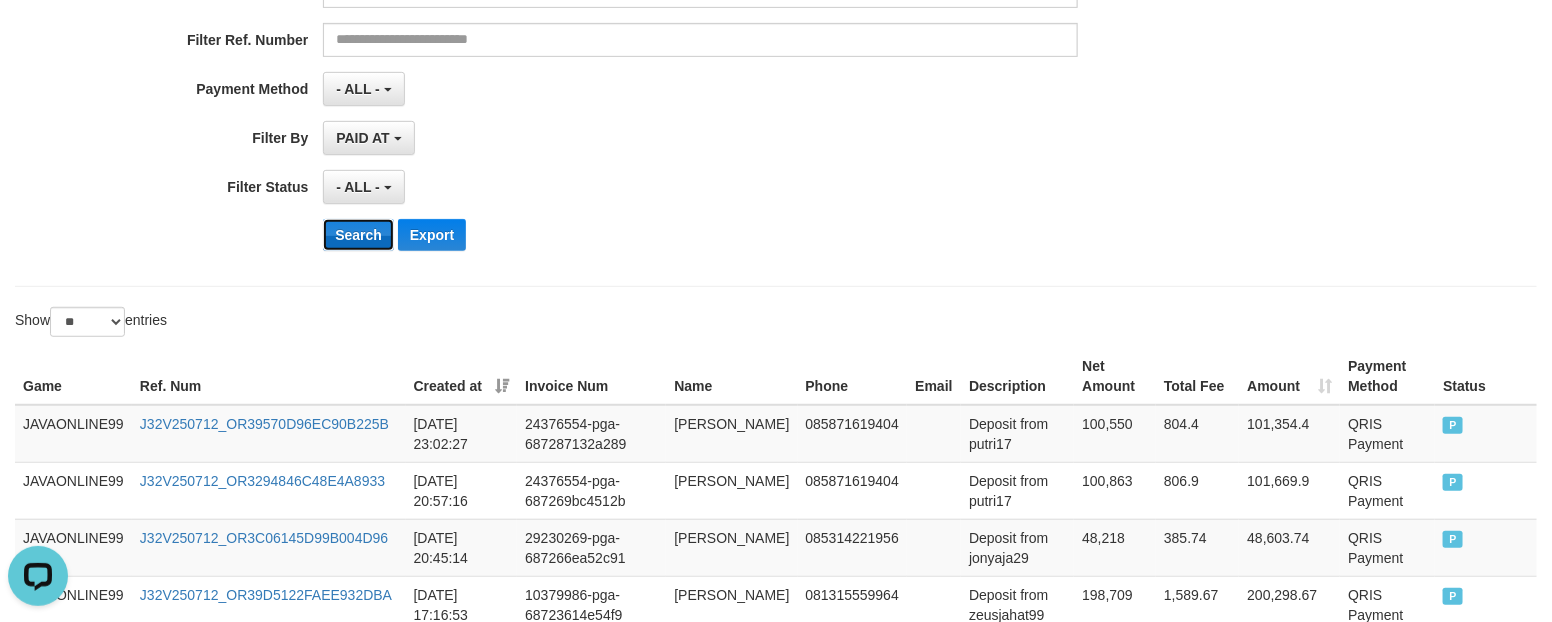 click on "Search" at bounding box center [358, 235] 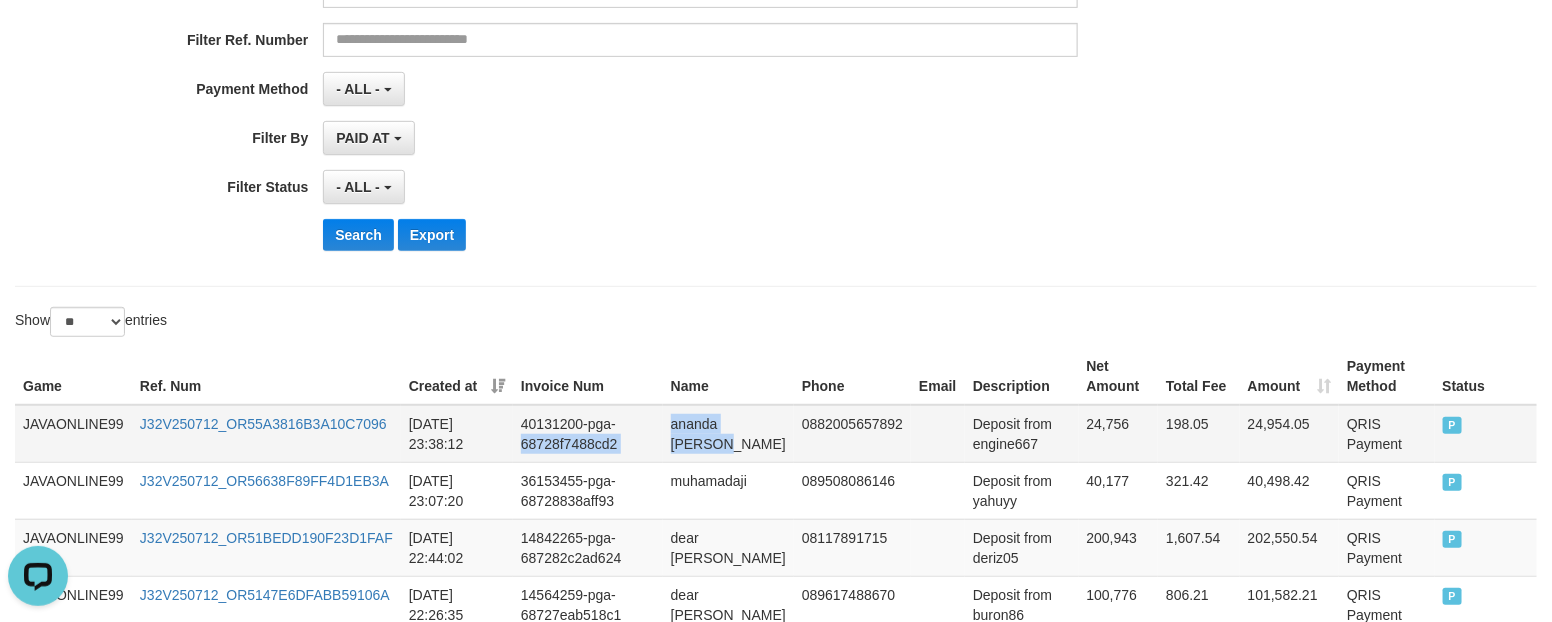 drag, startPoint x: 671, startPoint y: 416, endPoint x: 750, endPoint y: 442, distance: 83.1685 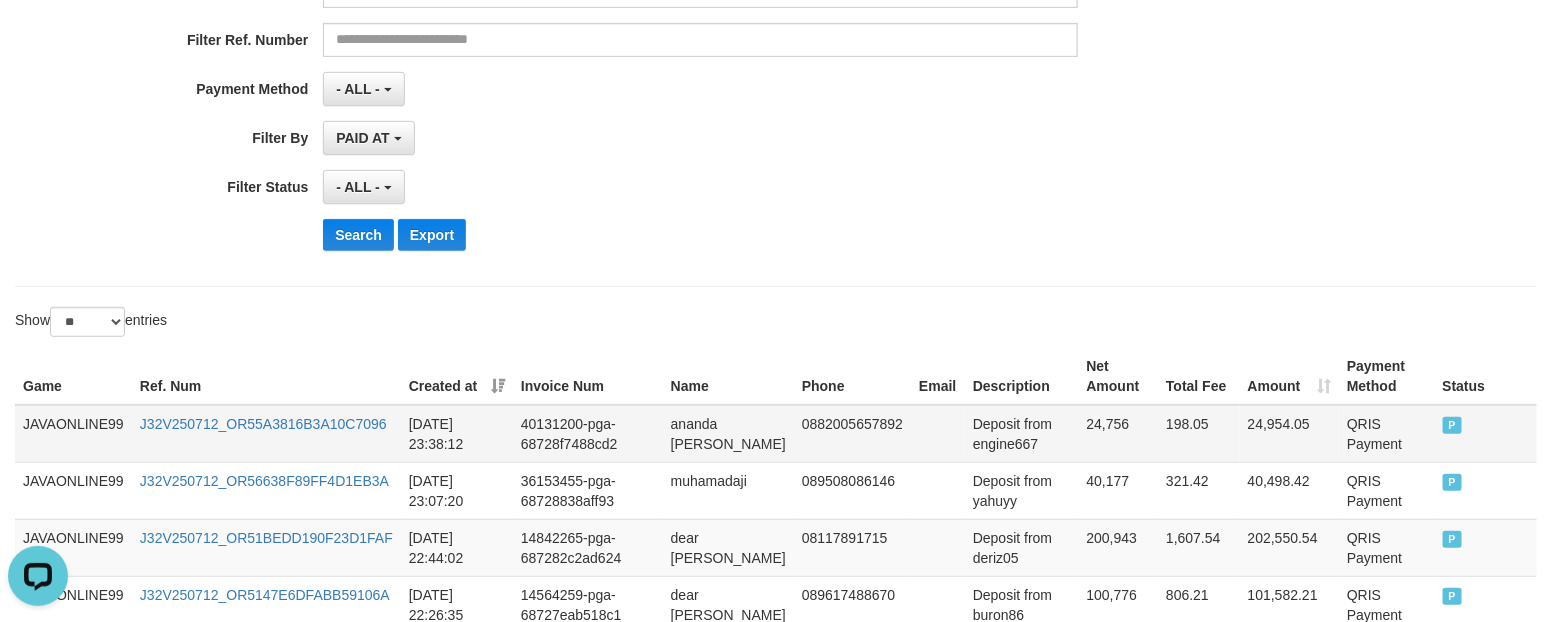 click on "ananda [PERSON_NAME]" at bounding box center [728, 434] 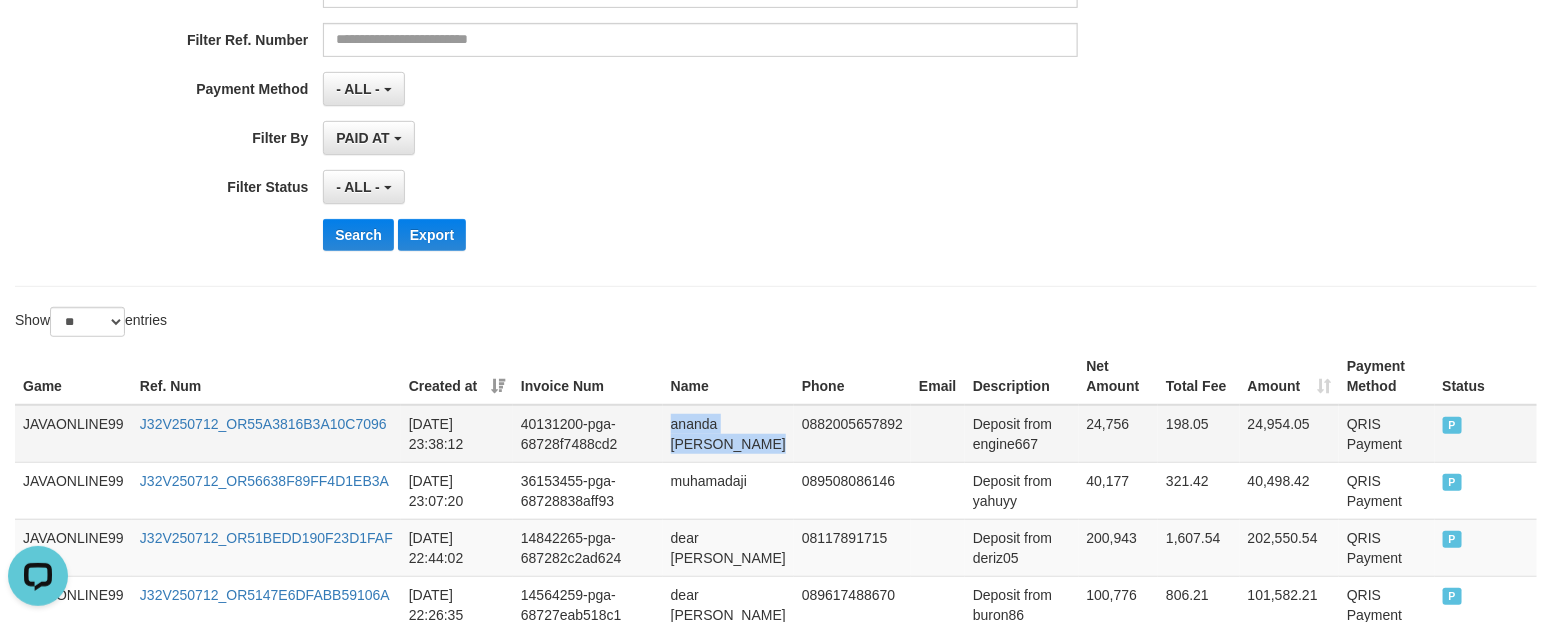 drag, startPoint x: 681, startPoint y: 423, endPoint x: 732, endPoint y: 468, distance: 68.0147 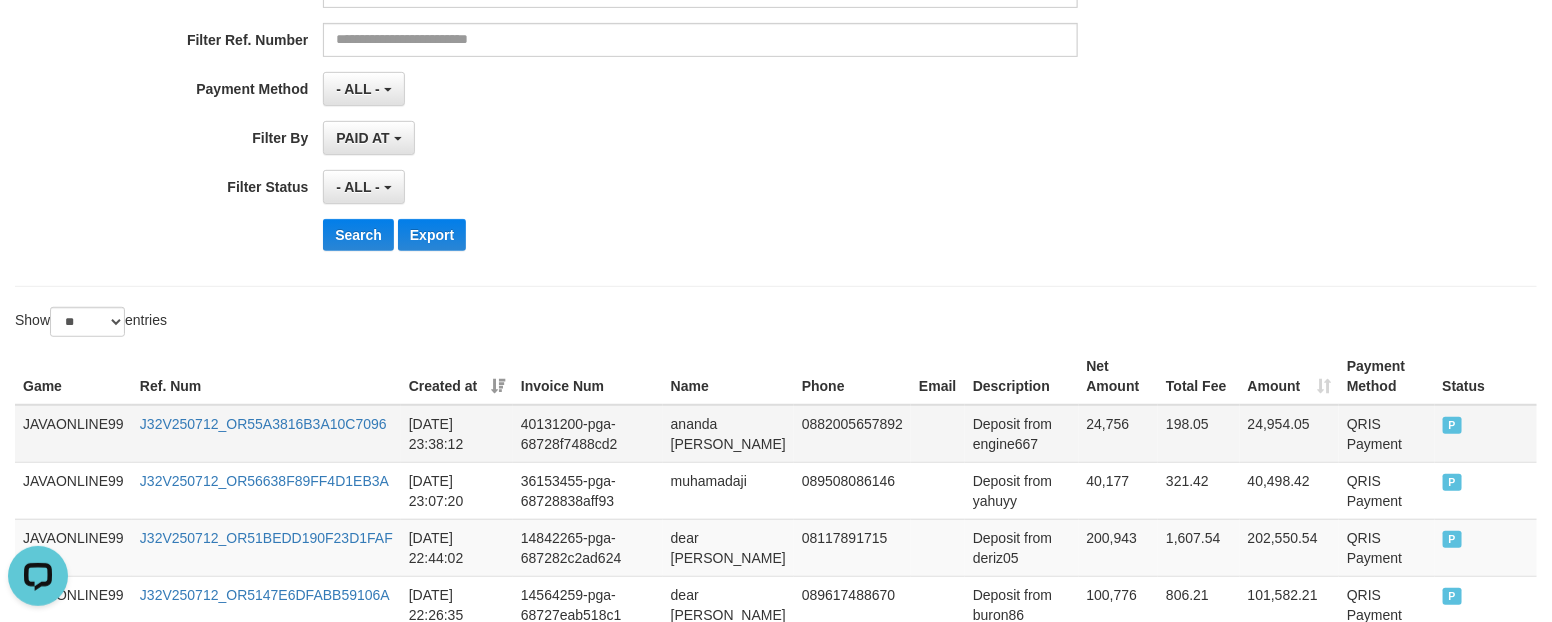 click on "Deposit from engine667" at bounding box center (1022, 434) 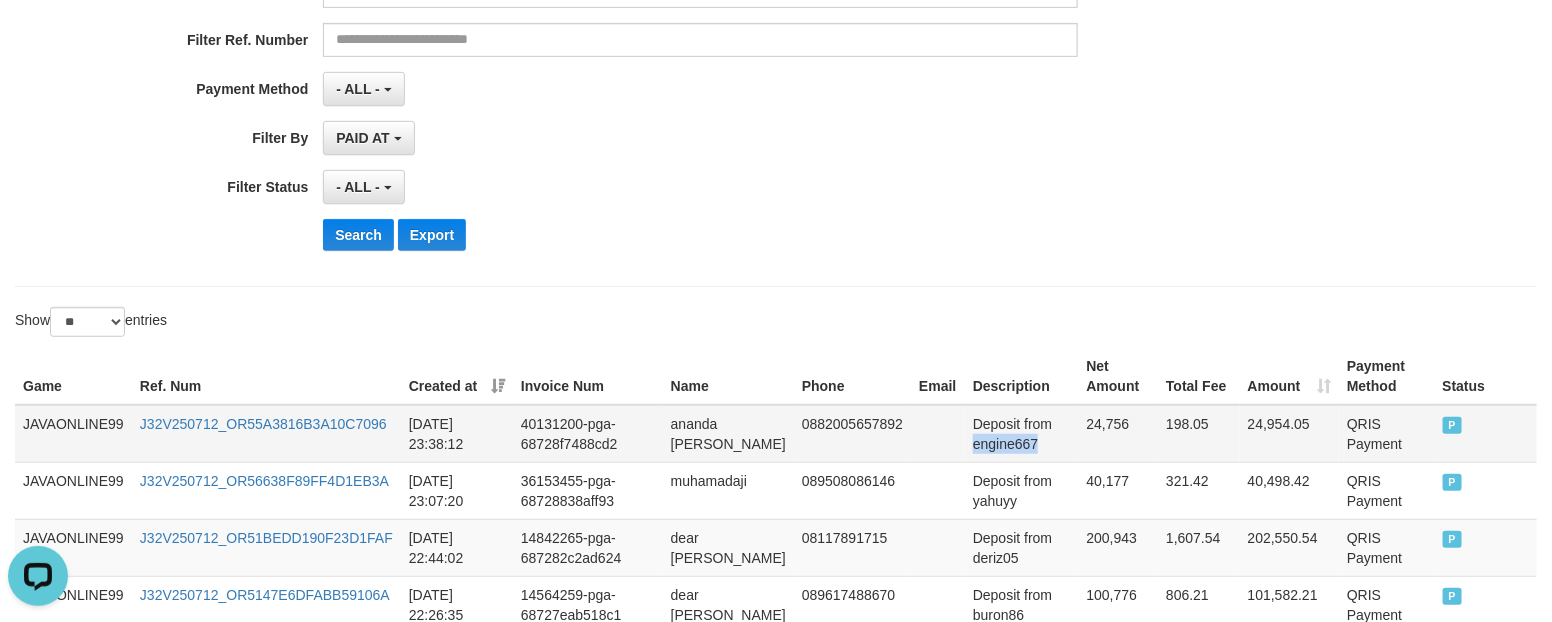 click on "Deposit from engine667" at bounding box center (1022, 434) 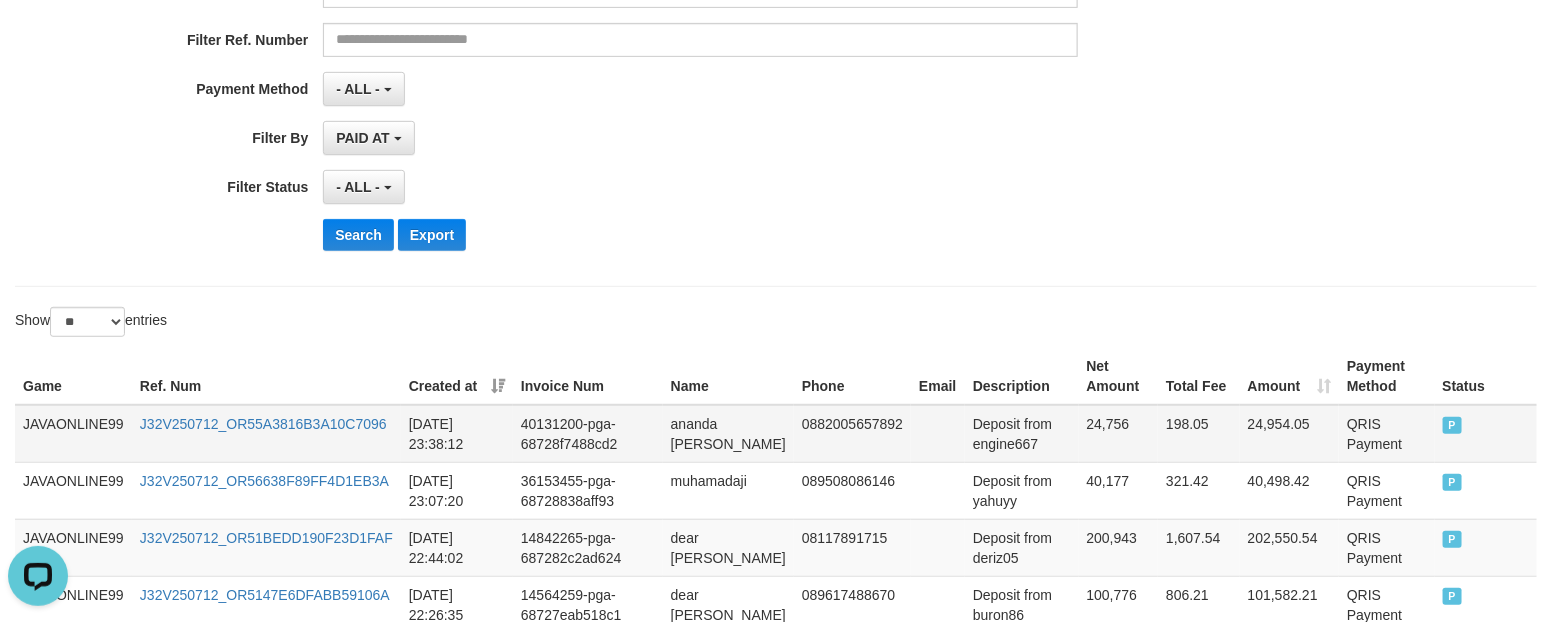 click on "24,756" at bounding box center [1119, 434] 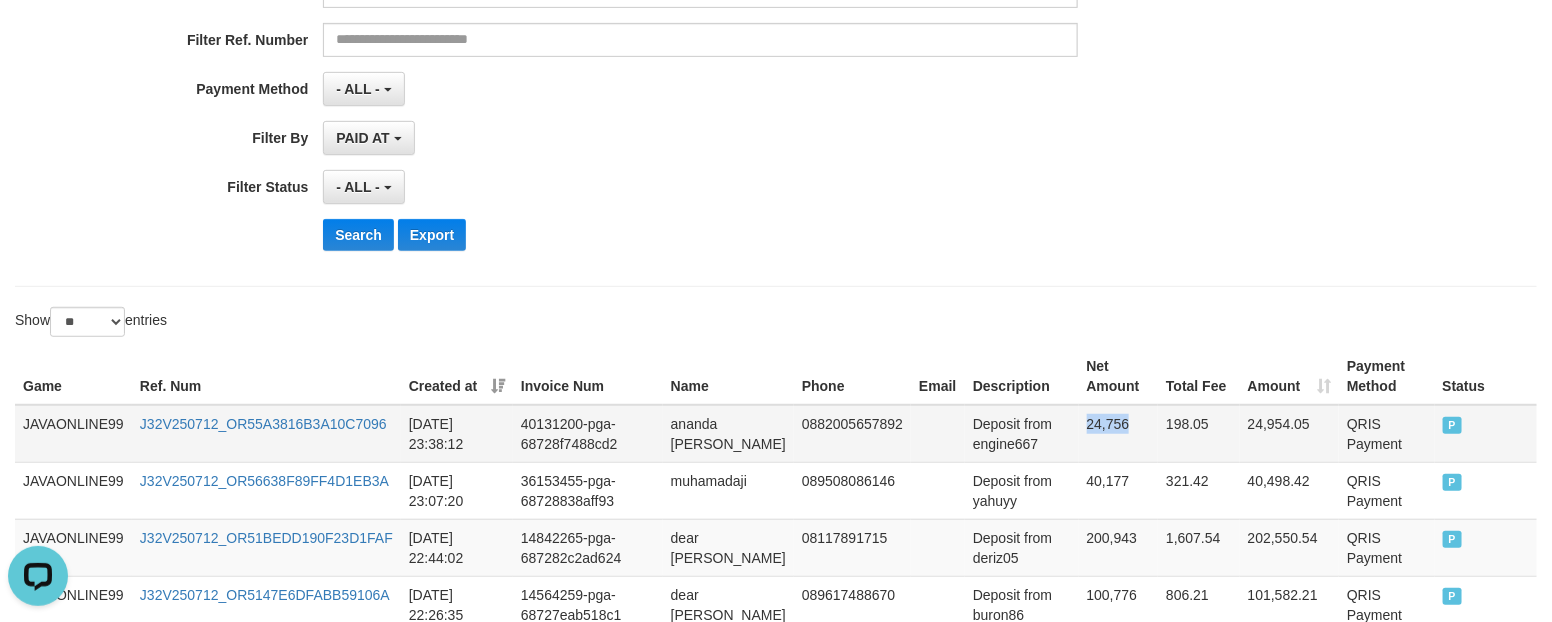 click on "24,756" at bounding box center [1119, 434] 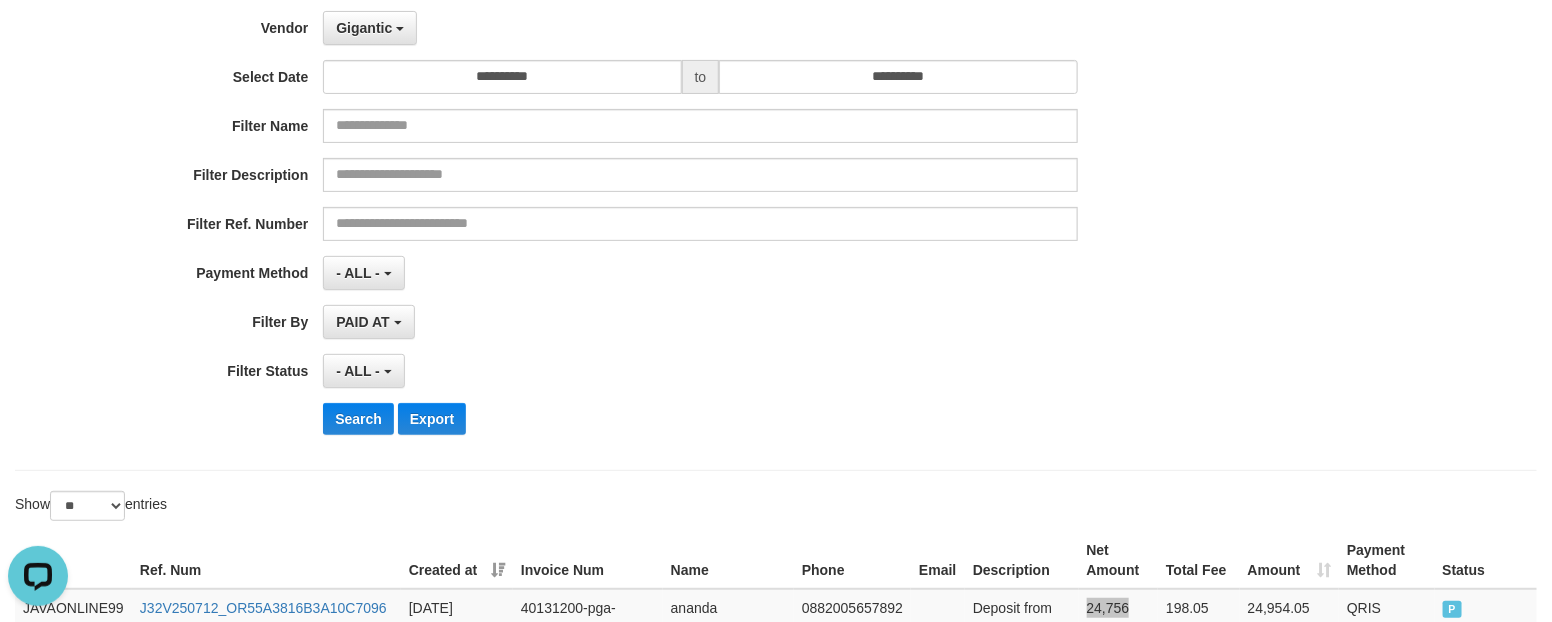 scroll, scrollTop: 0, scrollLeft: 0, axis: both 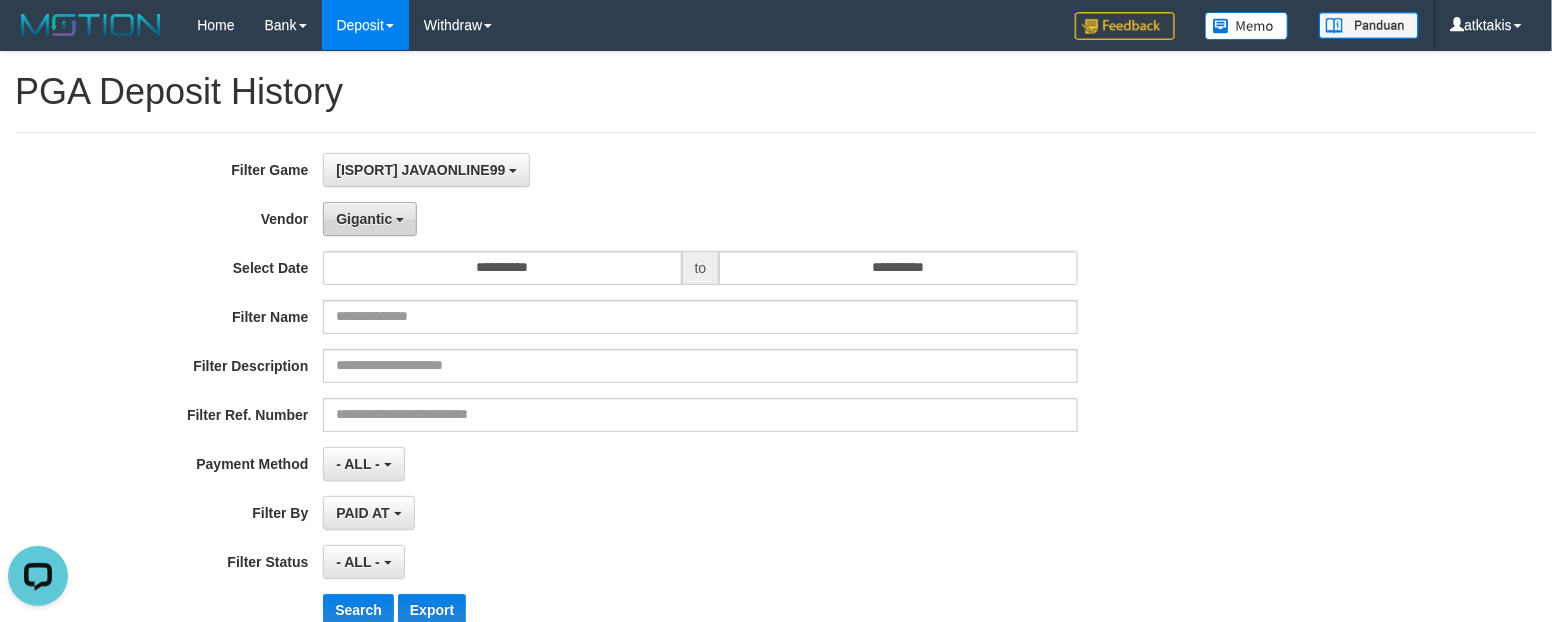 click on "Gigantic" at bounding box center (370, 219) 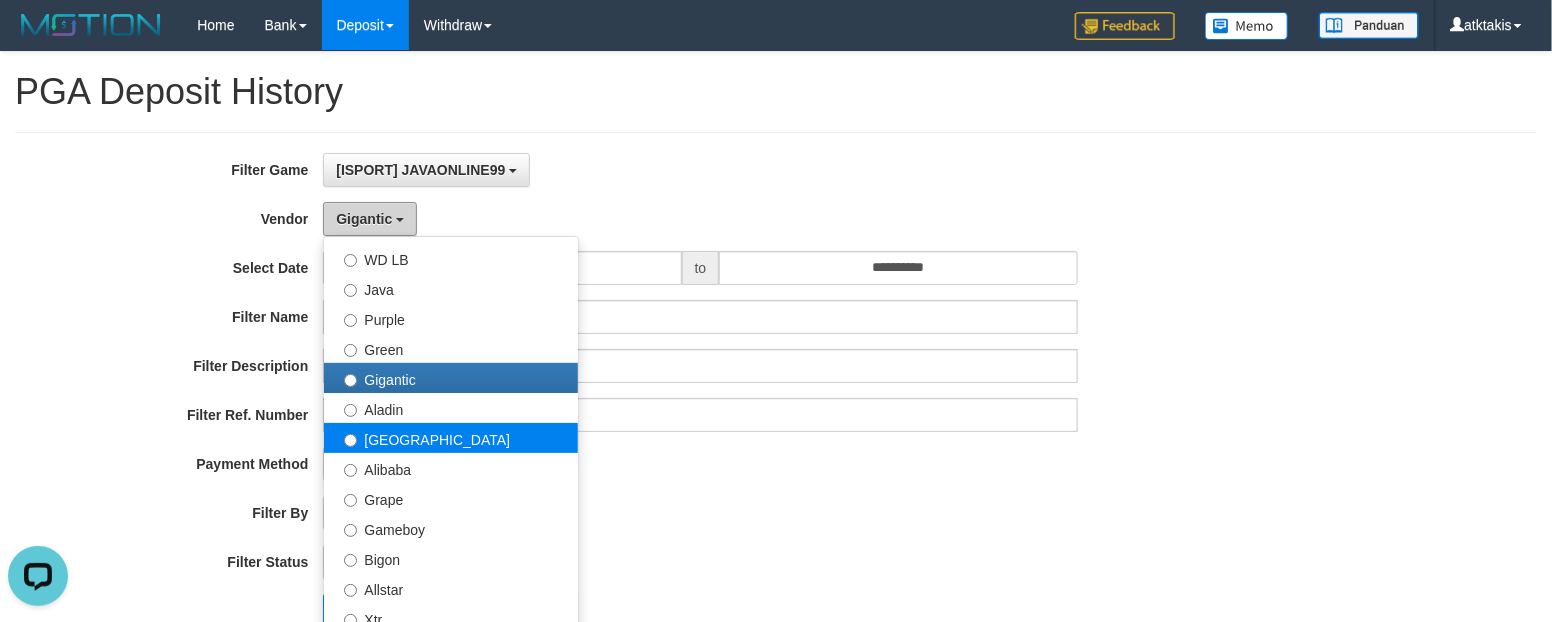 scroll, scrollTop: 375, scrollLeft: 0, axis: vertical 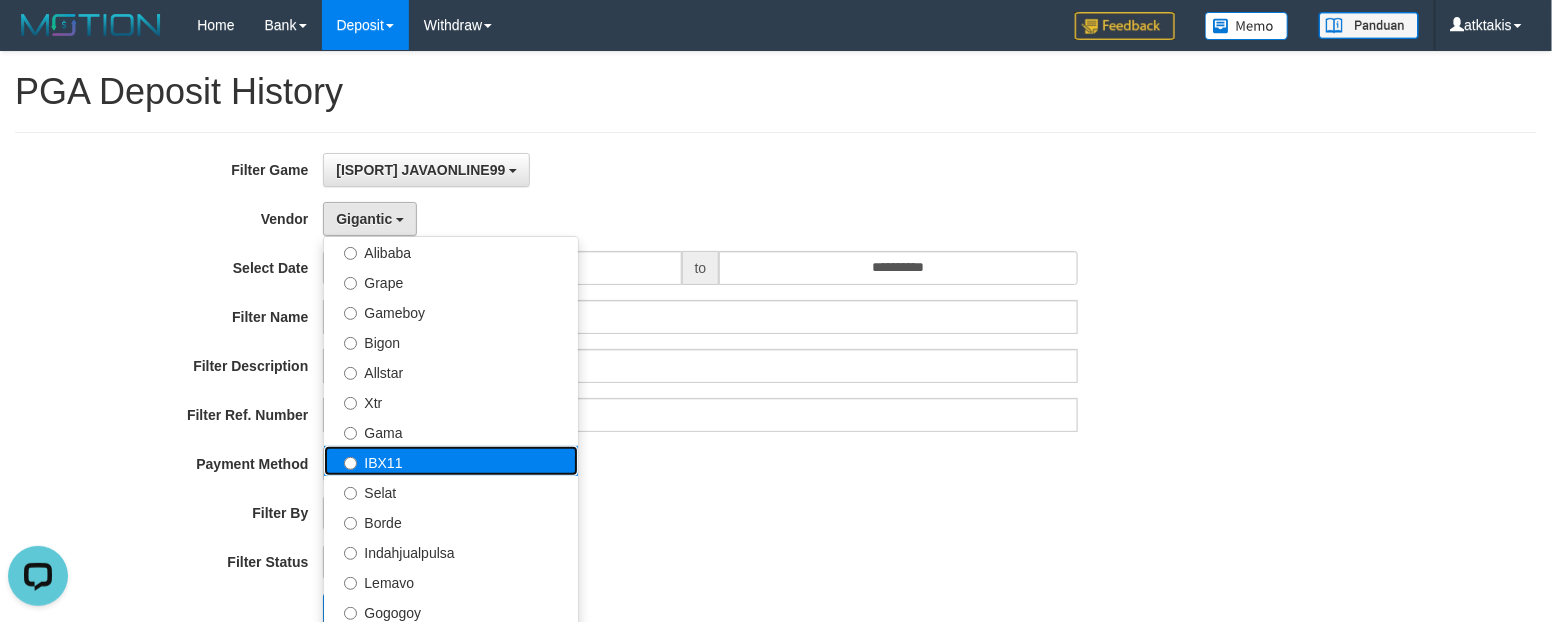 click on "IBX11" at bounding box center (451, 461) 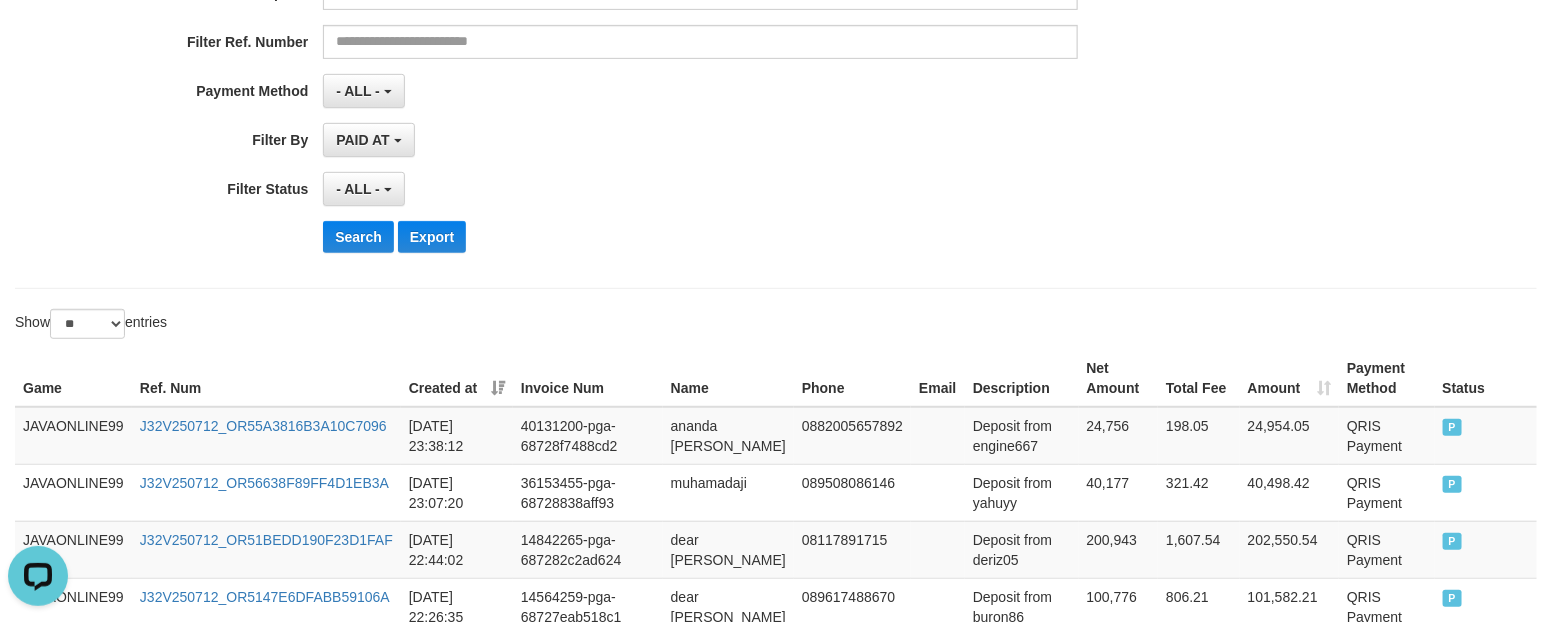 scroll, scrollTop: 375, scrollLeft: 0, axis: vertical 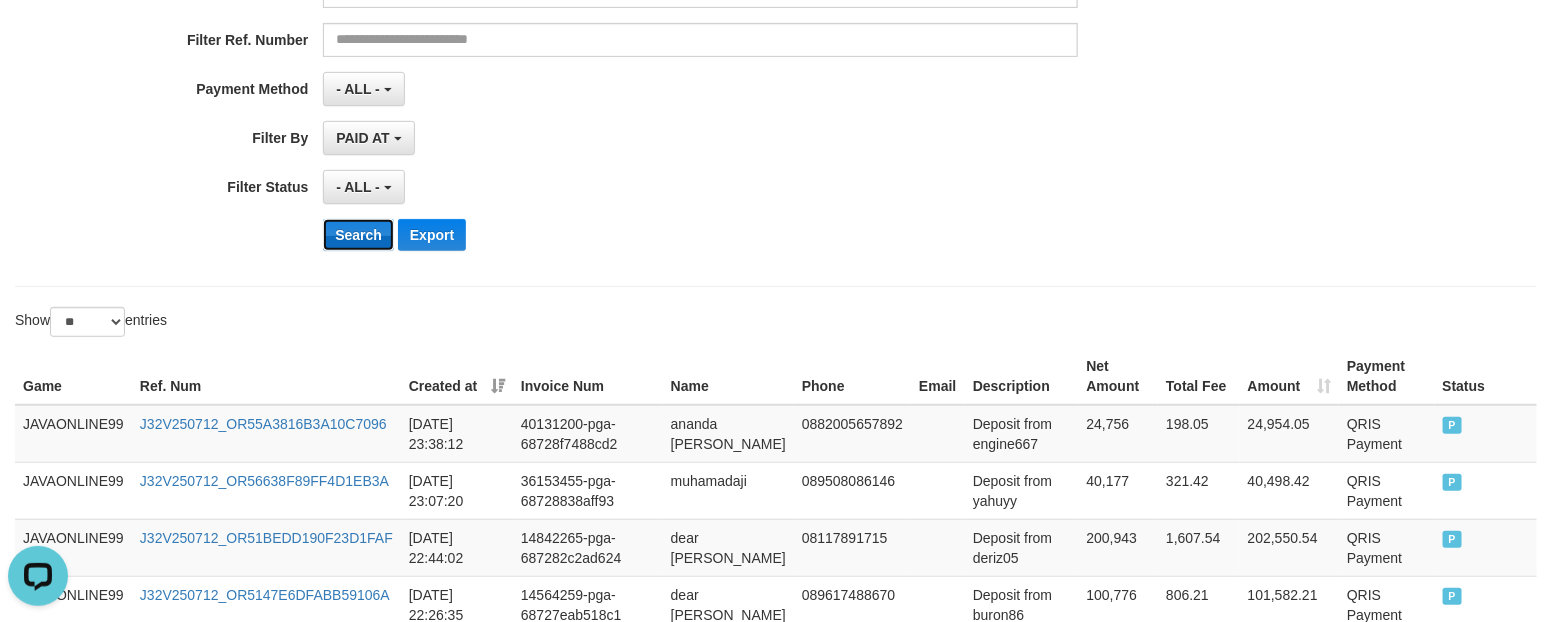 click on "Search" at bounding box center [358, 235] 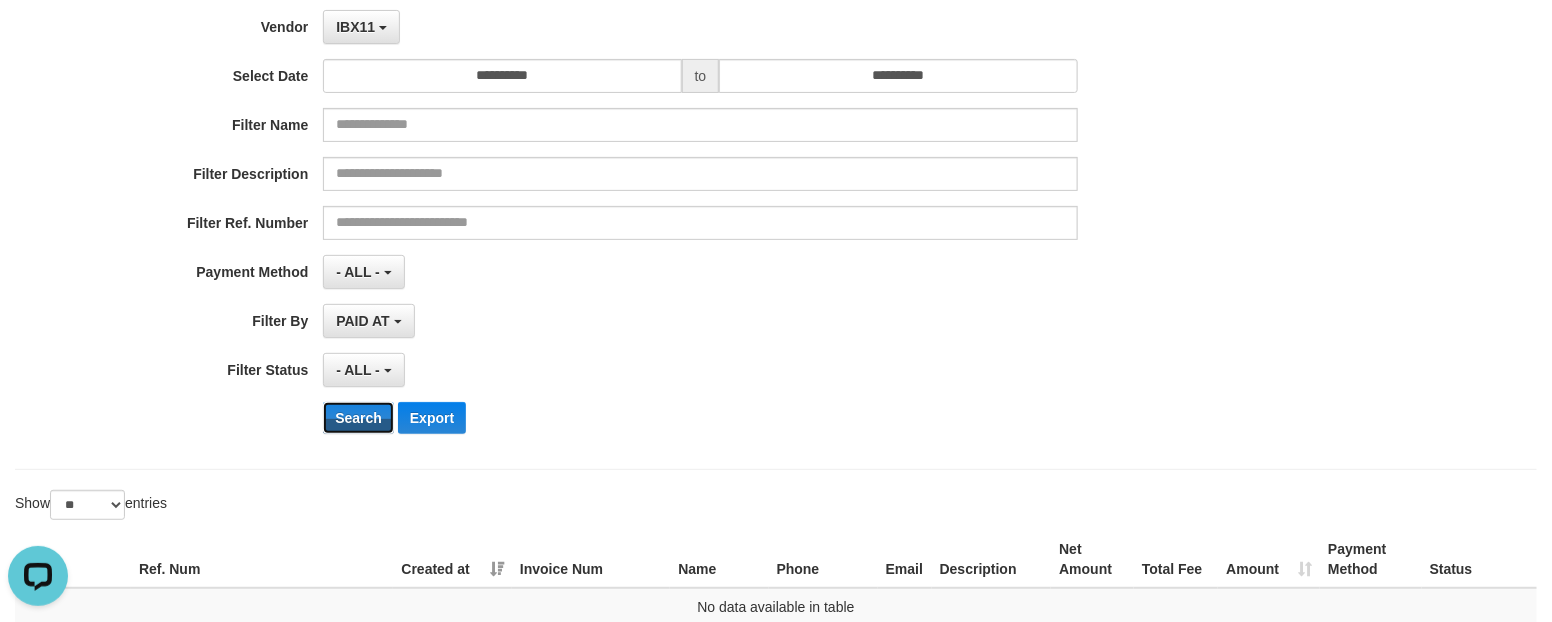 scroll, scrollTop: 0, scrollLeft: 0, axis: both 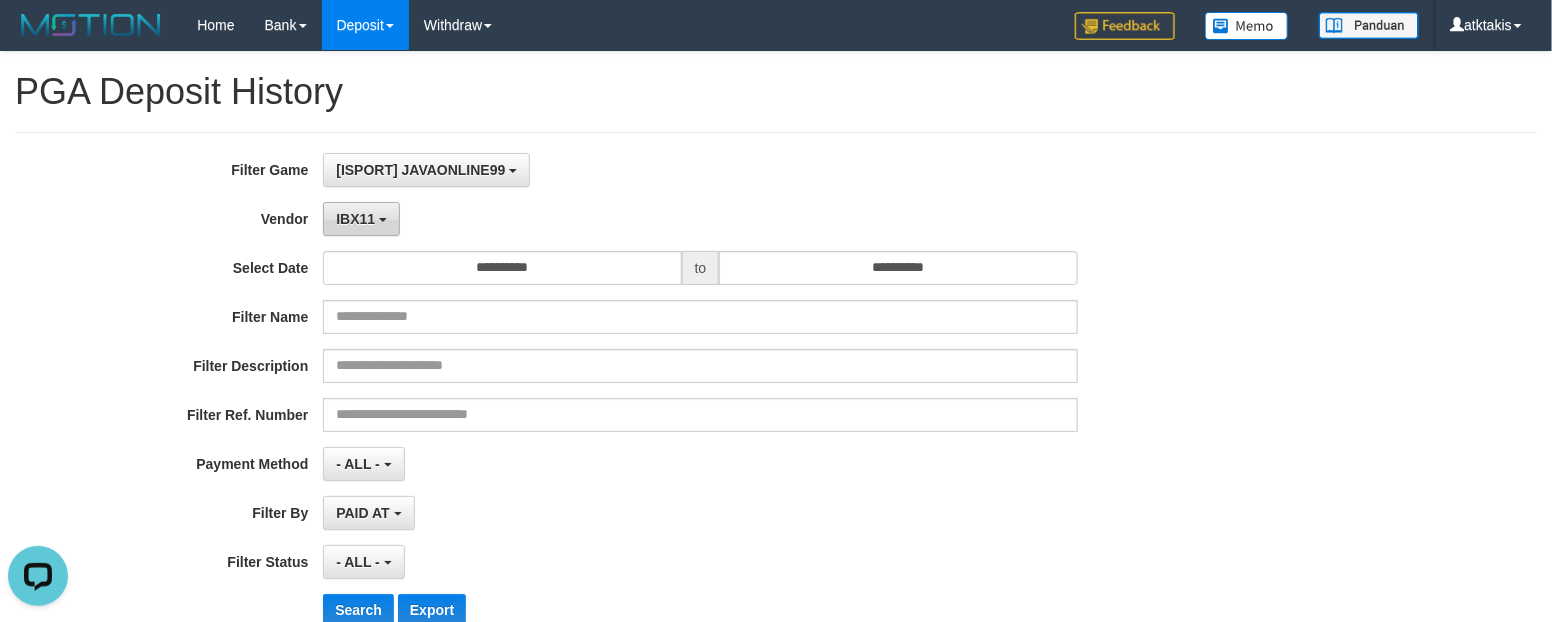 click on "IBX11" at bounding box center (355, 219) 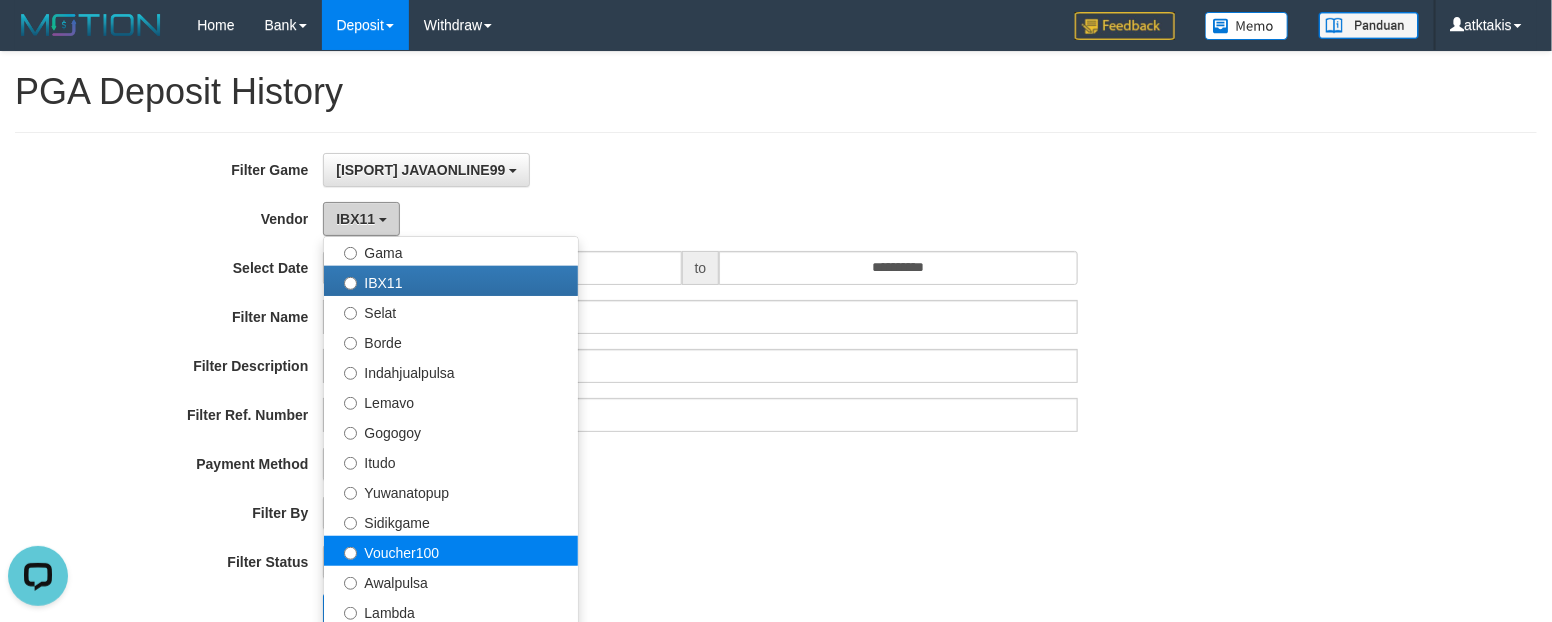 scroll, scrollTop: 686, scrollLeft: 0, axis: vertical 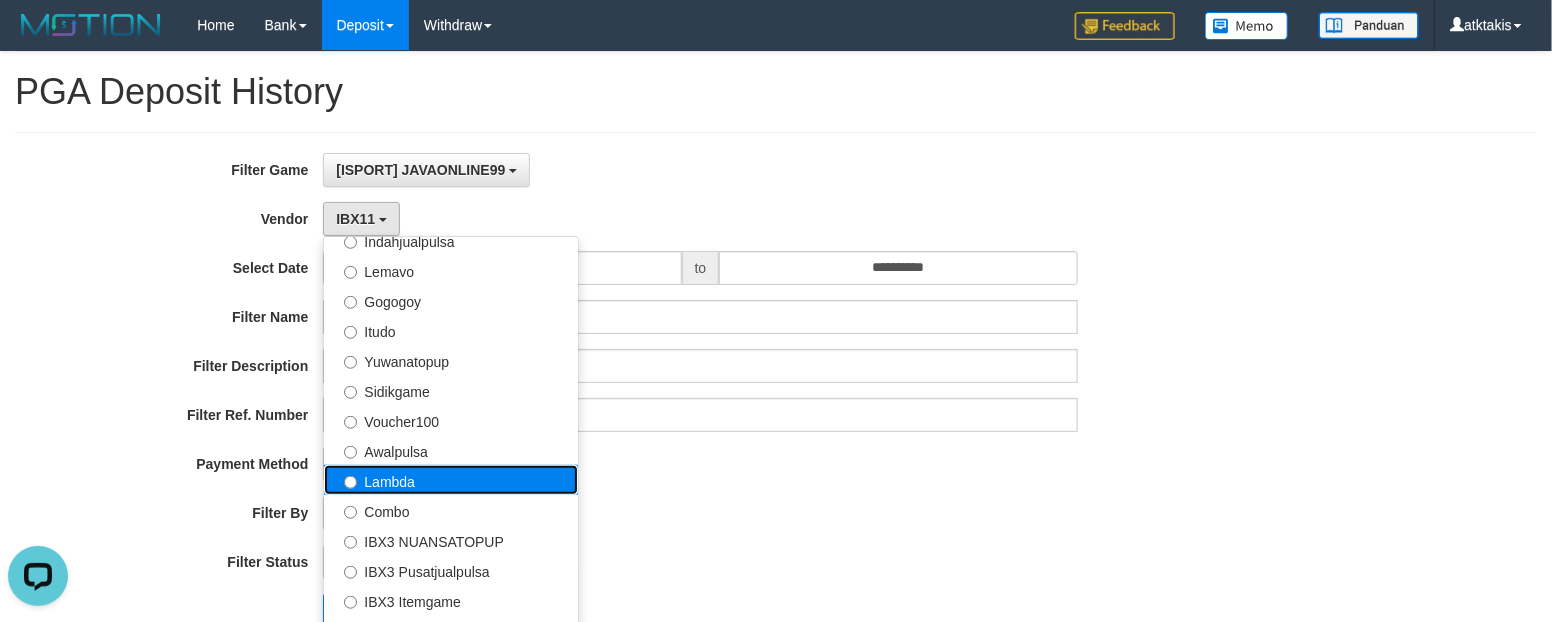 click on "Lambda" at bounding box center (451, 480) 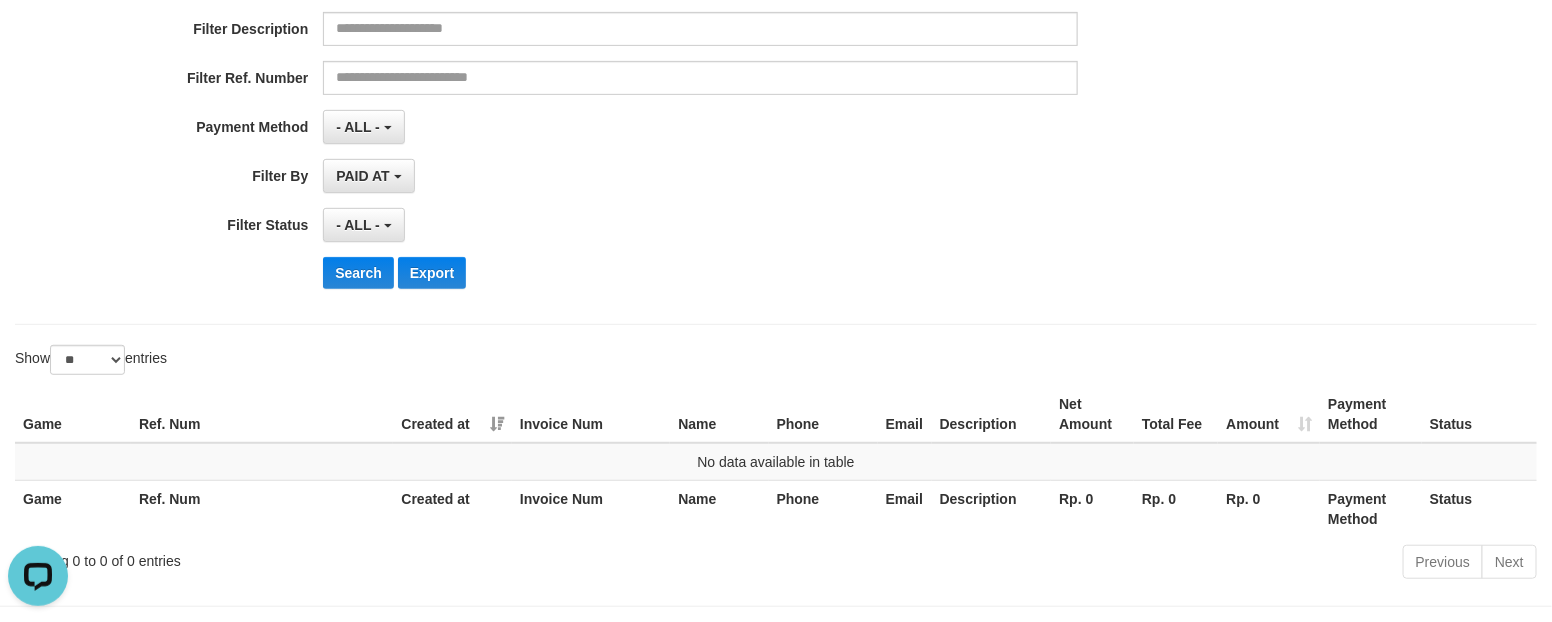 scroll, scrollTop: 375, scrollLeft: 0, axis: vertical 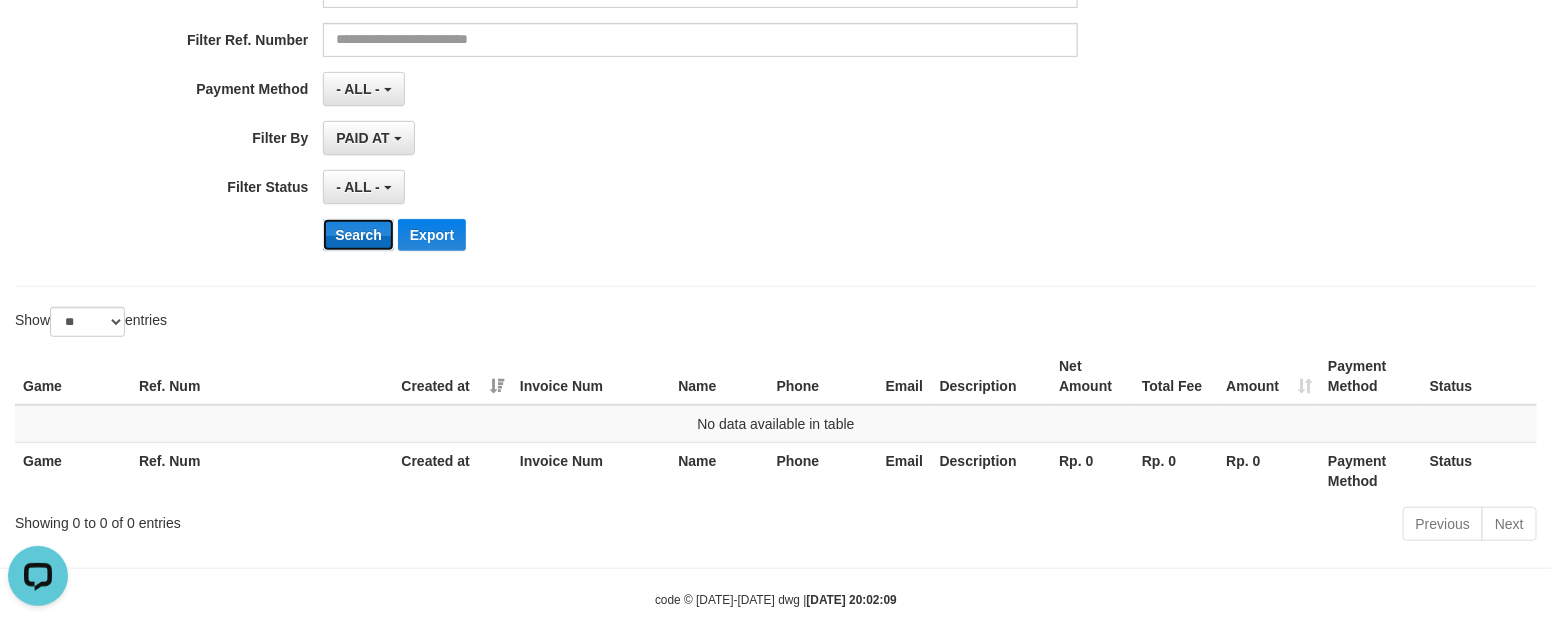 click on "Search" at bounding box center [358, 235] 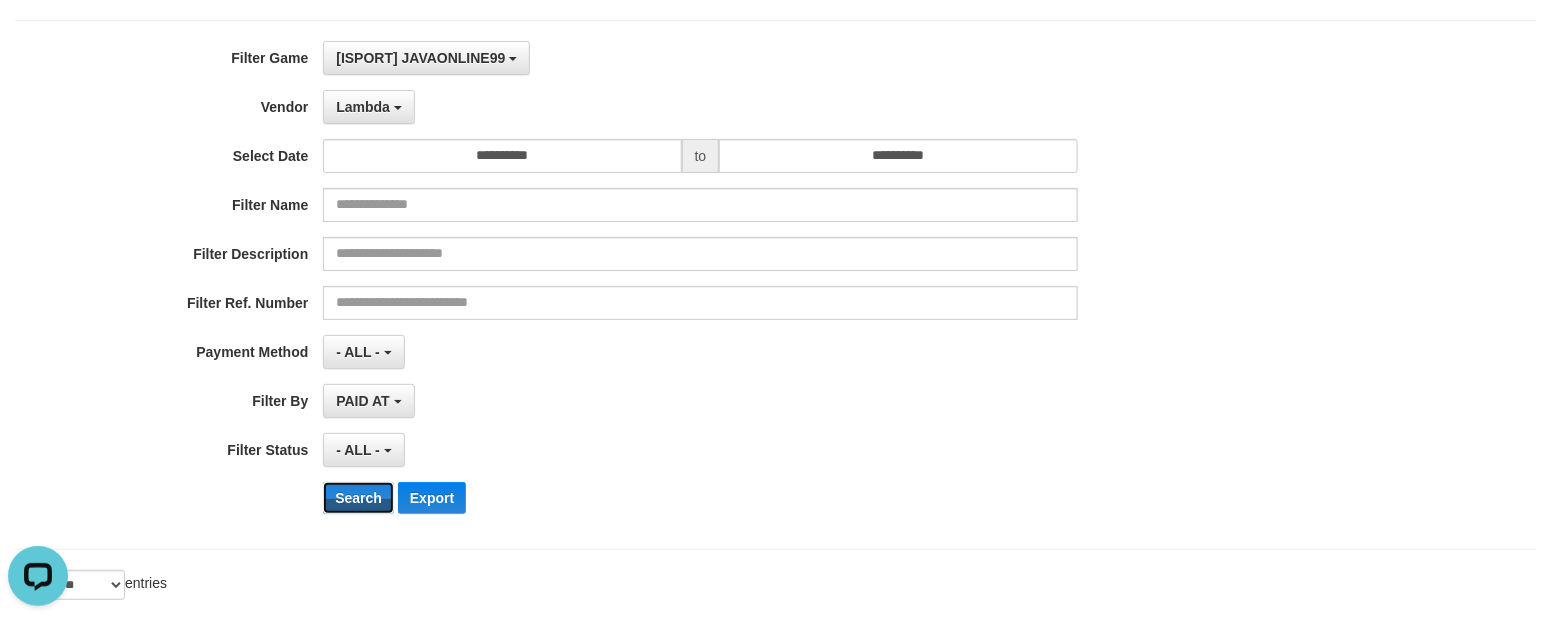scroll, scrollTop: 0, scrollLeft: 0, axis: both 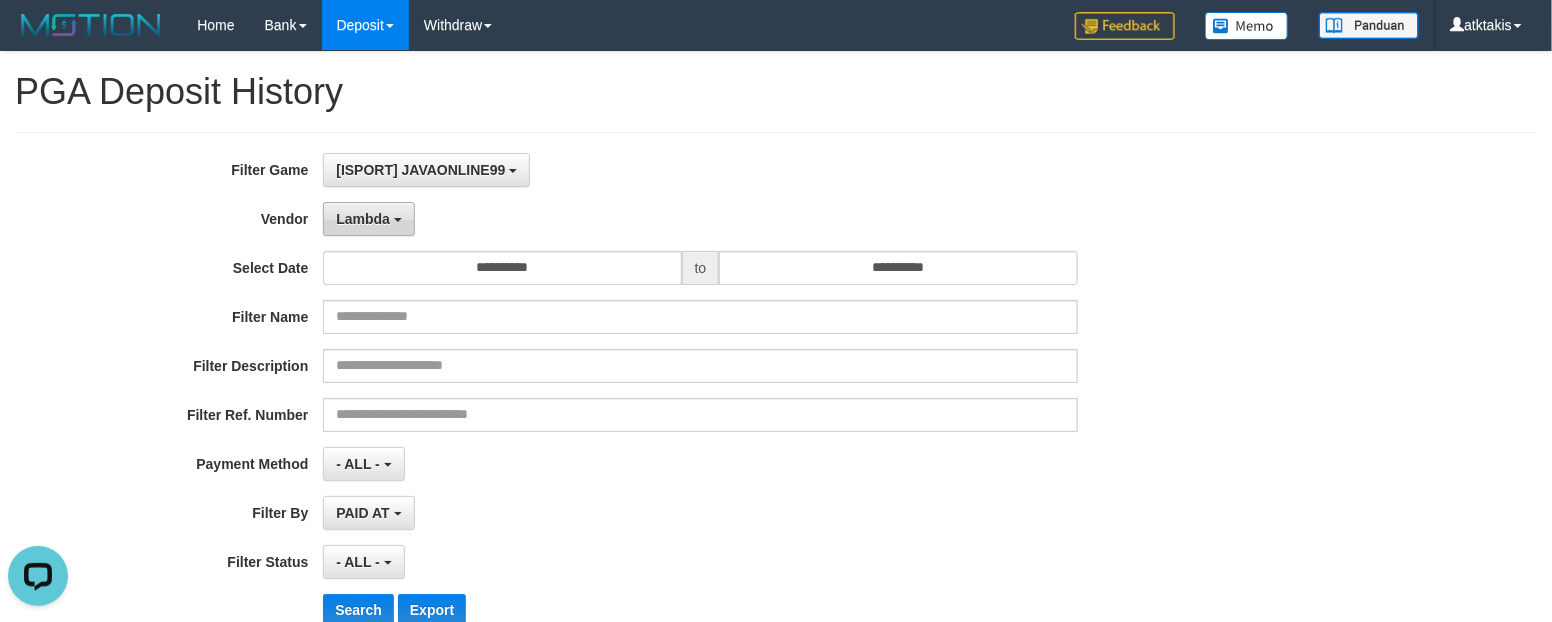 click on "Lambda" at bounding box center (369, 219) 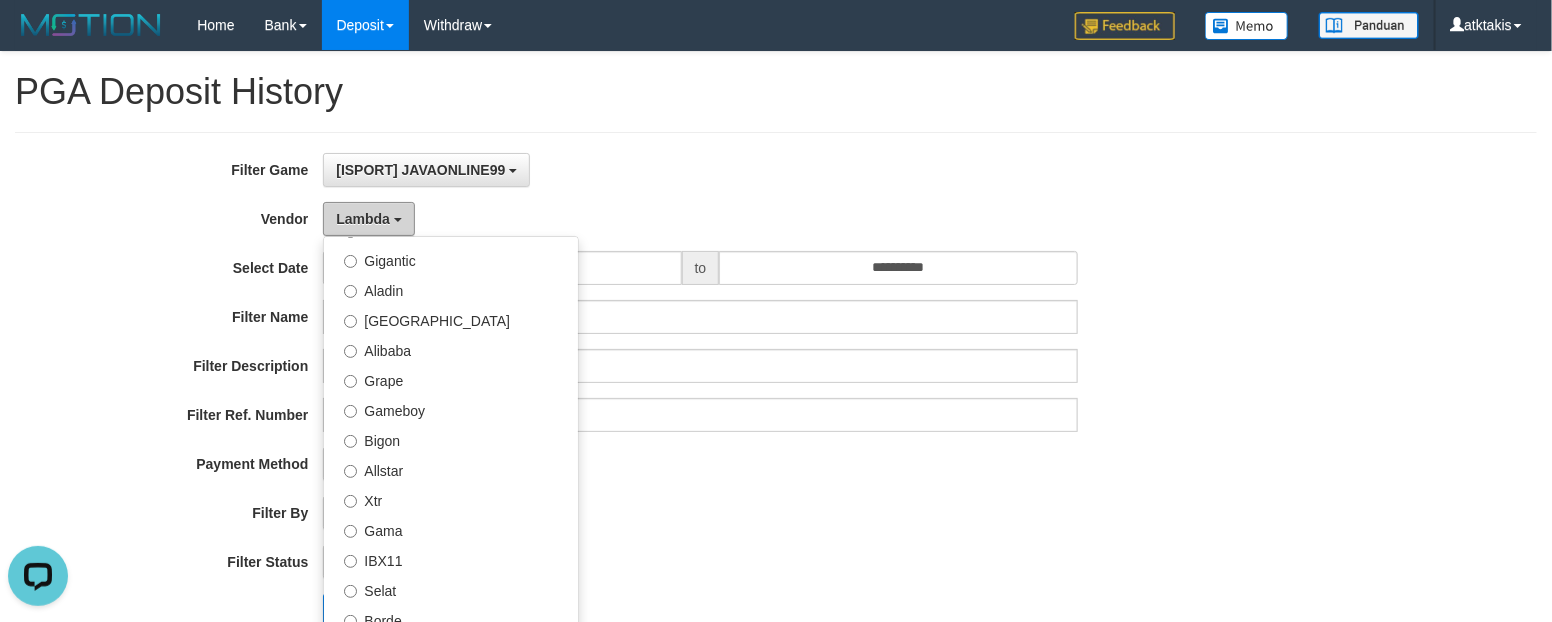 scroll, scrollTop: 0, scrollLeft: 0, axis: both 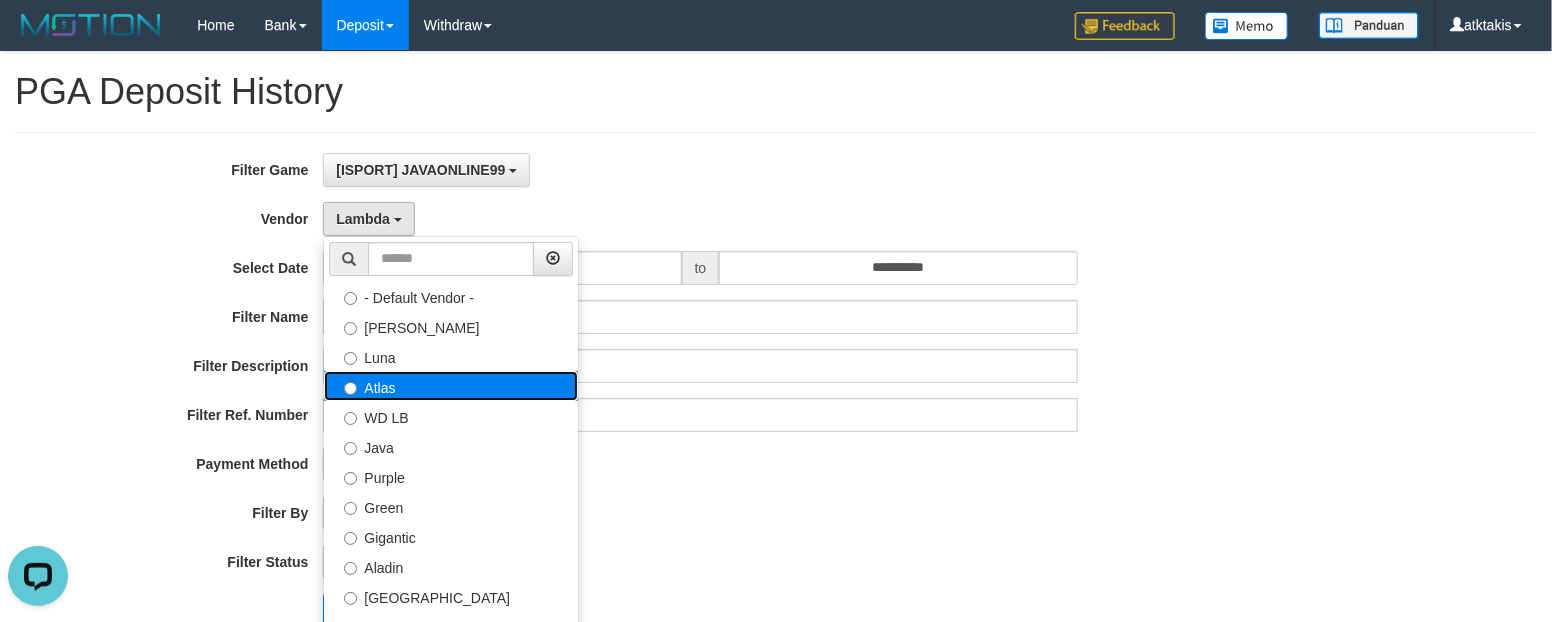 click on "Atlas" at bounding box center (451, 386) 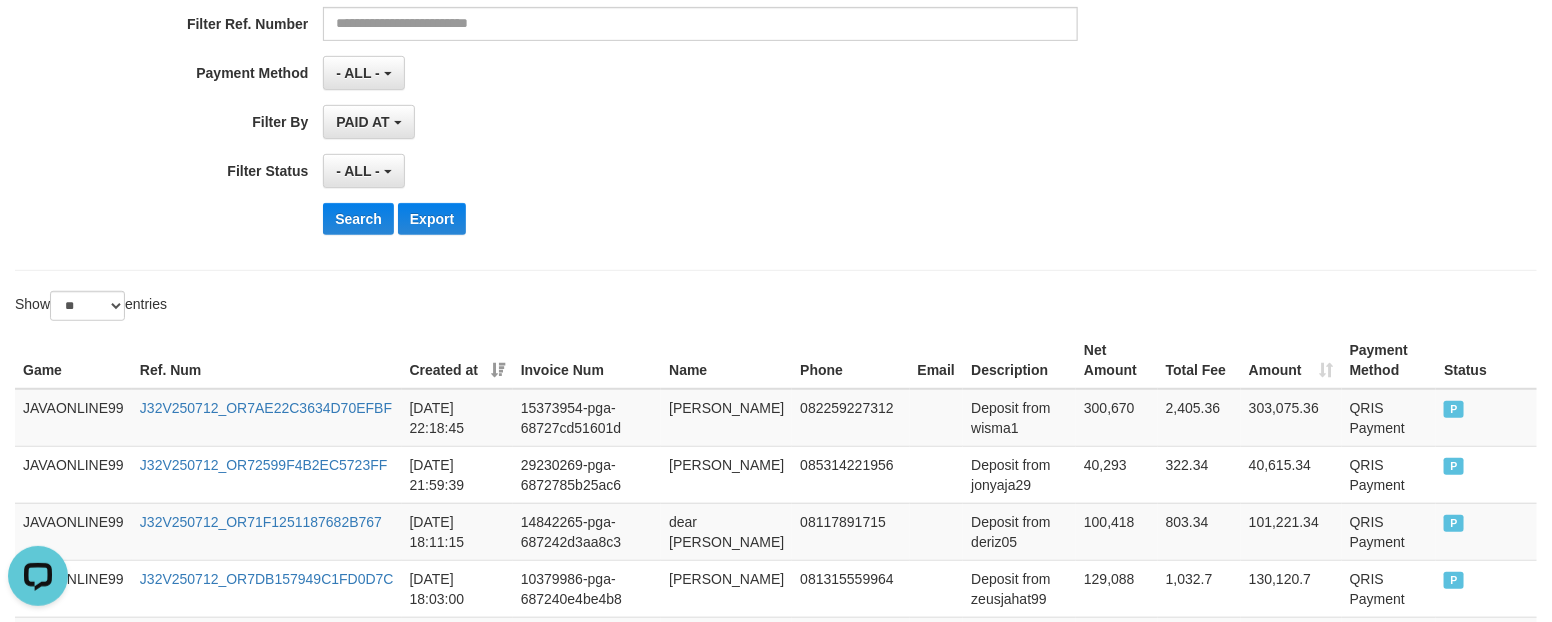 scroll, scrollTop: 500, scrollLeft: 0, axis: vertical 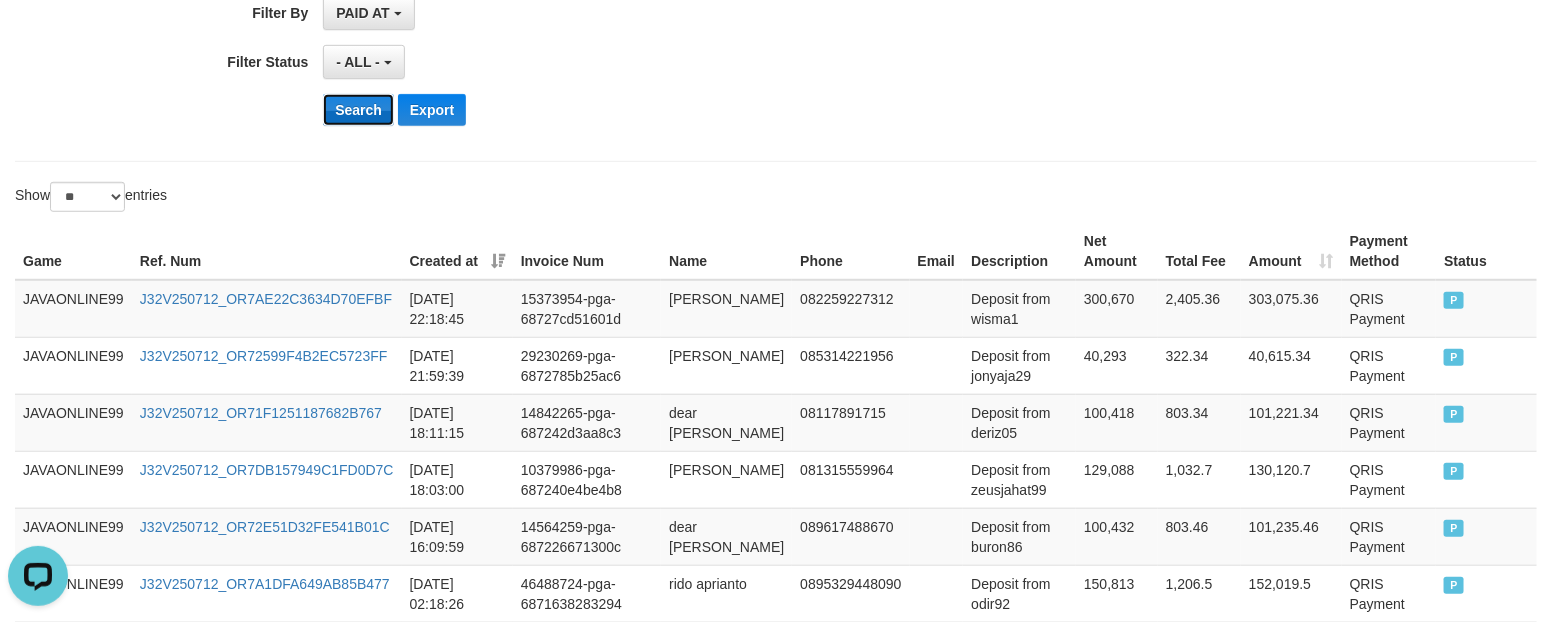 click on "Search" at bounding box center [358, 110] 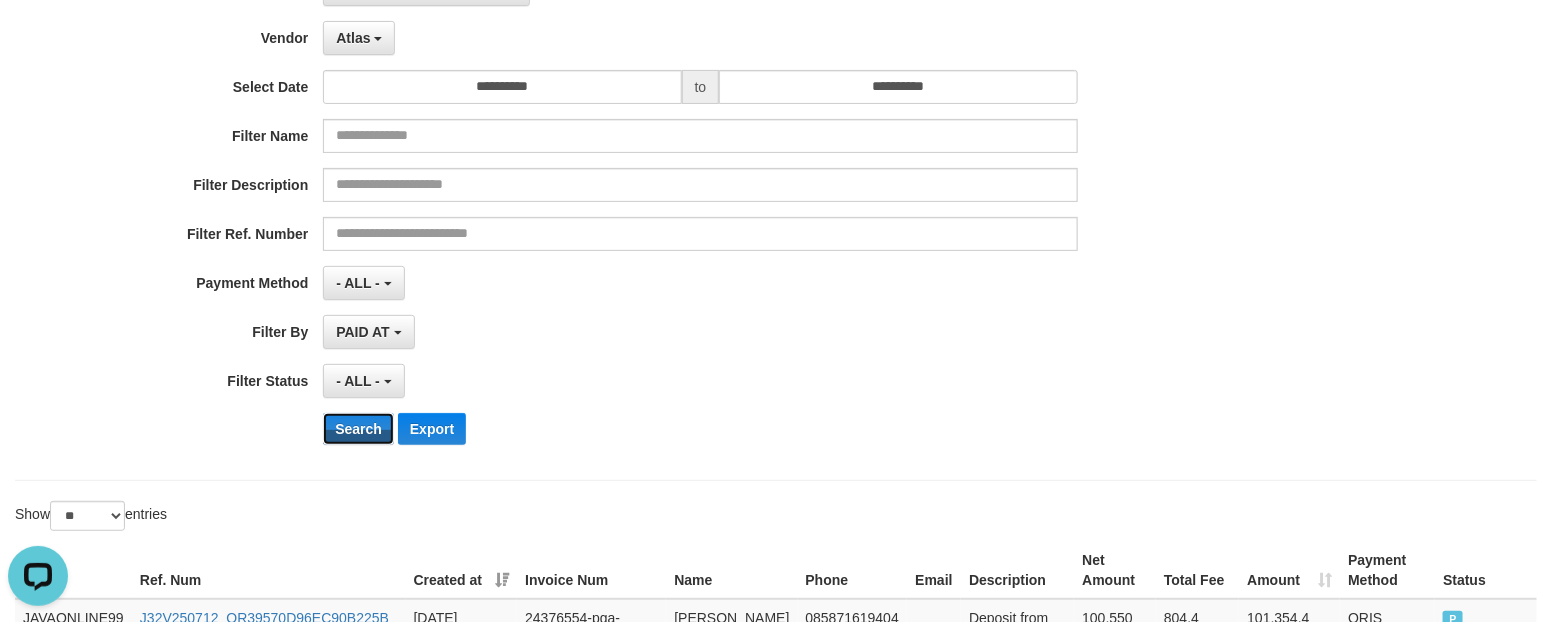 scroll, scrollTop: 125, scrollLeft: 0, axis: vertical 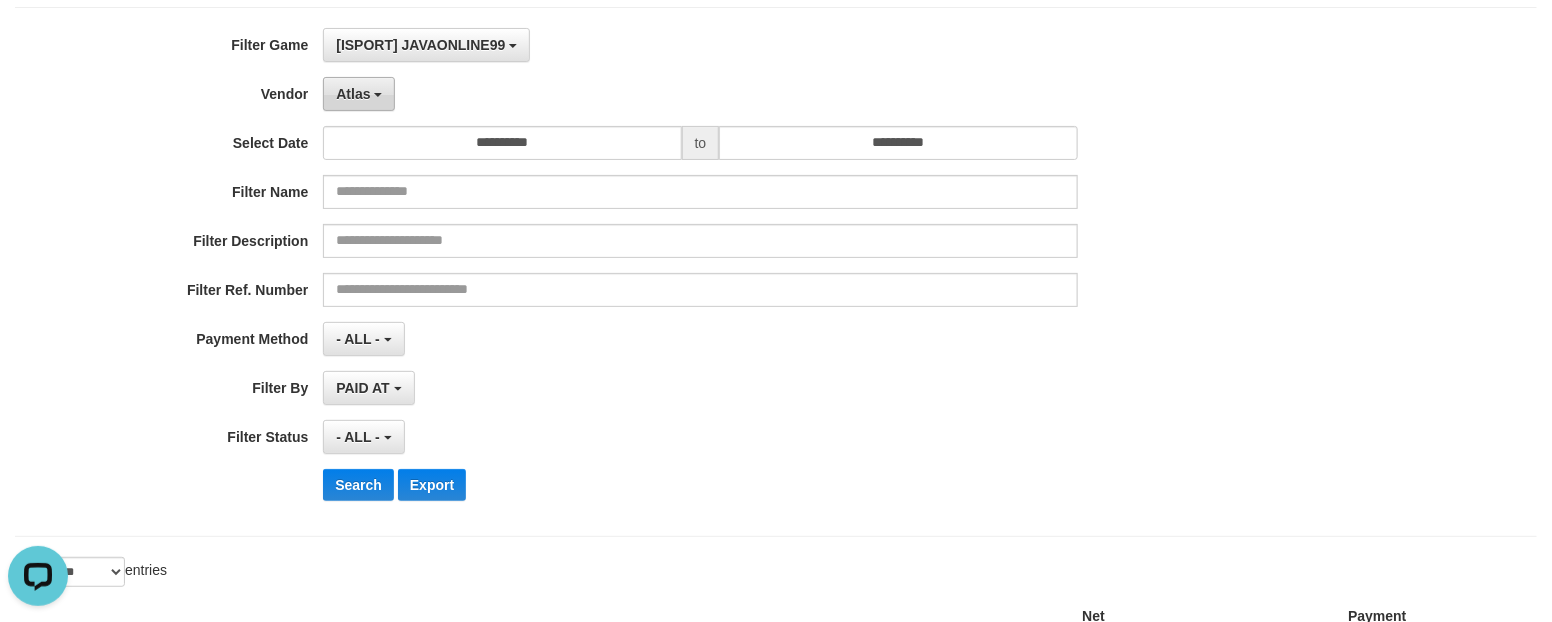 click on "Atlas" at bounding box center [359, 94] 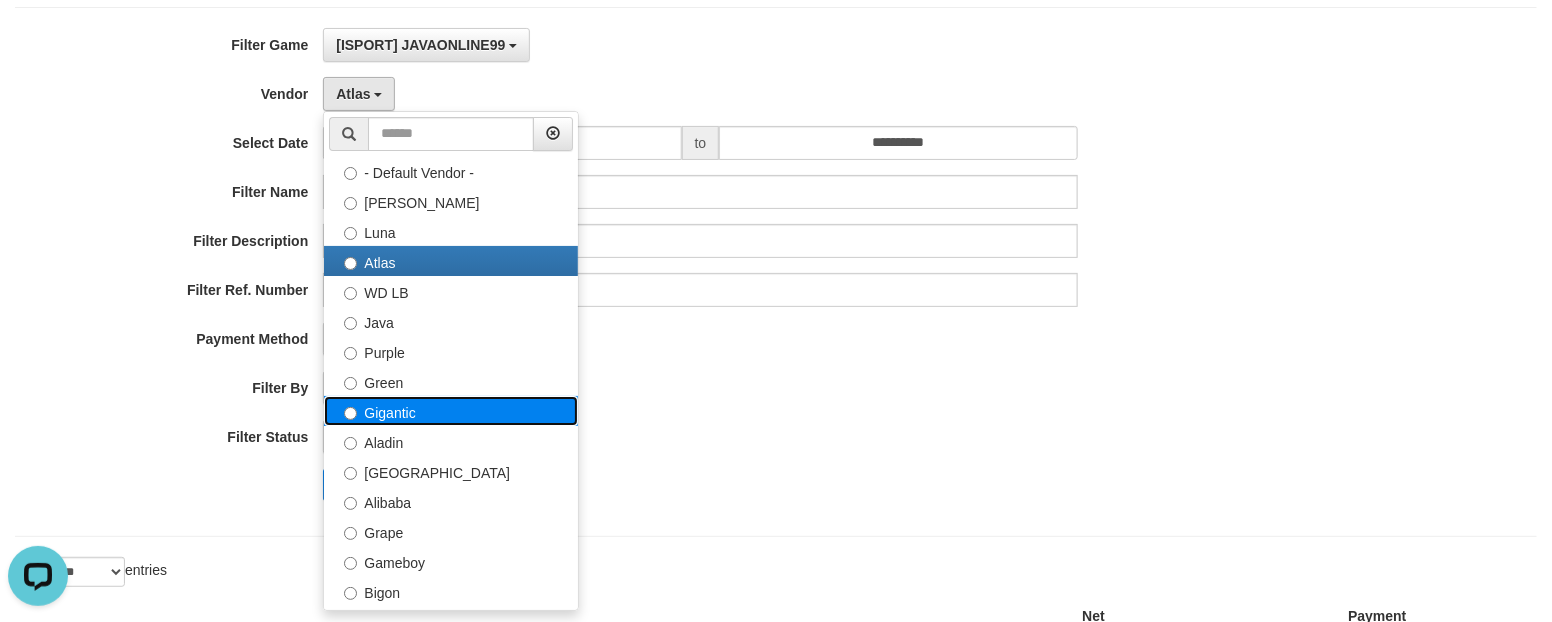 click on "Gigantic" at bounding box center (451, 411) 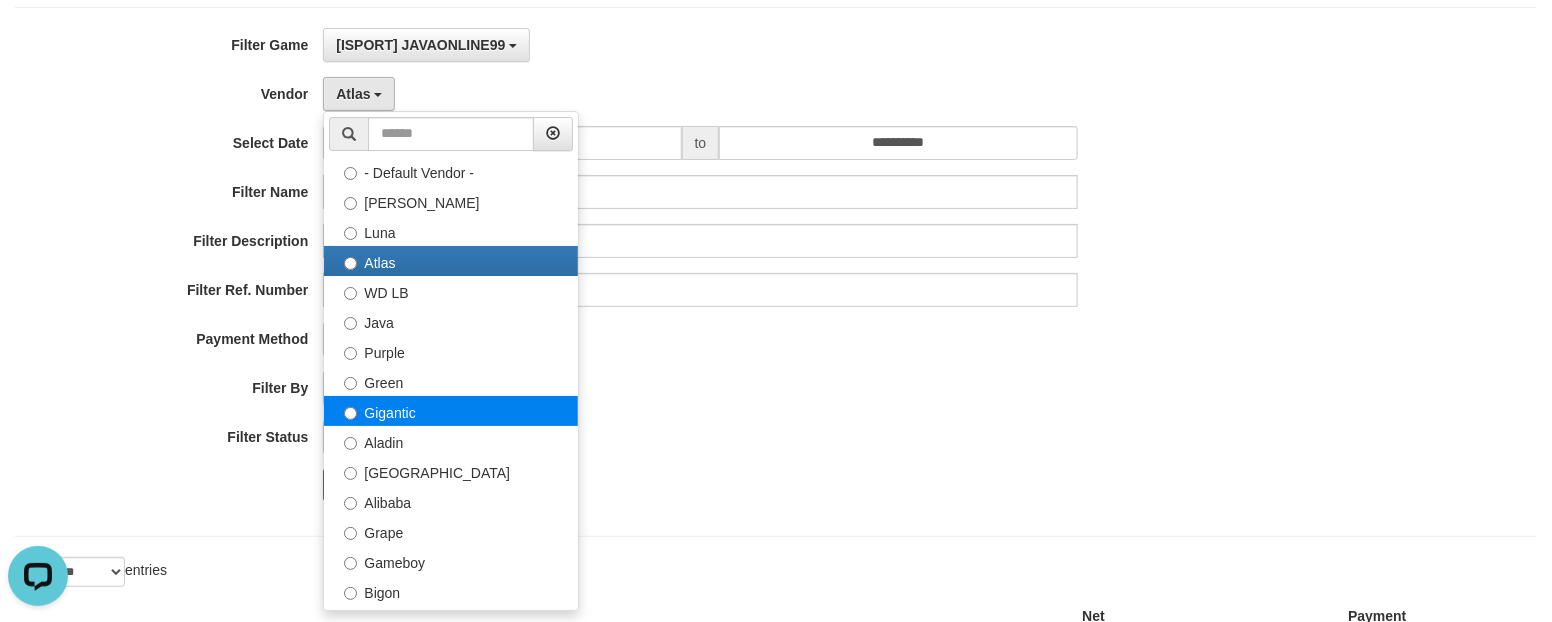 select on "**********" 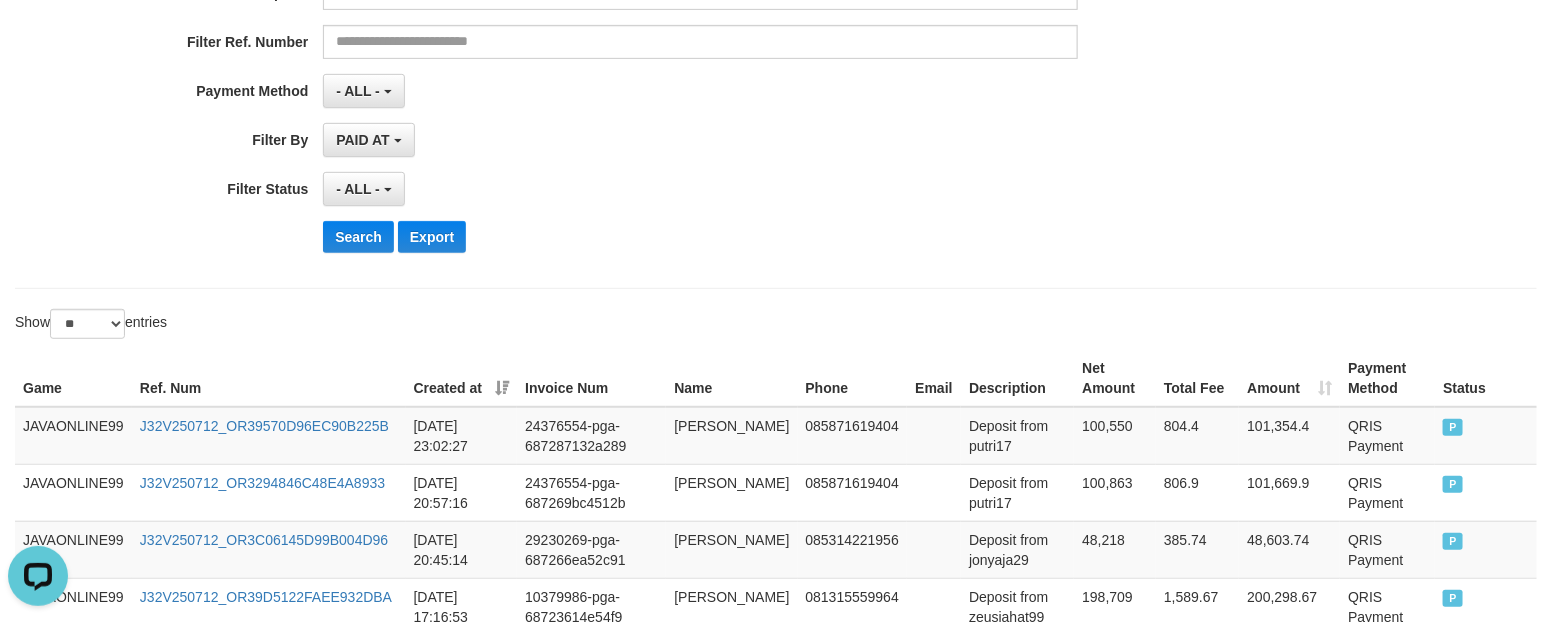 scroll, scrollTop: 375, scrollLeft: 0, axis: vertical 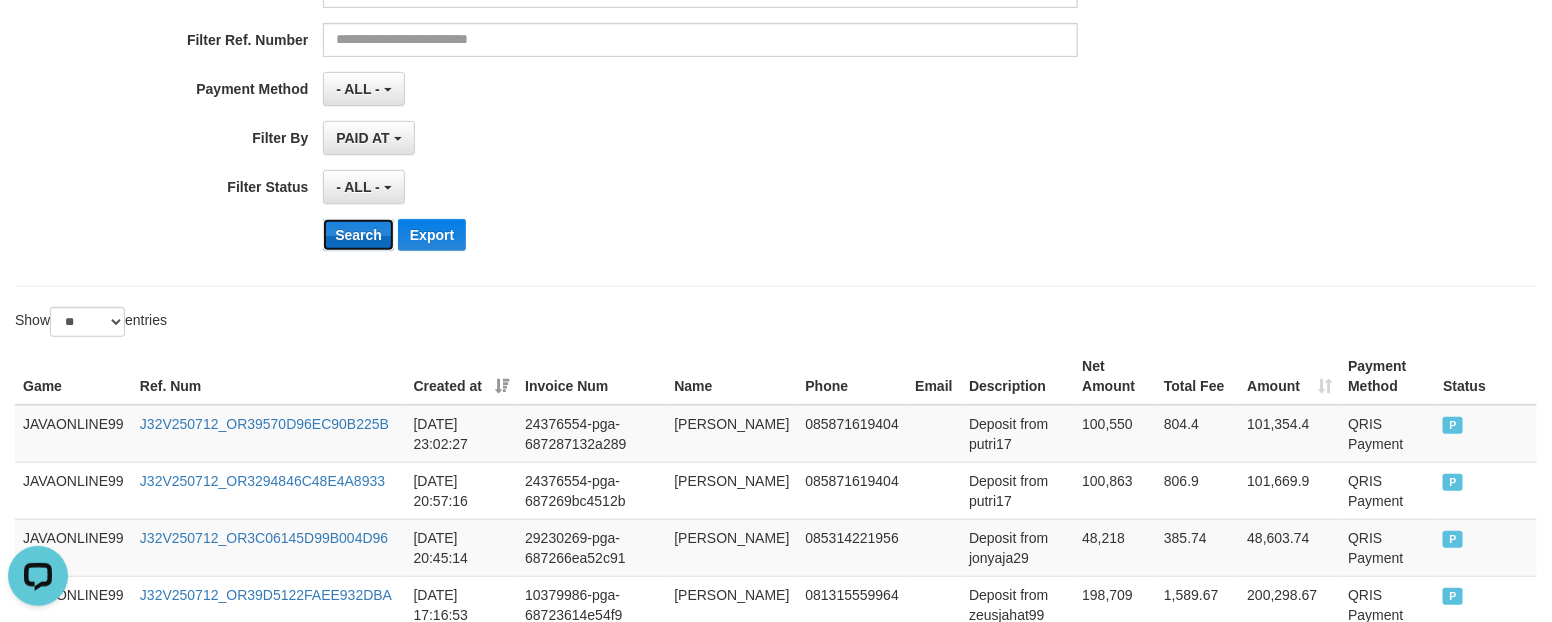 click on "Search" at bounding box center [358, 235] 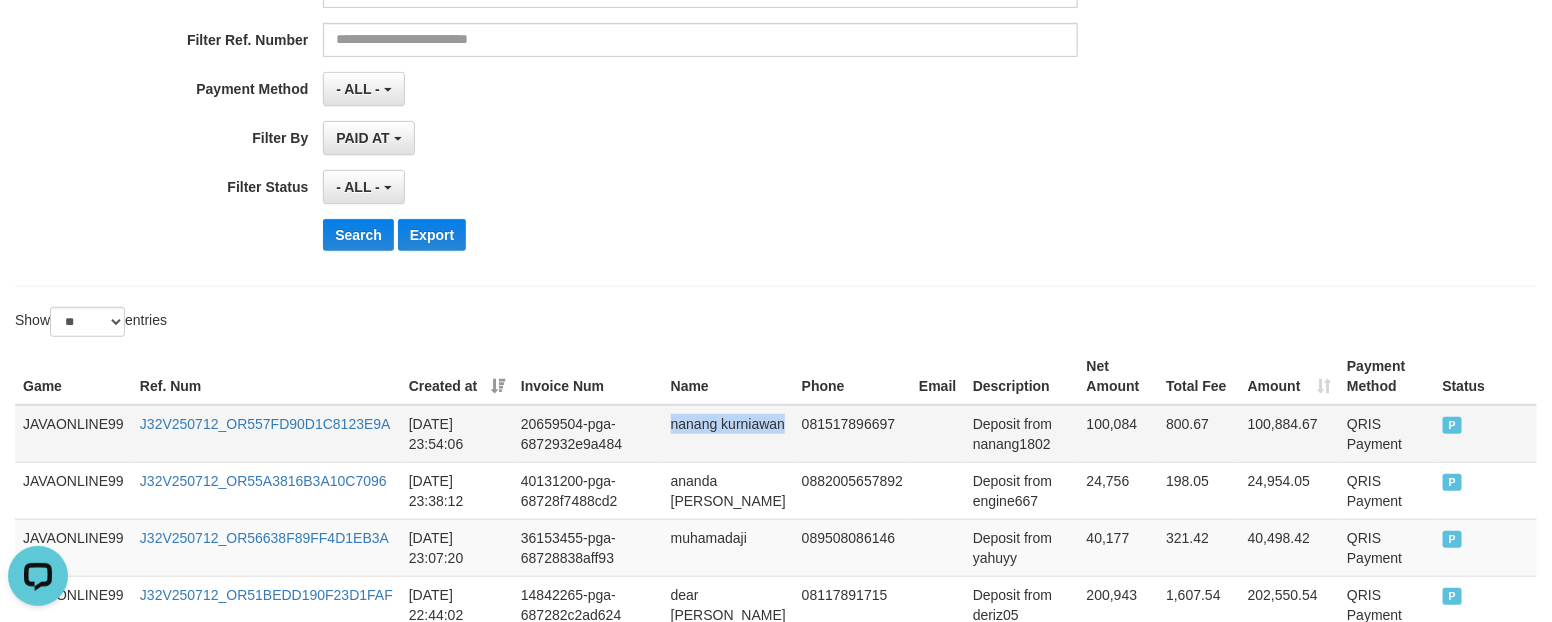 drag, startPoint x: 682, startPoint y: 428, endPoint x: 748, endPoint y: 451, distance: 69.89278 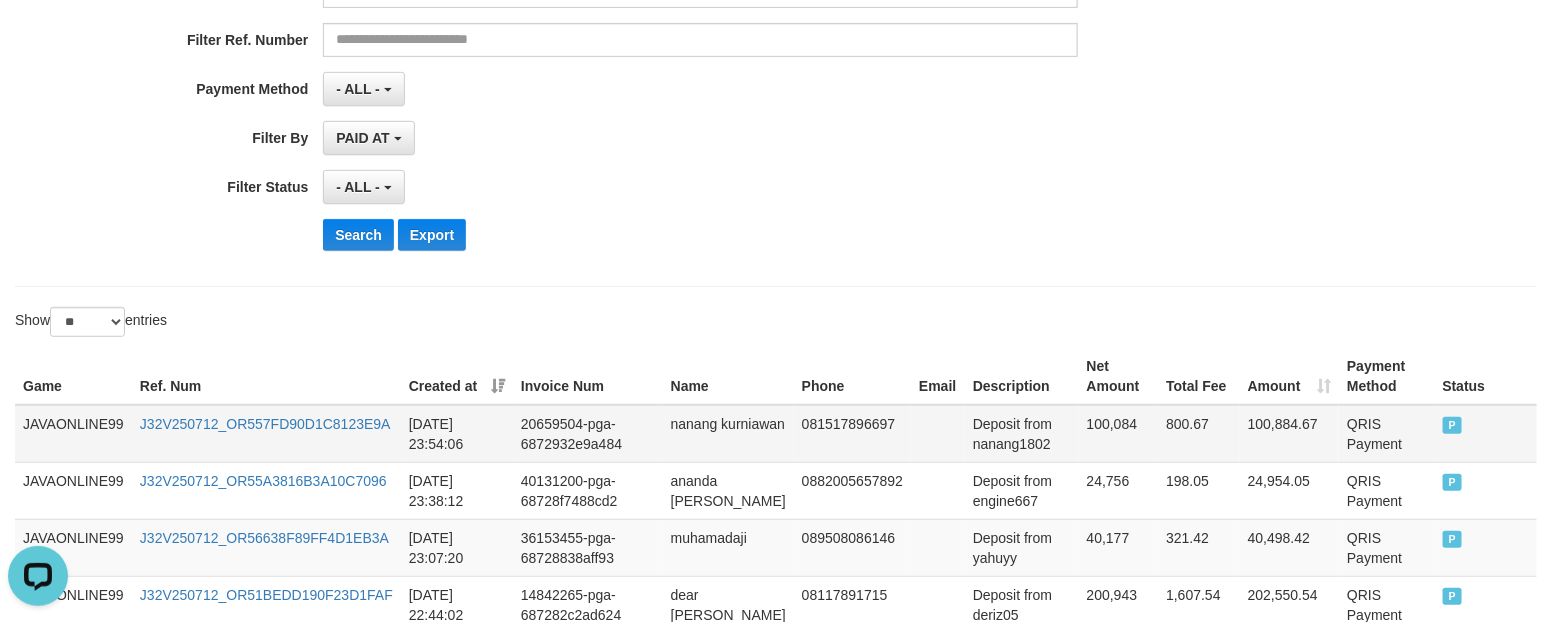 click on "Deposit from nanang1802" at bounding box center [1022, 434] 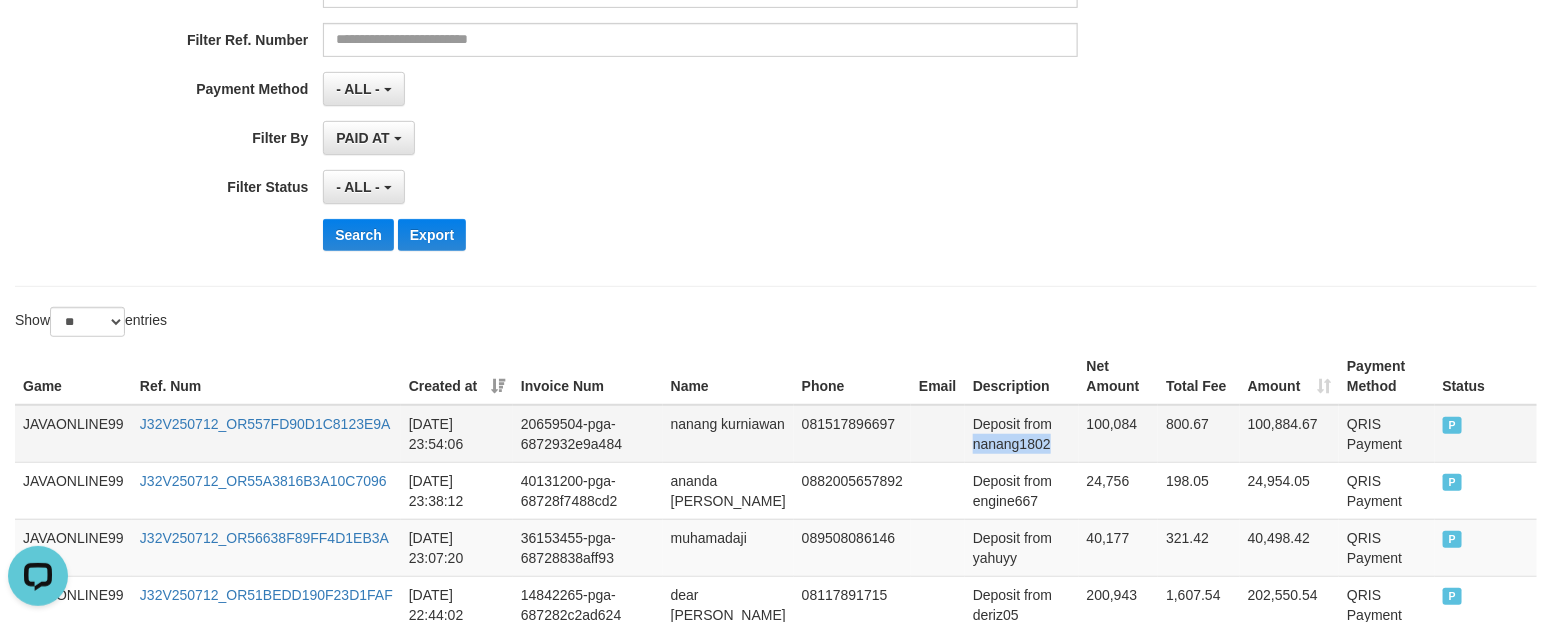 click on "Deposit from nanang1802" at bounding box center (1022, 434) 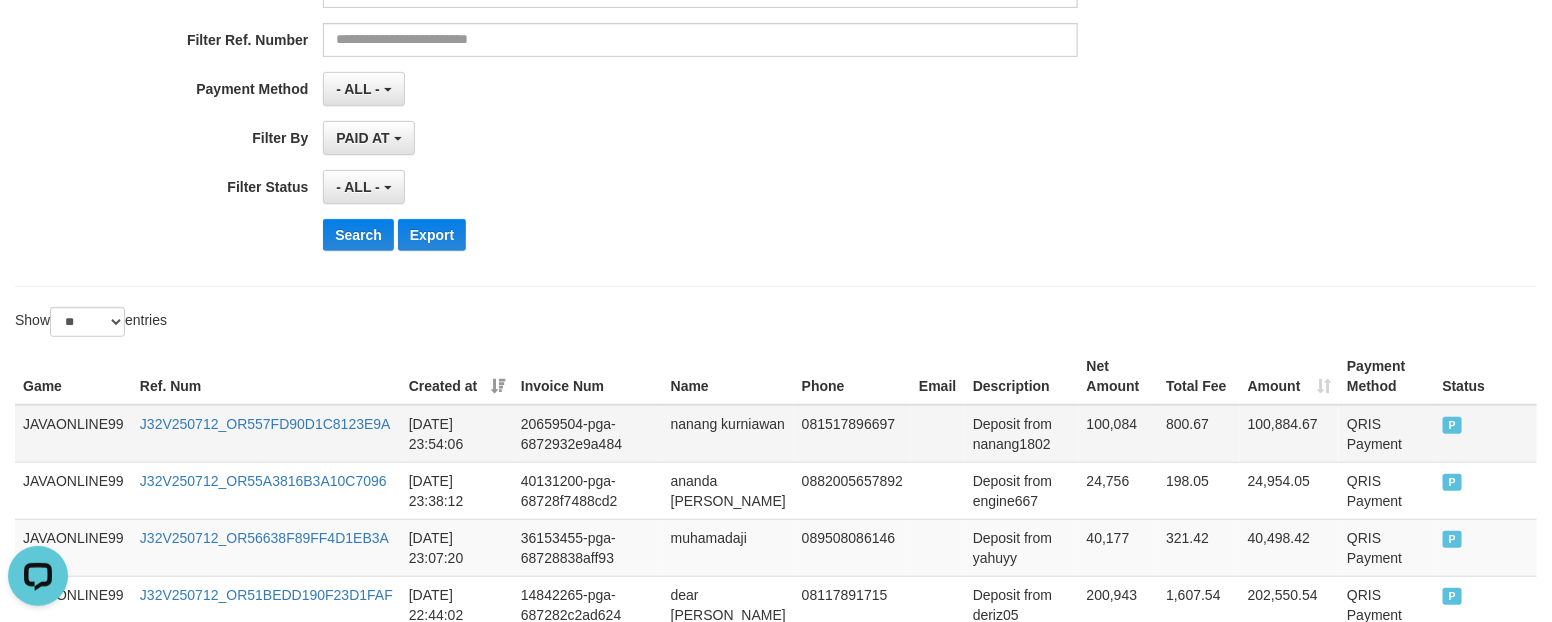 click on "100,084" at bounding box center [1119, 434] 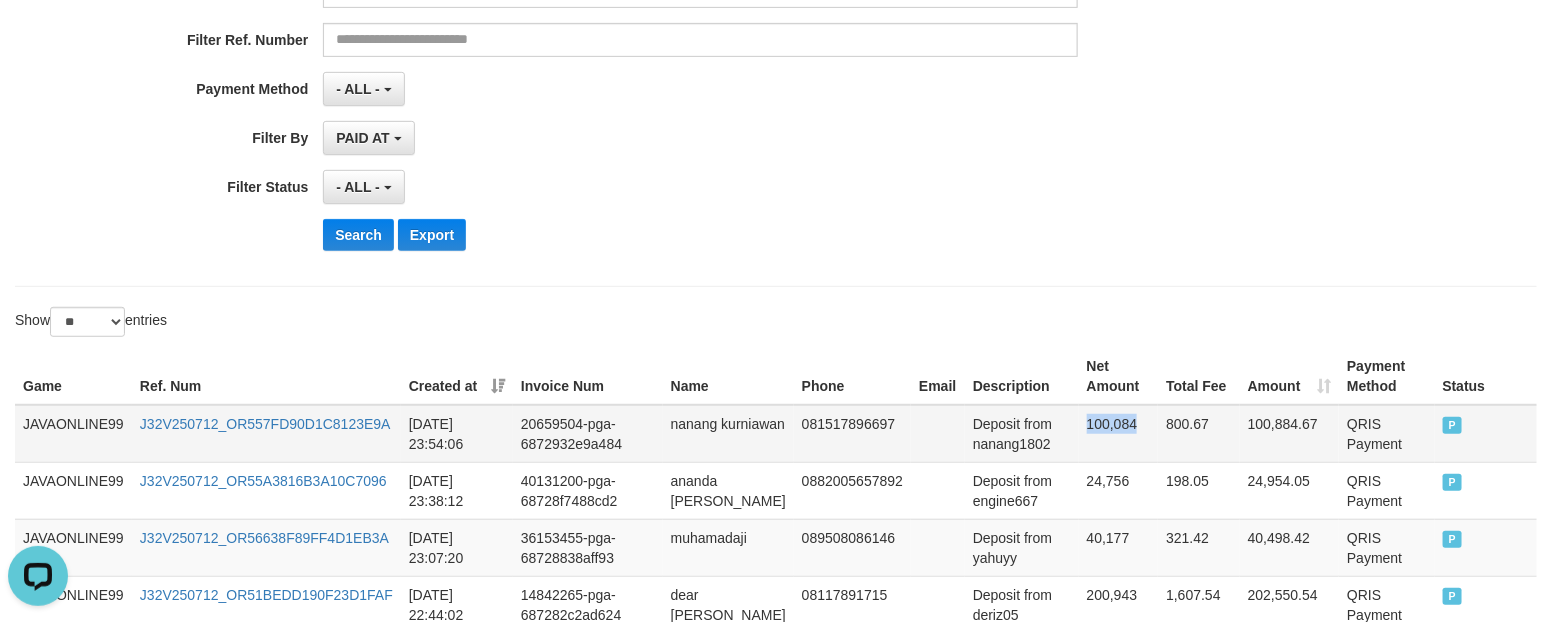 click on "100,084" at bounding box center (1119, 434) 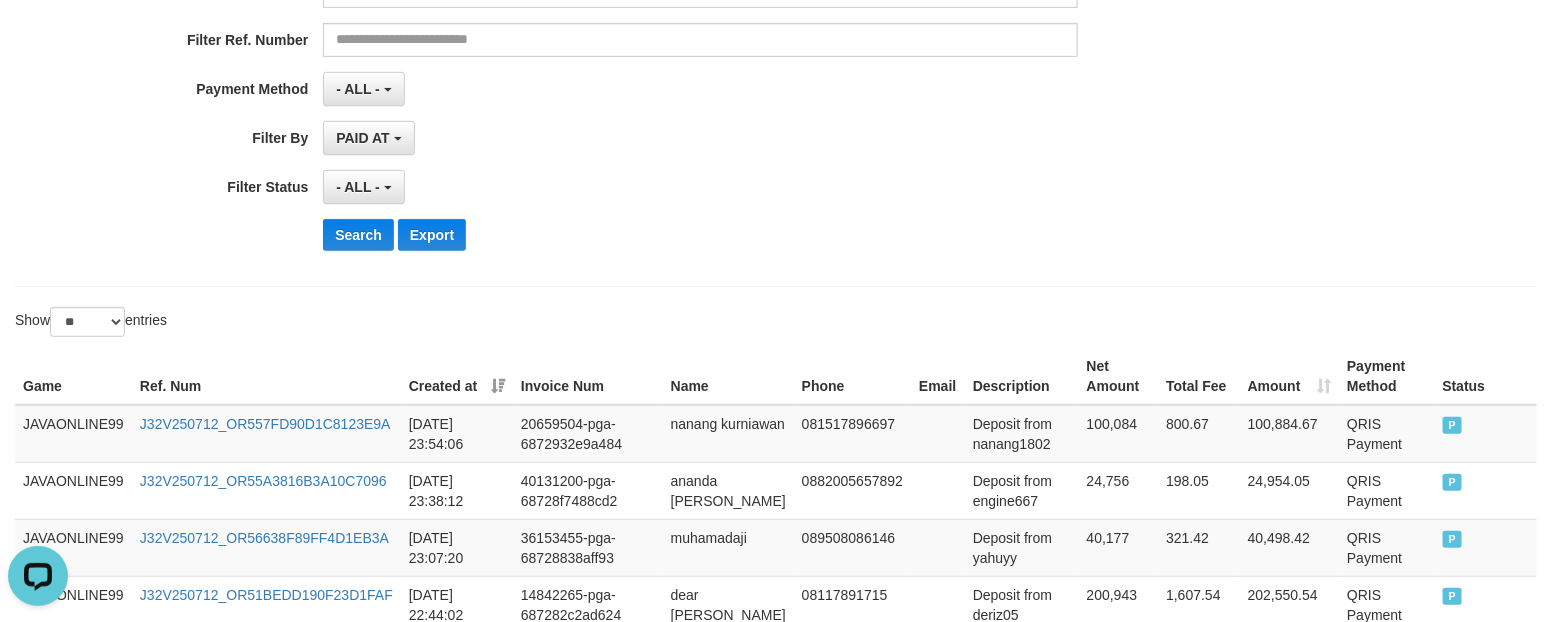 drag, startPoint x: 781, startPoint y: 153, endPoint x: 765, endPoint y: 118, distance: 38.483765 